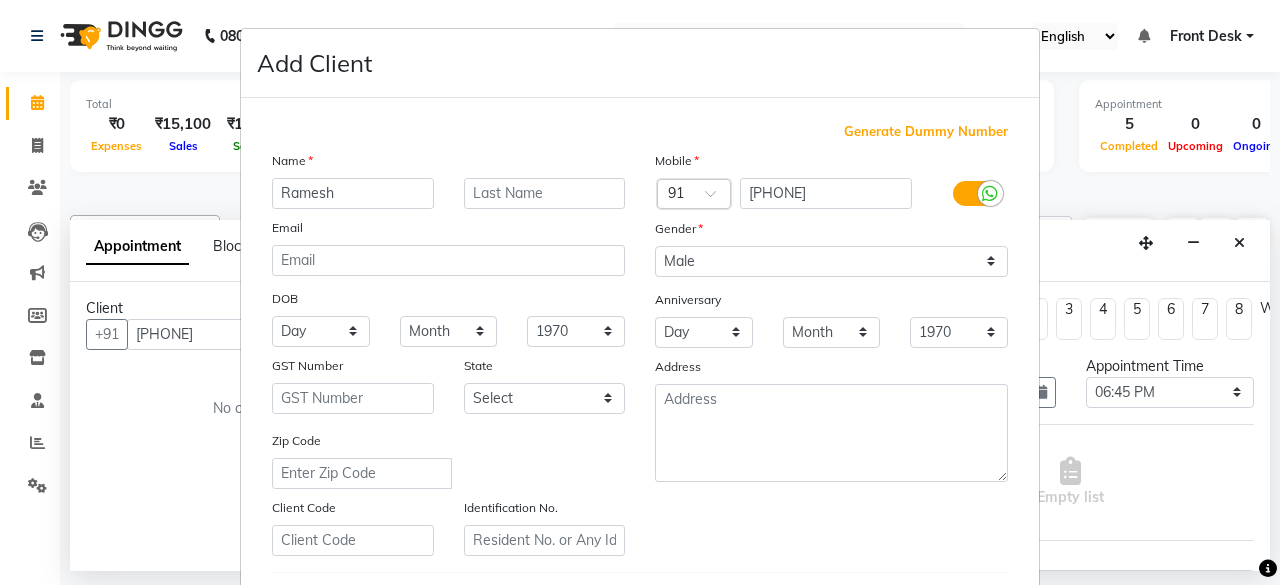 select on "84282" 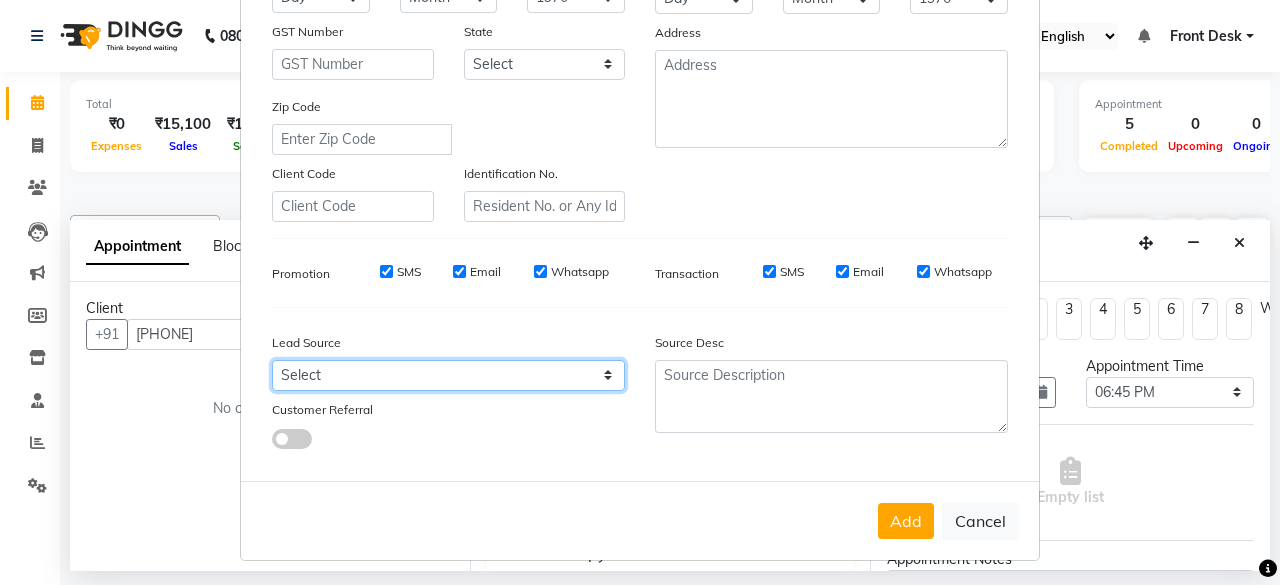 click on "Select Walk-in Referral Internet Friend Word of Mouth Advertisement Facebook JustDial Google Other" at bounding box center (448, 375) 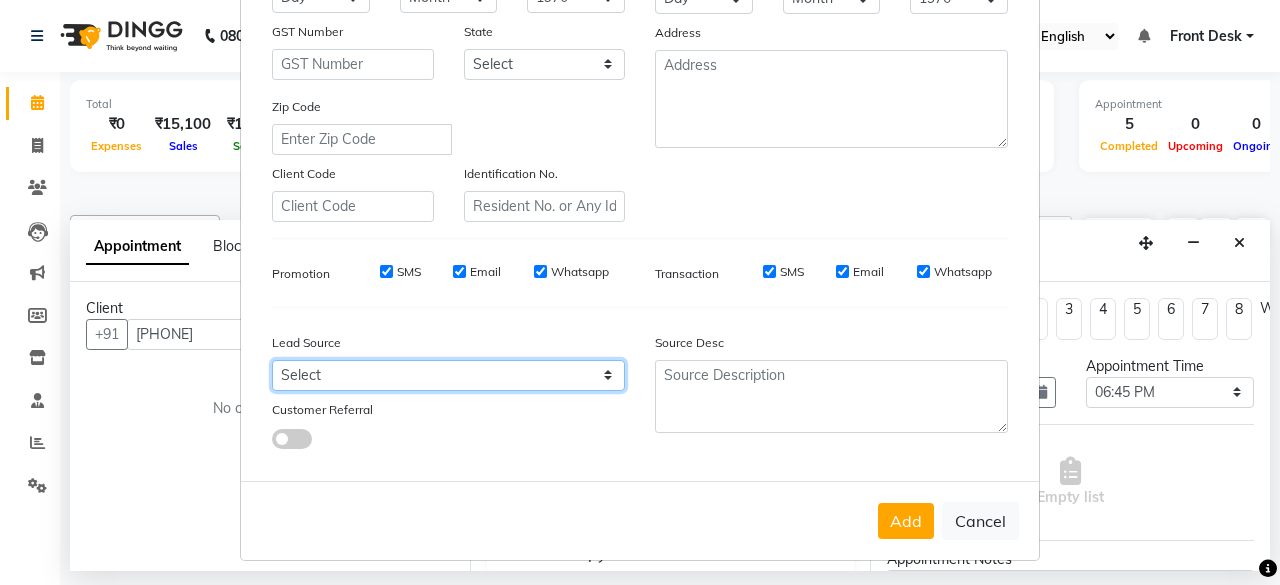select on "55718" 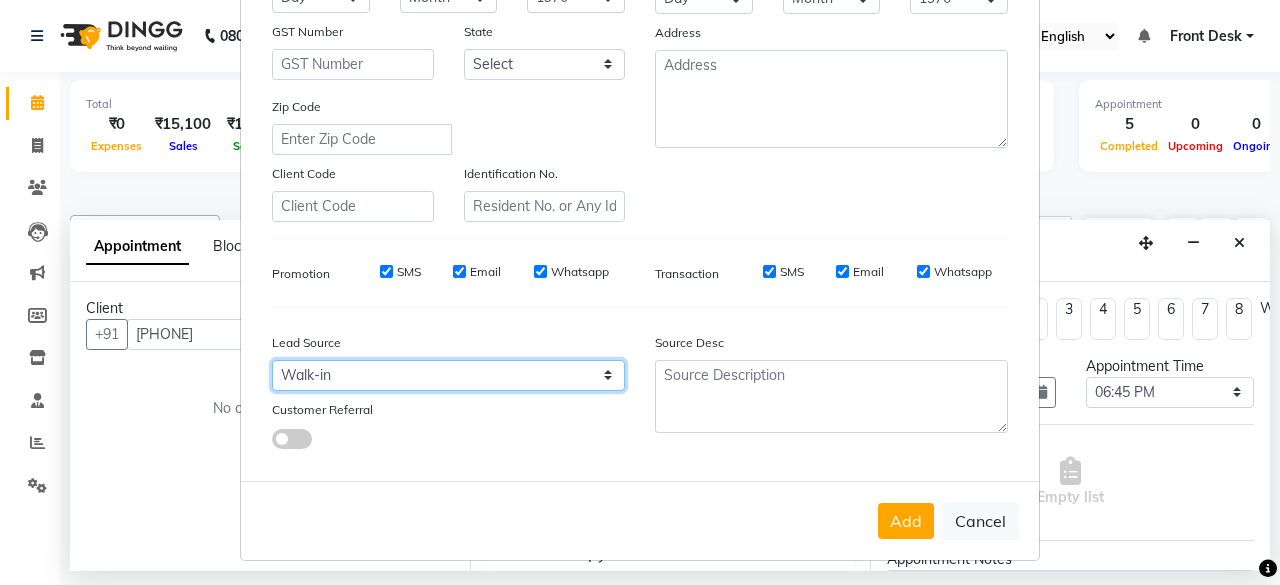 click on "Select Walk-in Referral Internet Friend Word of Mouth Advertisement Facebook JustDial Google Other" at bounding box center (448, 375) 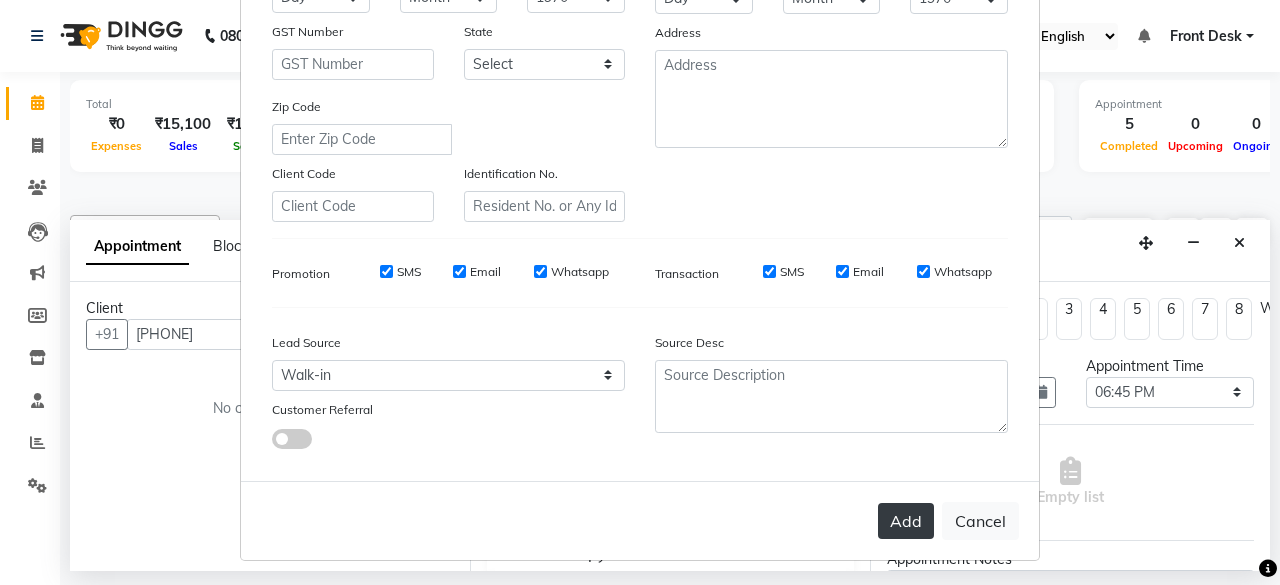 click on "Add" at bounding box center (906, 521) 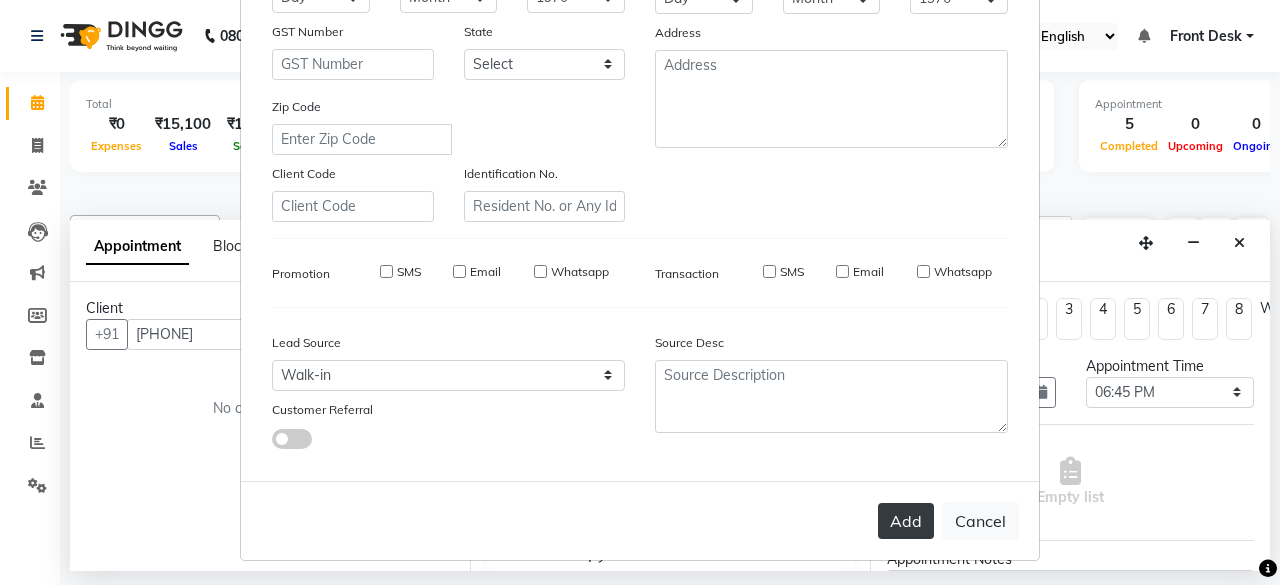 type 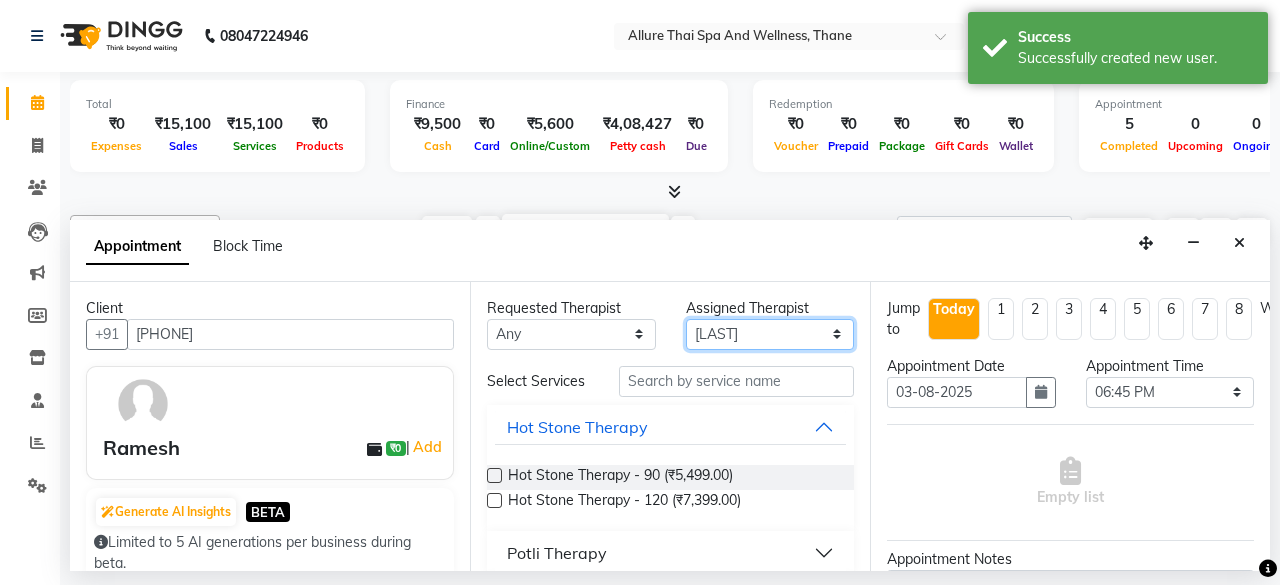 click on "Select Ako Omomi Puii Ressi Seim" at bounding box center (770, 334) 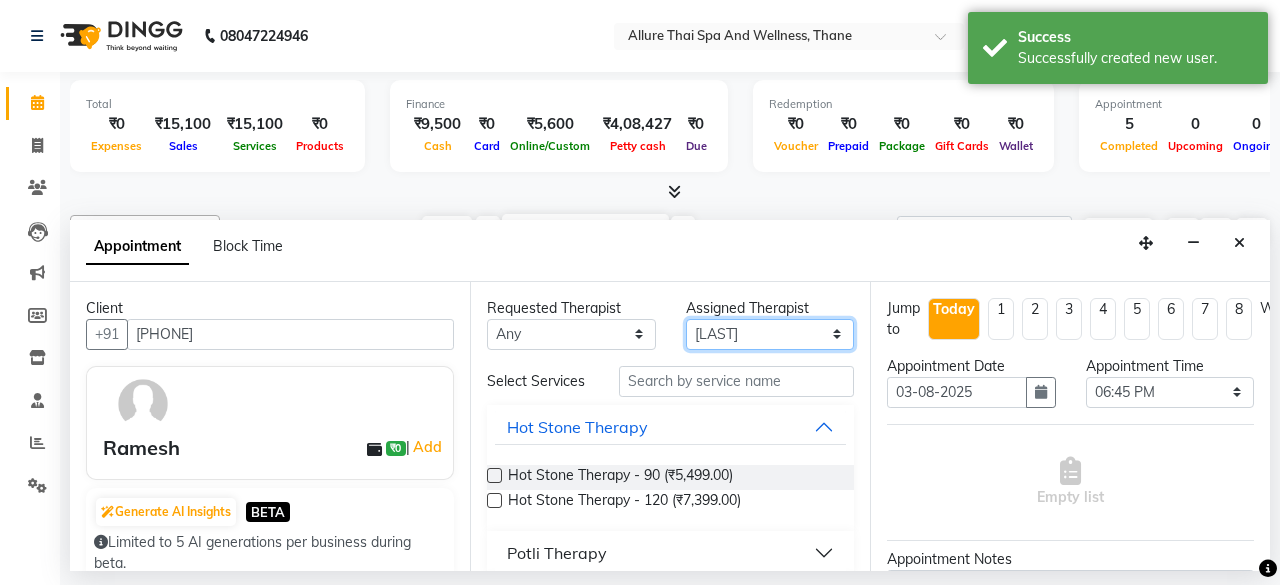 select on "84280" 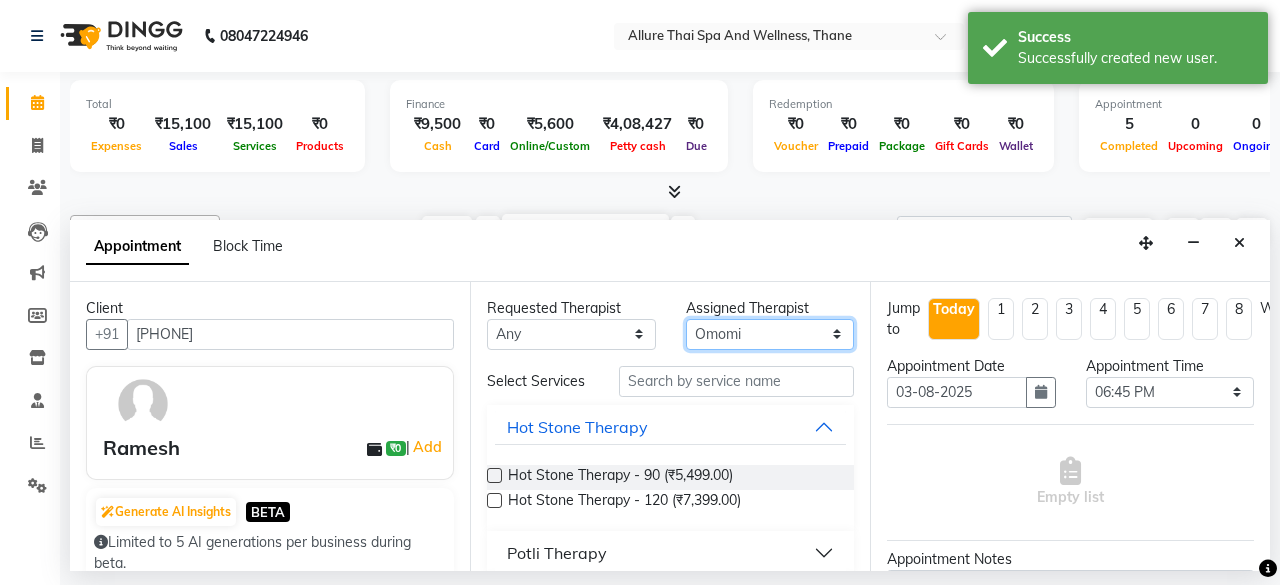click on "Select Ako Omomi Puii Ressi Seim" at bounding box center [770, 334] 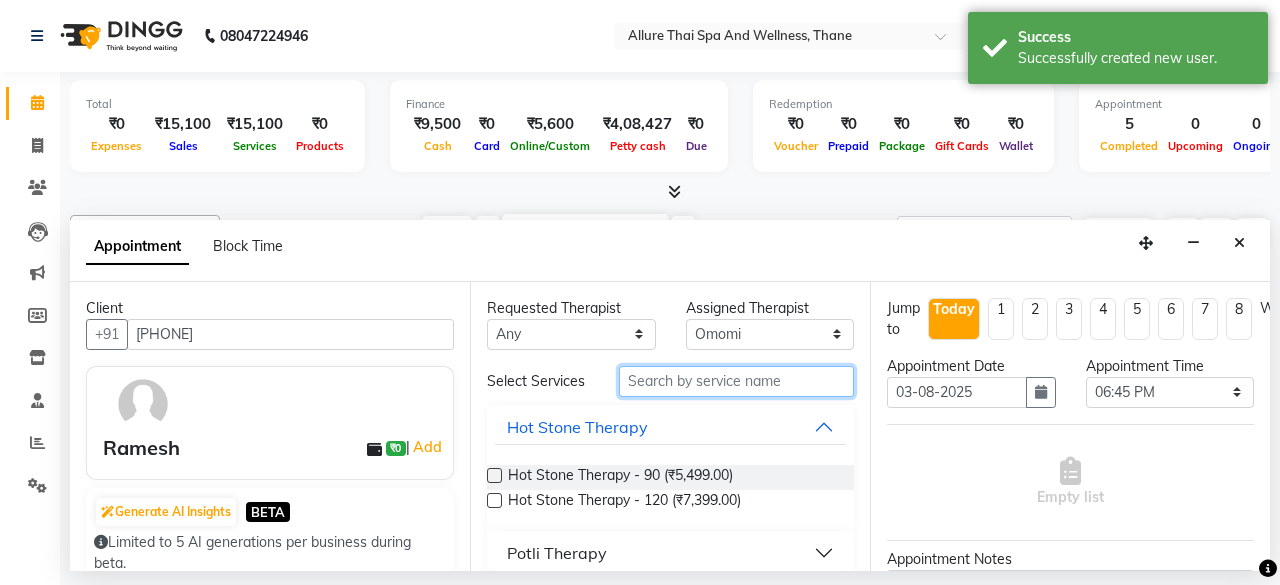 click at bounding box center (736, 381) 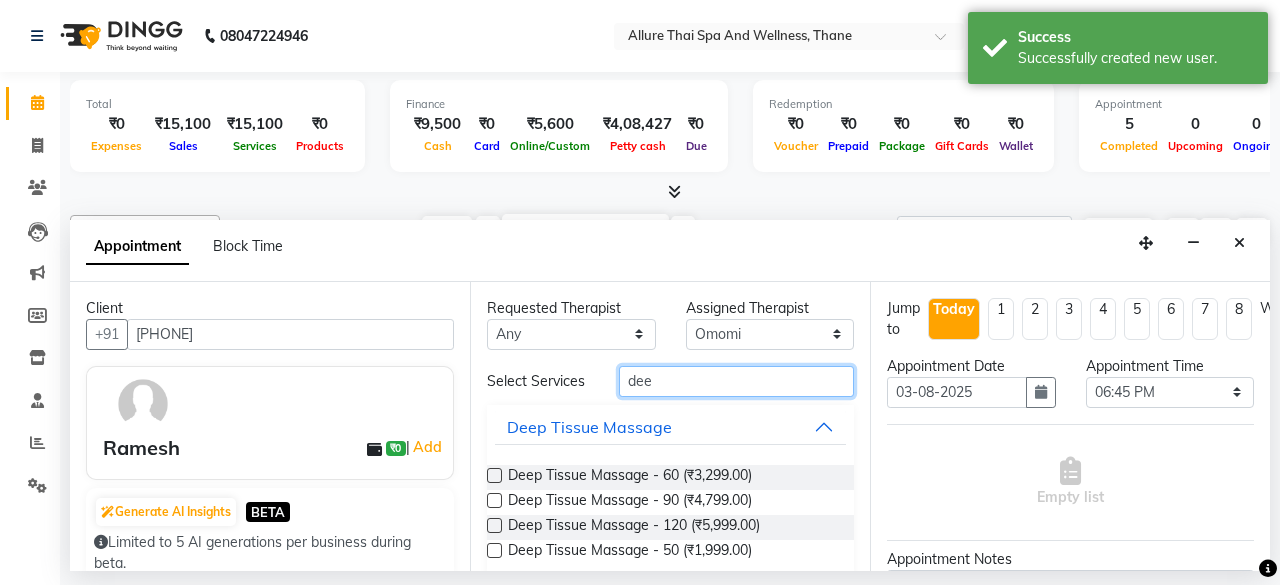 type on "dee" 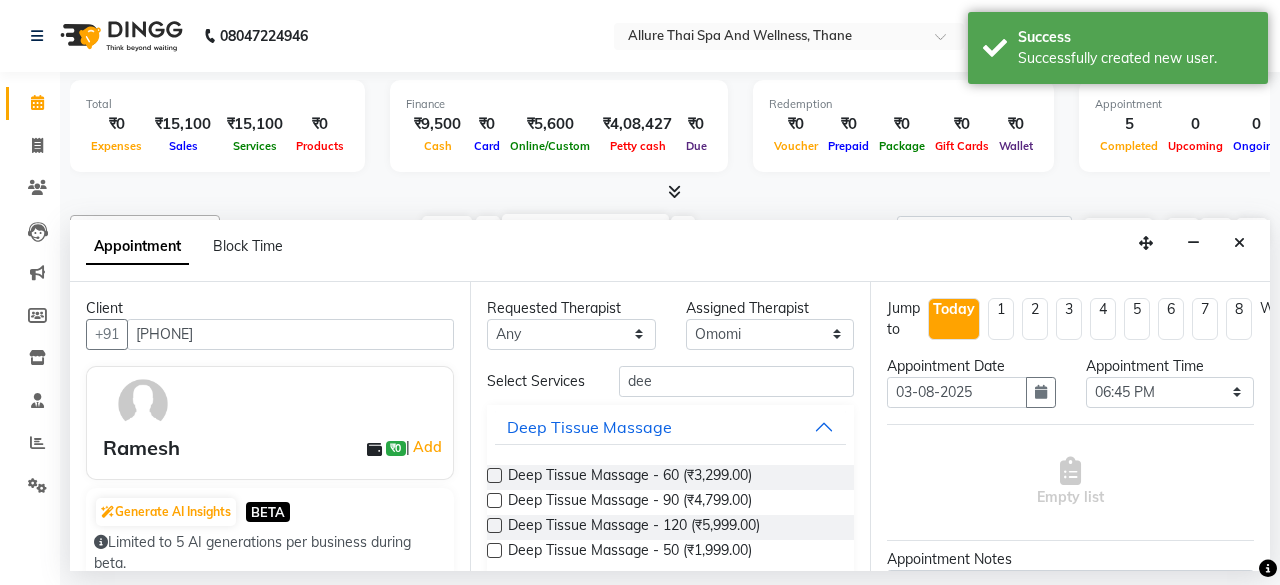 click at bounding box center [494, 475] 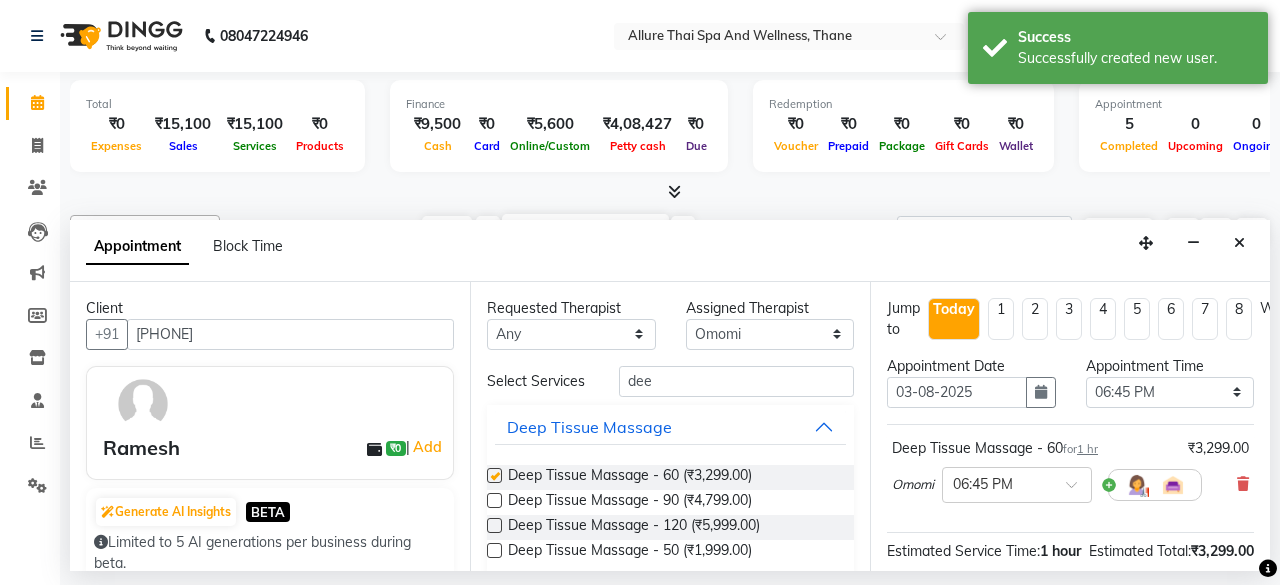 checkbox on "false" 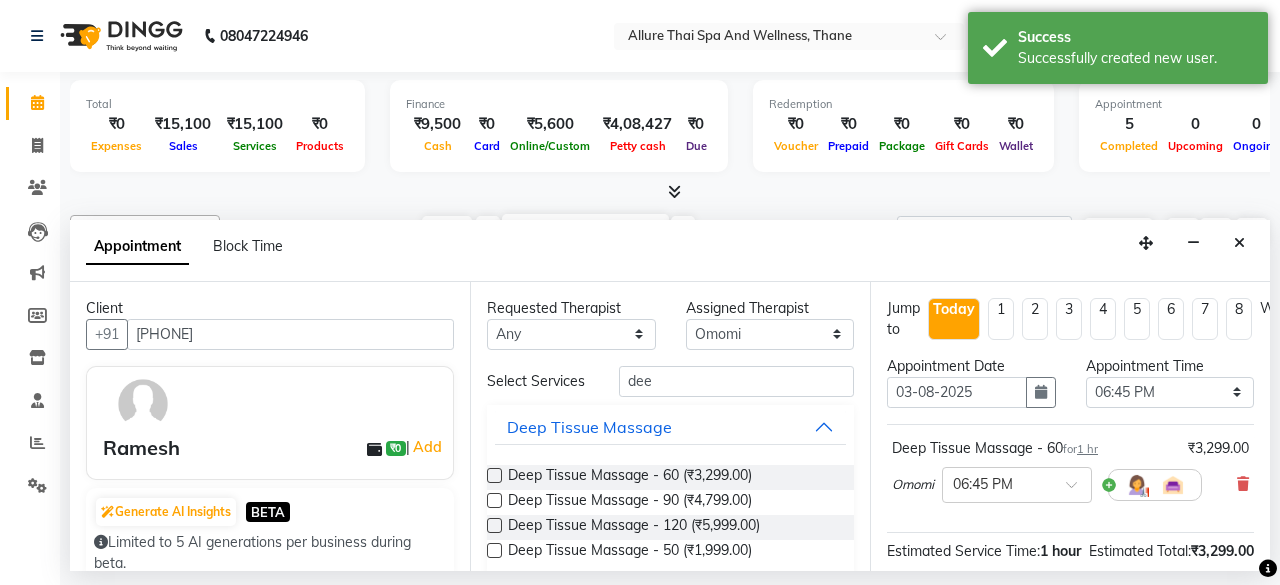 scroll, scrollTop: 25, scrollLeft: 0, axis: vertical 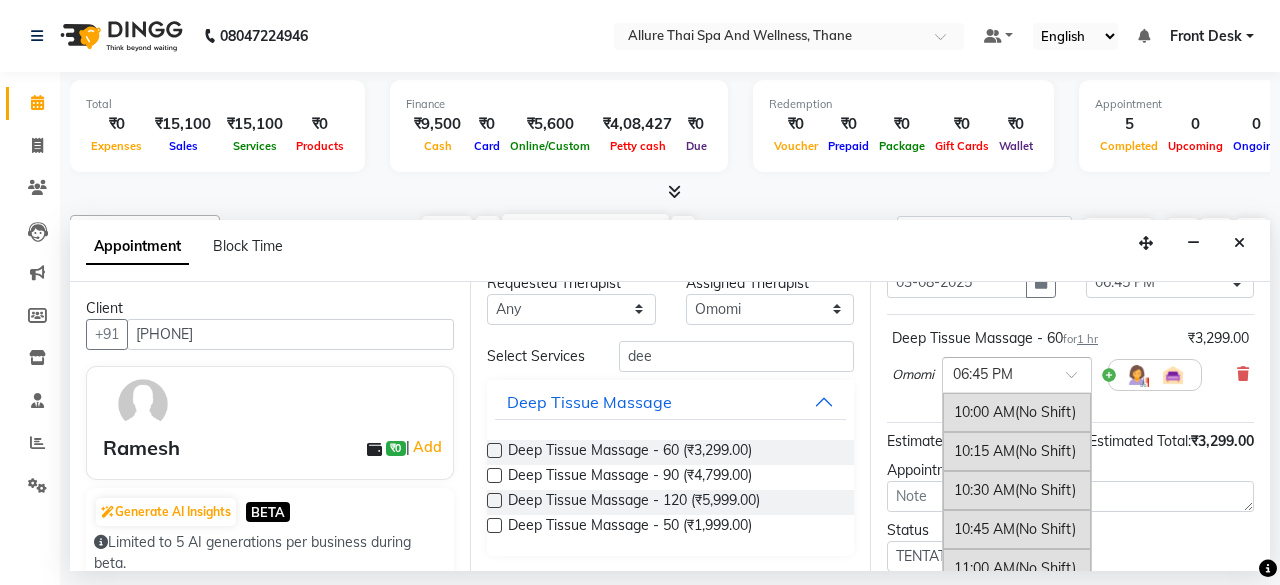 click on "× 06:45 PM" at bounding box center (1017, 375) 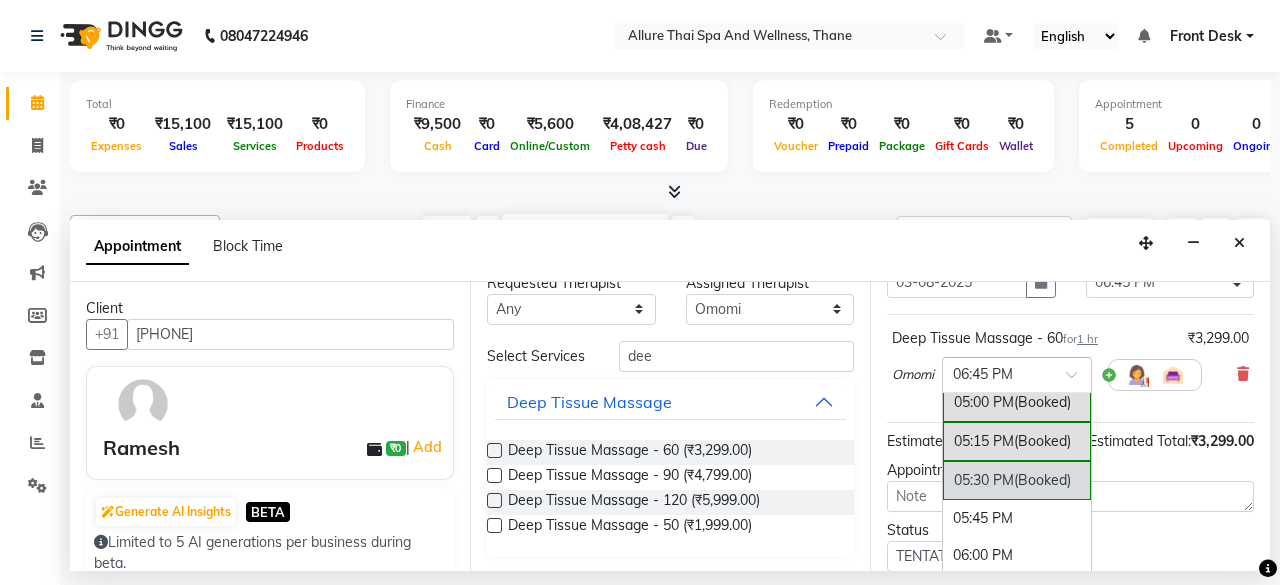 scroll, scrollTop: 1076, scrollLeft: 0, axis: vertical 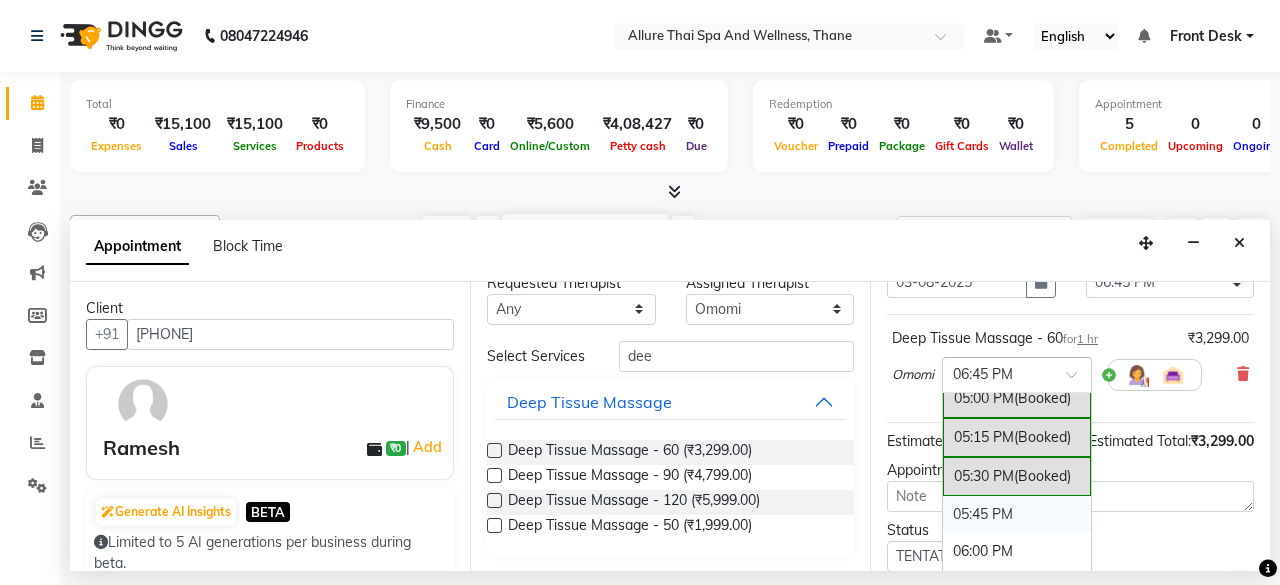 click on "05:45 PM" at bounding box center (1017, 514) 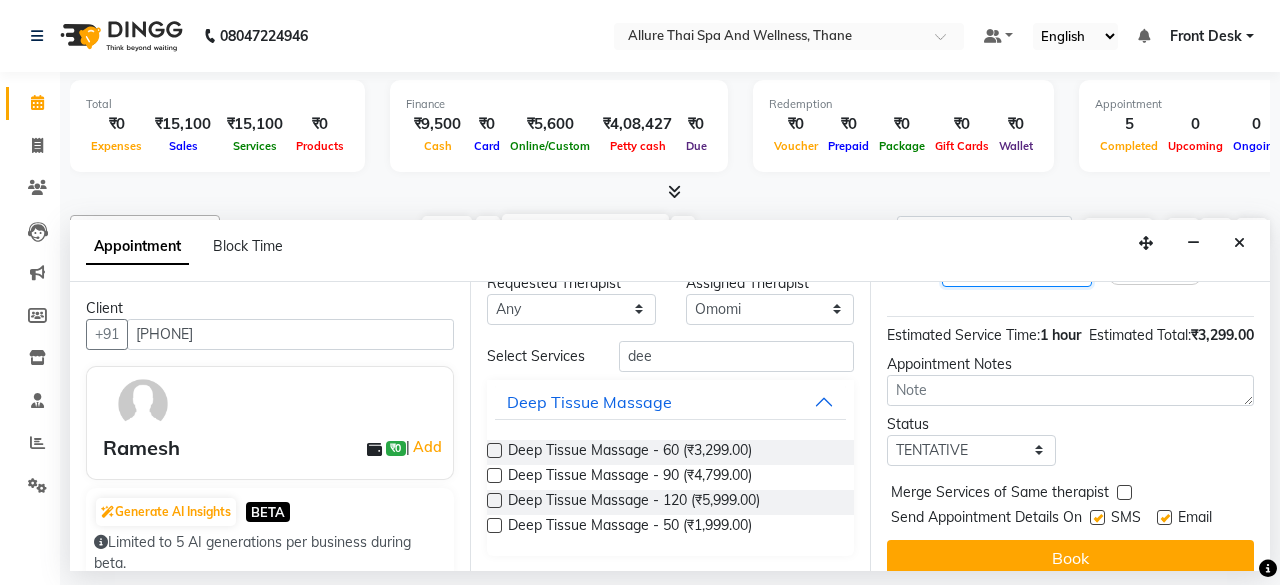scroll, scrollTop: 220, scrollLeft: 0, axis: vertical 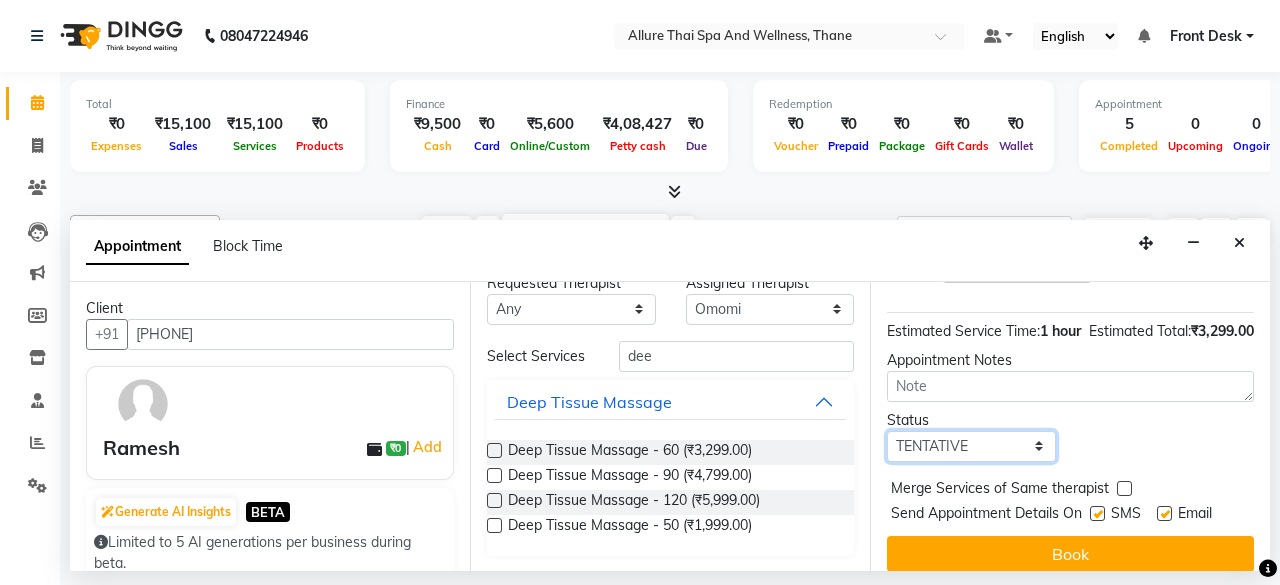 click on "Select TENTATIVE CONFIRM CHECK-IN UPCOMING" at bounding box center (971, 446) 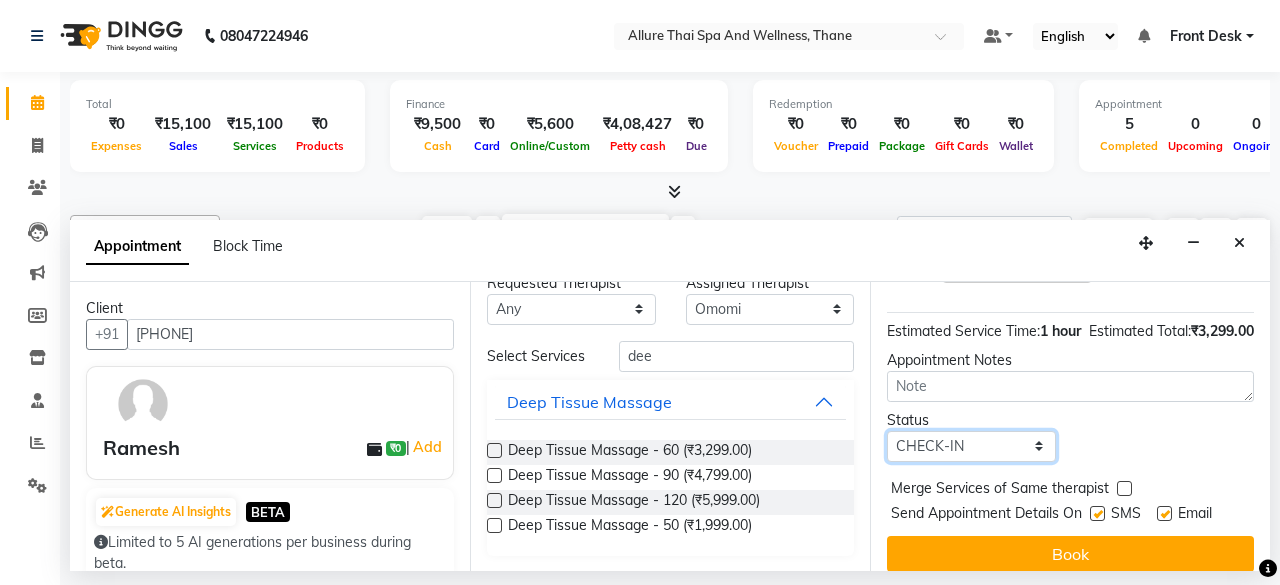click on "Select TENTATIVE CONFIRM CHECK-IN UPCOMING" at bounding box center (971, 446) 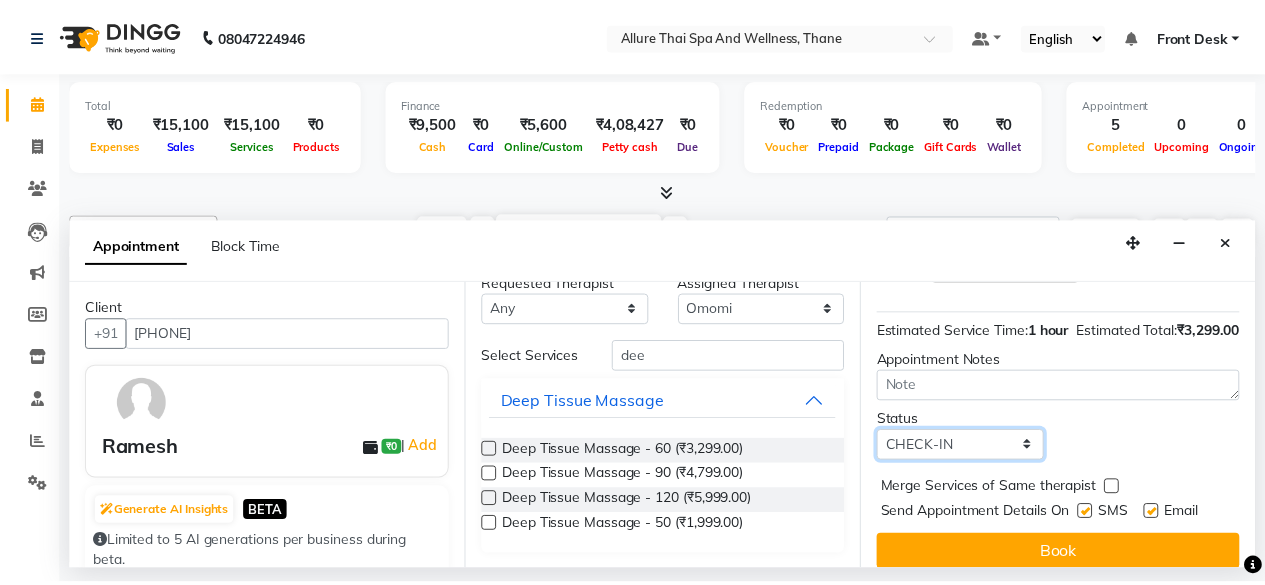 scroll, scrollTop: 272, scrollLeft: 0, axis: vertical 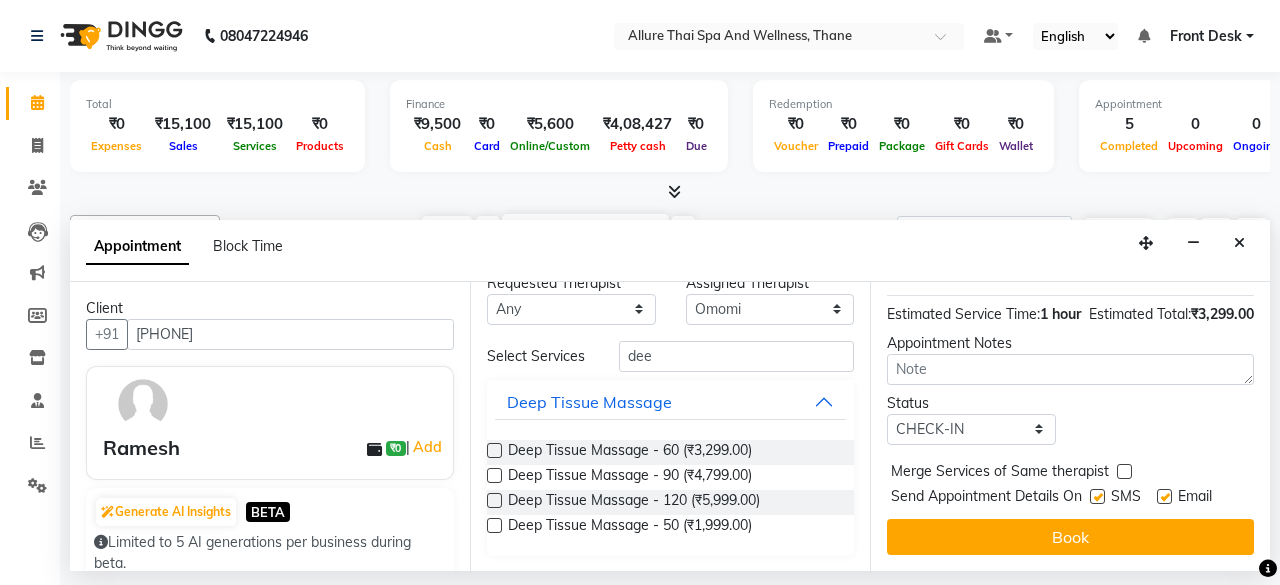 click on "SMS" at bounding box center (1123, 498) 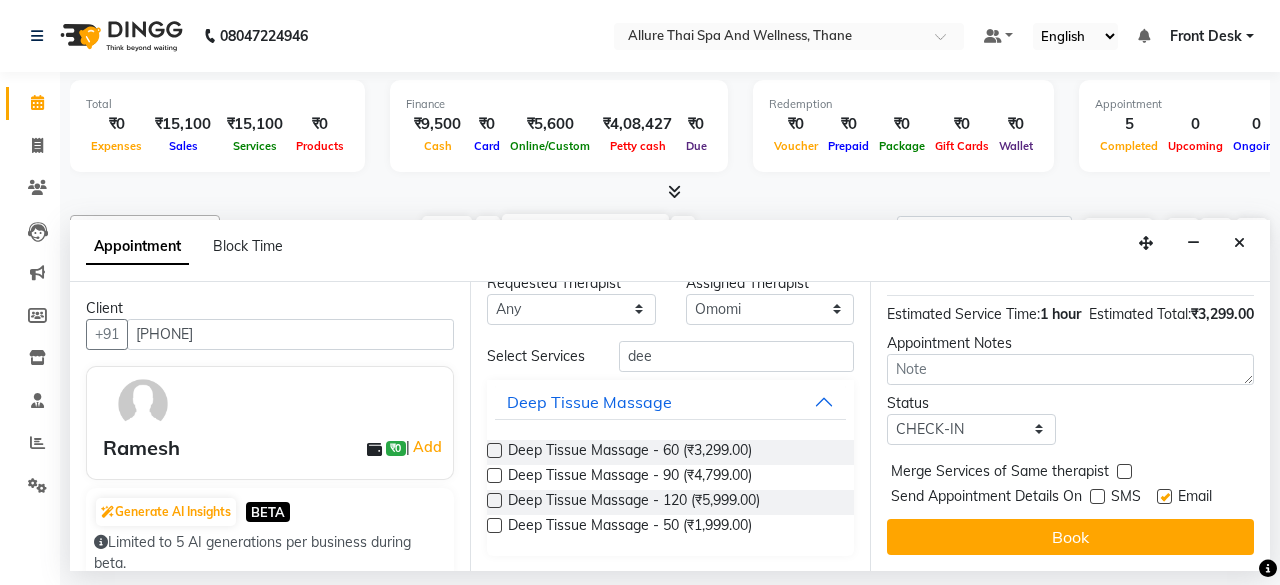 click at bounding box center (1164, 496) 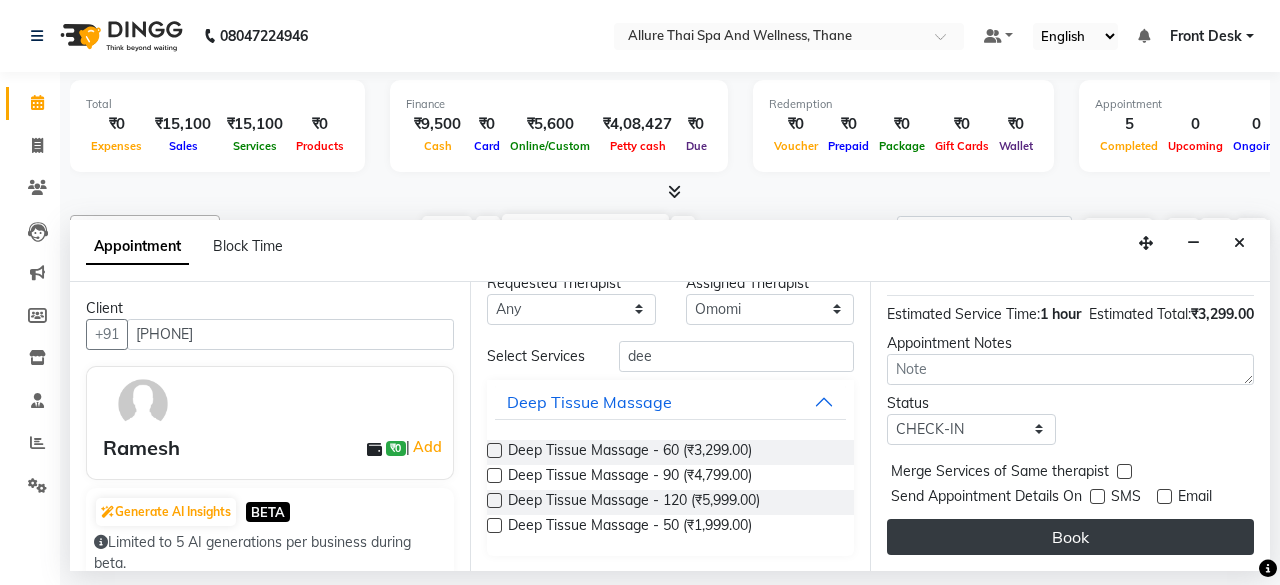 click on "Book" at bounding box center (1070, 537) 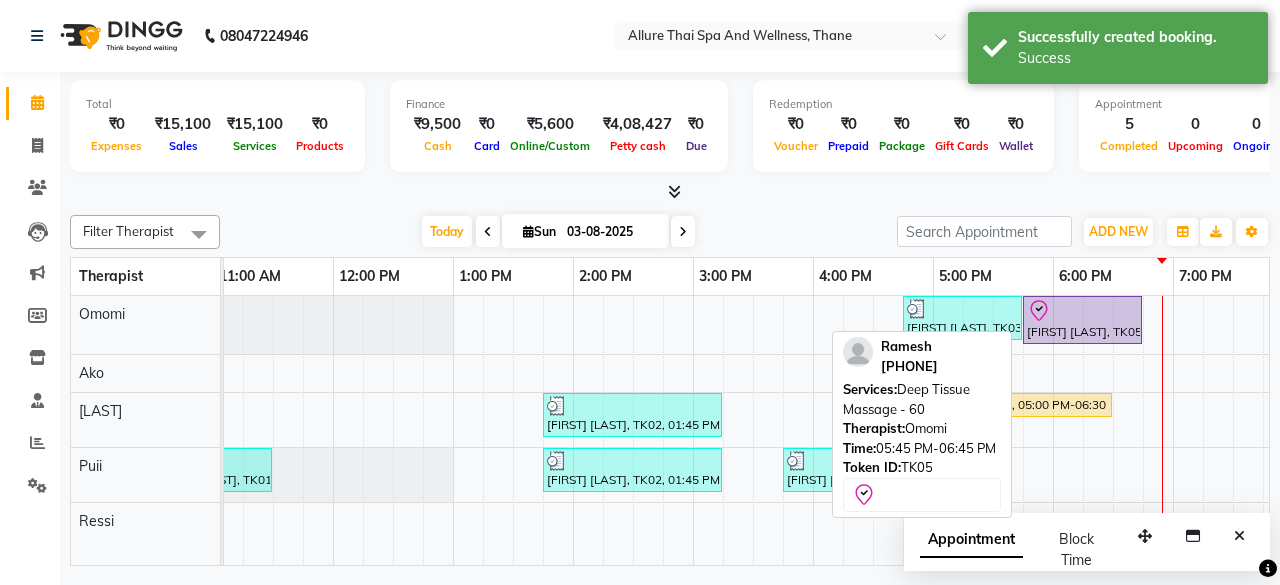 click on "[PERSON_NAME], TK05, 05:45 PM-06:45 PM, Deep Tissue Massage - 60" at bounding box center (1082, 320) 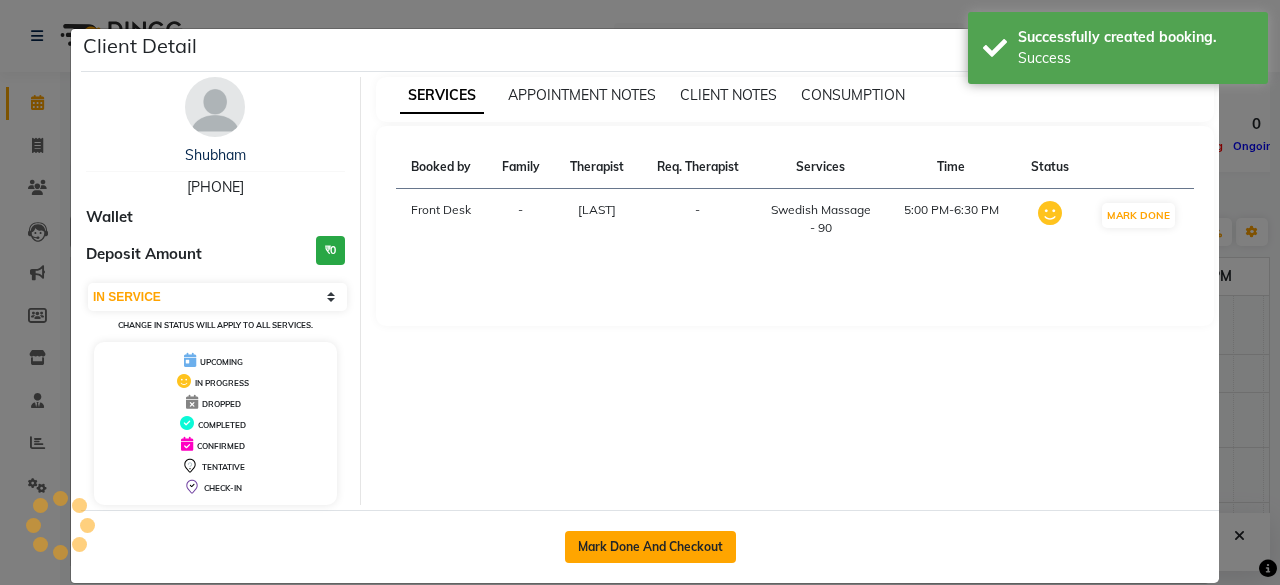 click on "Mark Done And Checkout" 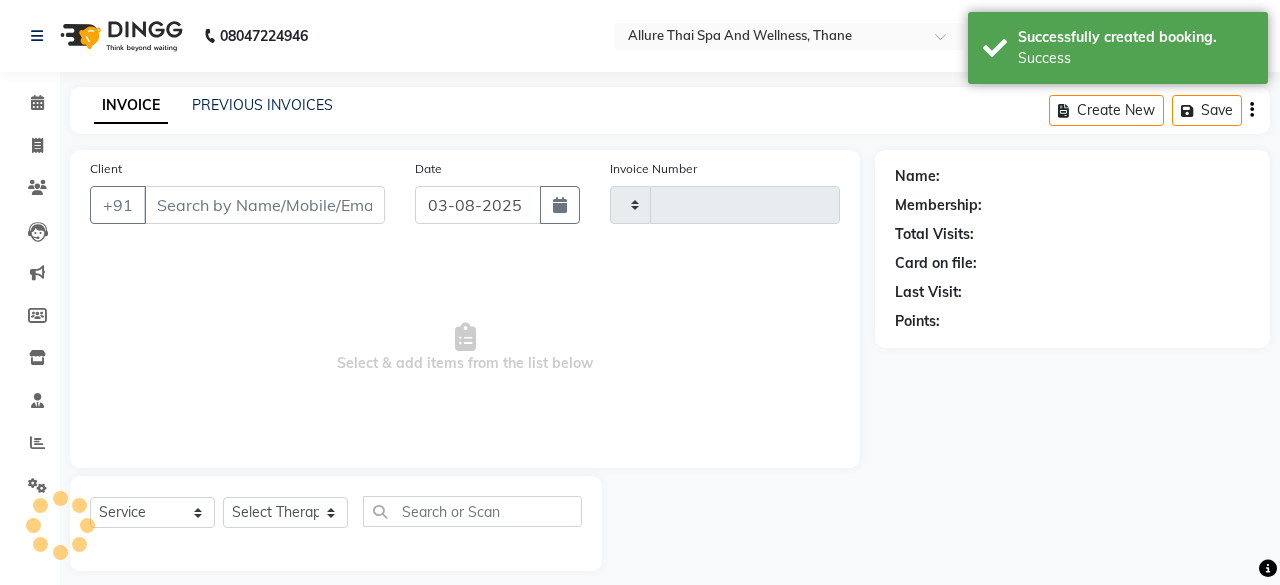 type on "0414" 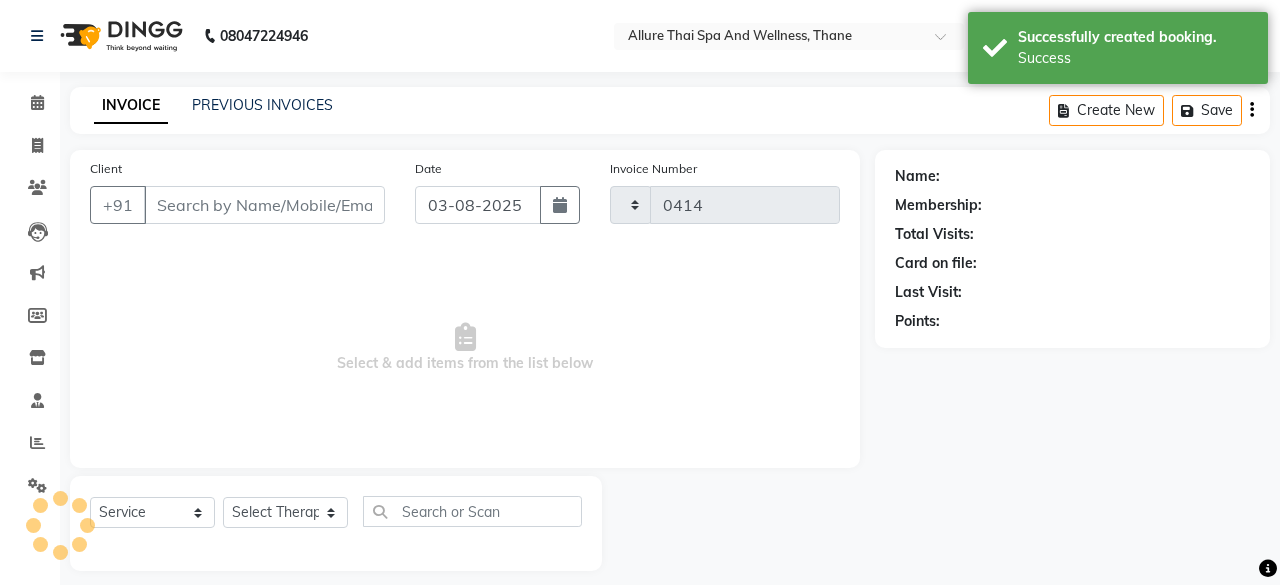 select on "8525" 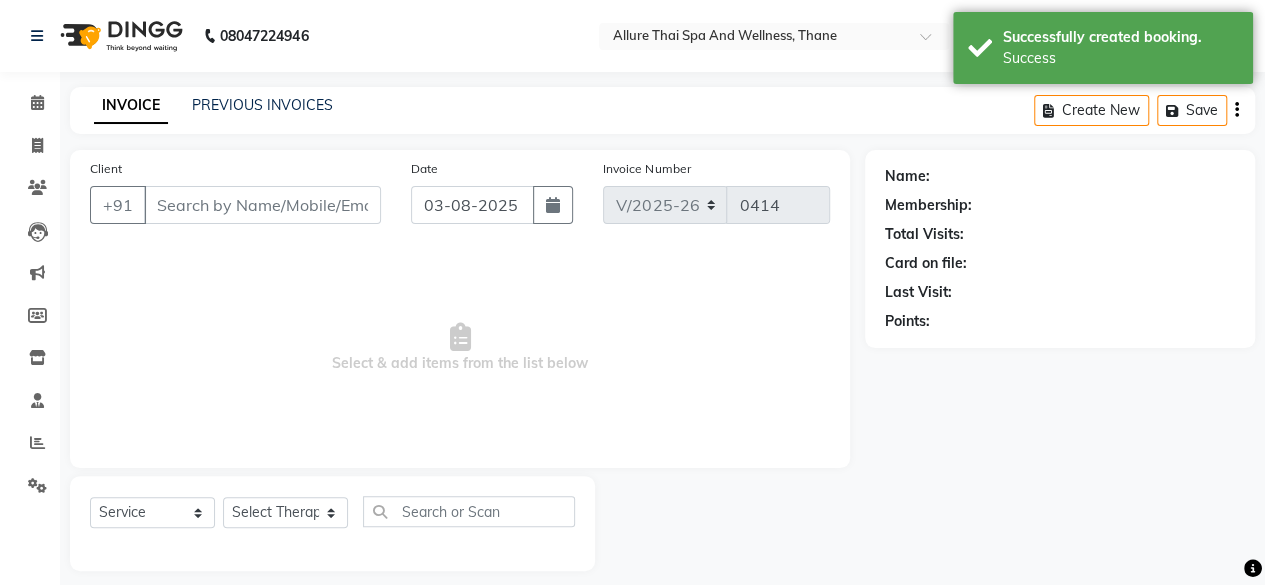 type on "[PHONE]" 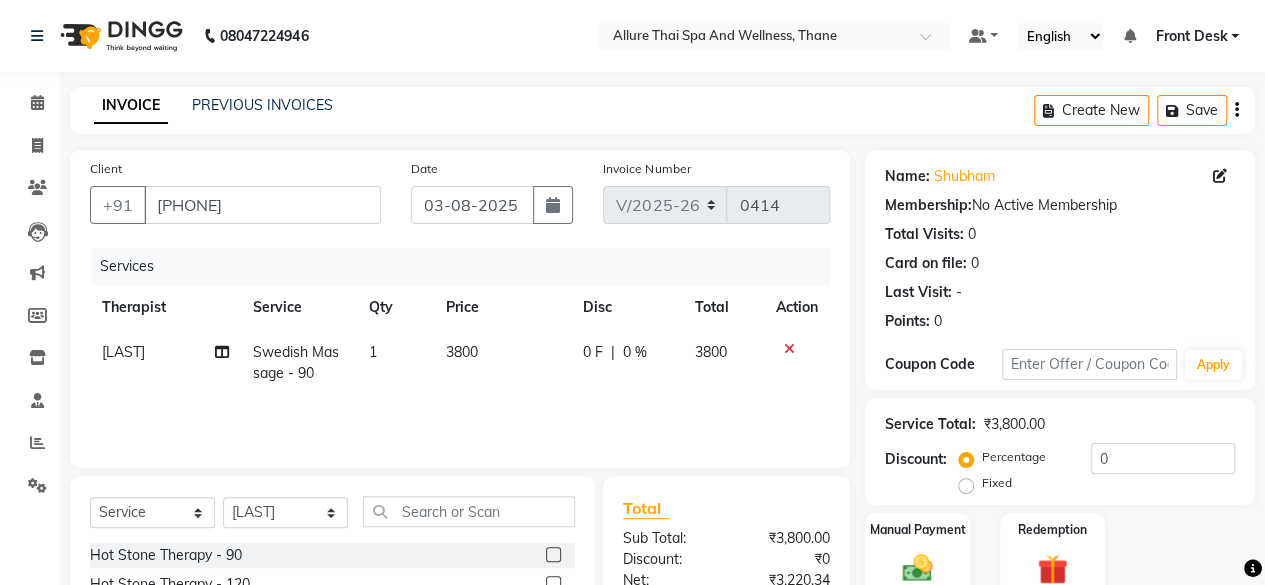 click on "Swedish Massage - 90" 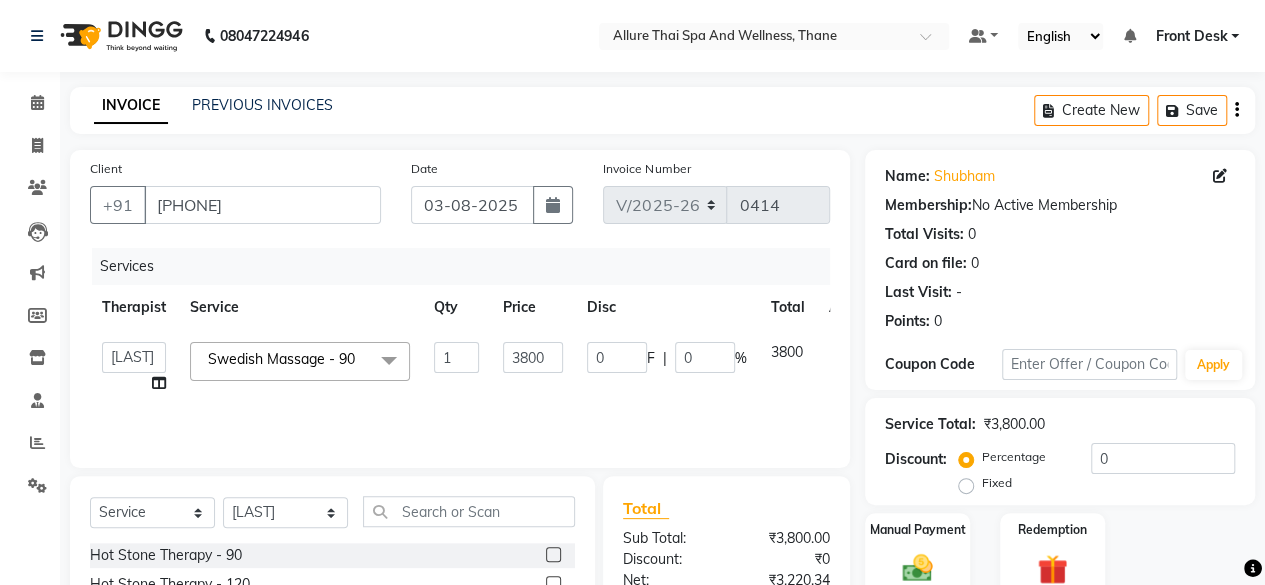 click on "Swedish Massage - 90" 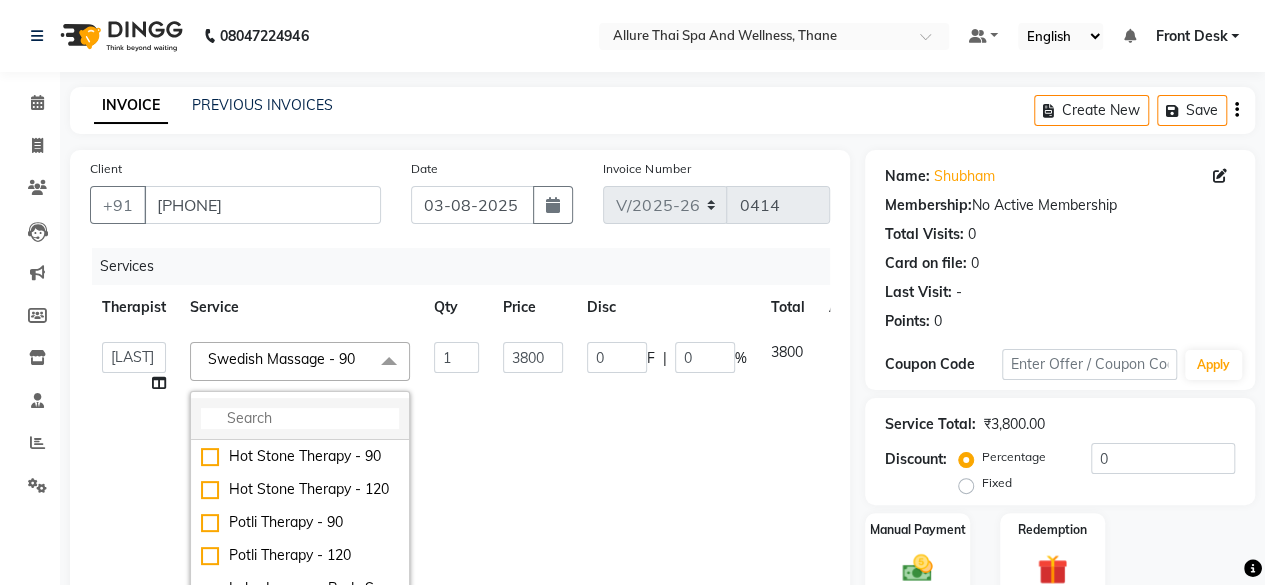 click 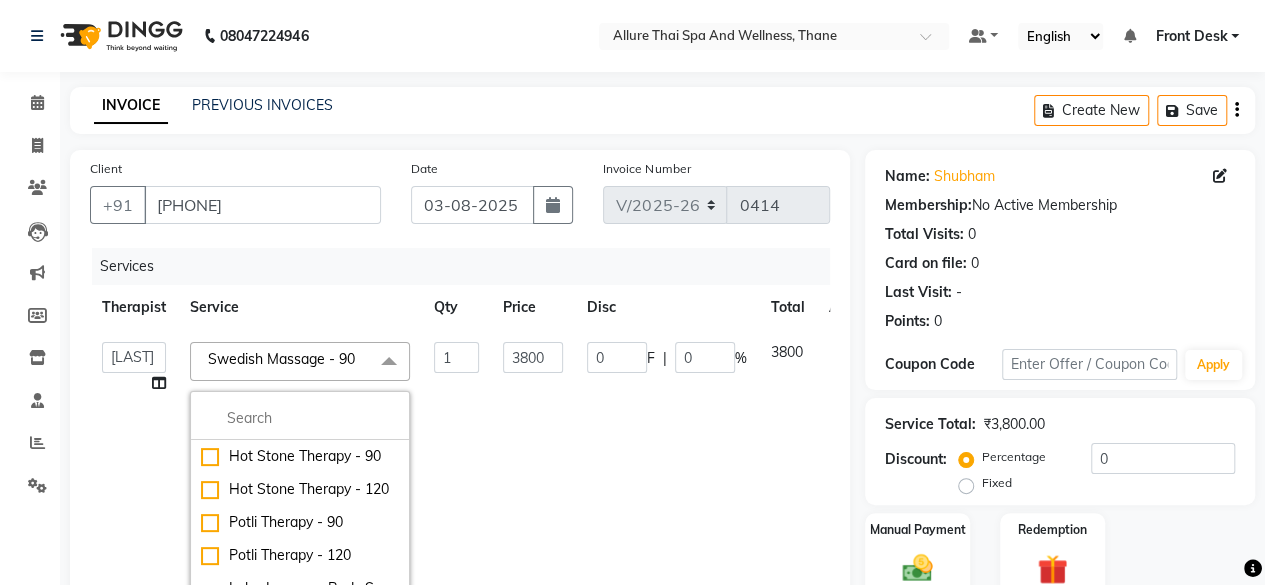 click on "0 F | 0 %" 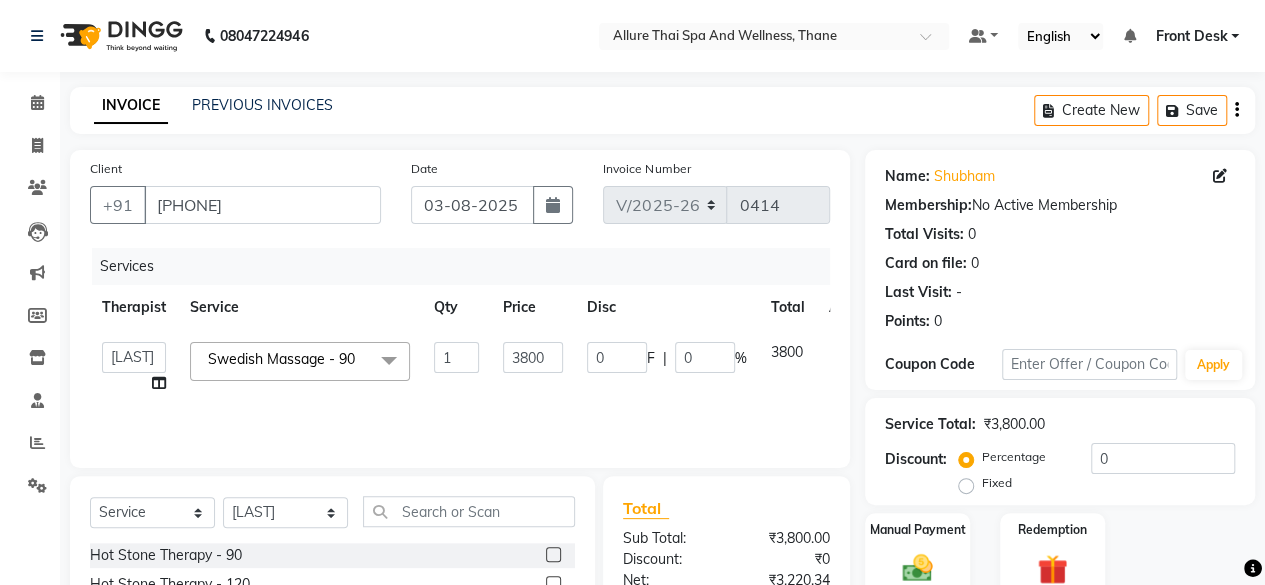 click on "Fixed" 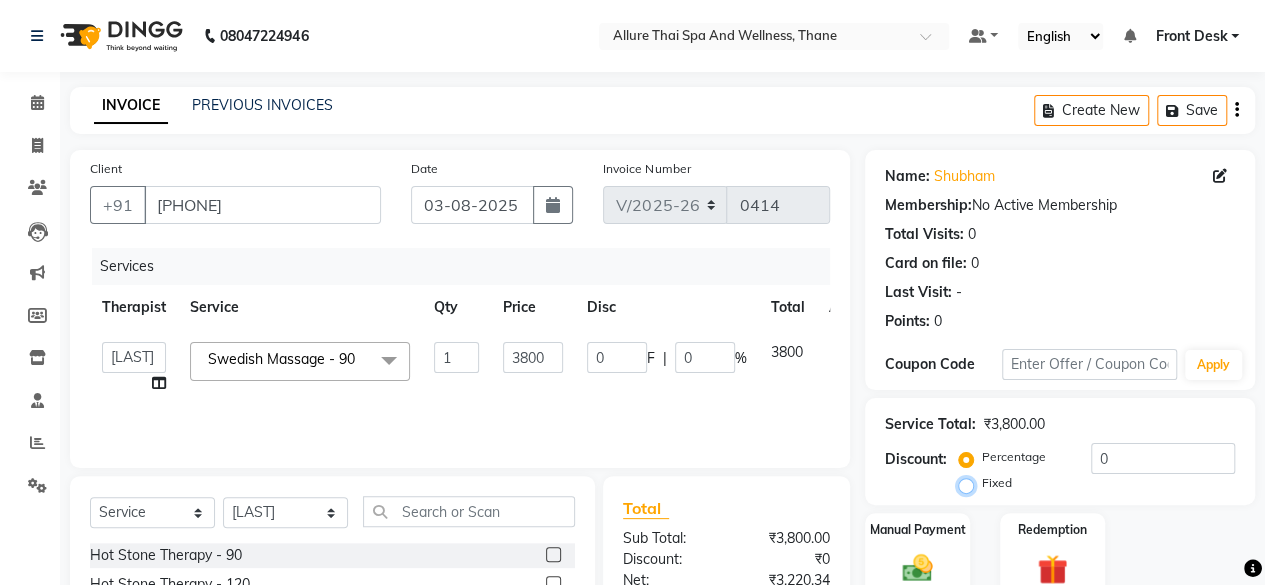 click on "Fixed" at bounding box center [970, 483] 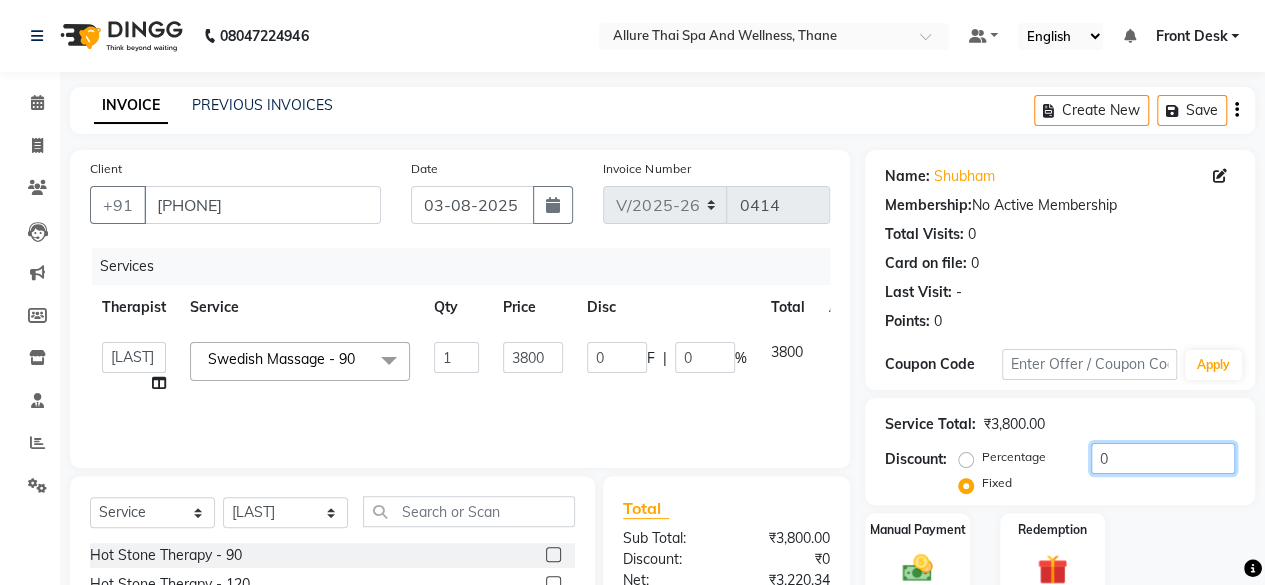click on "0" 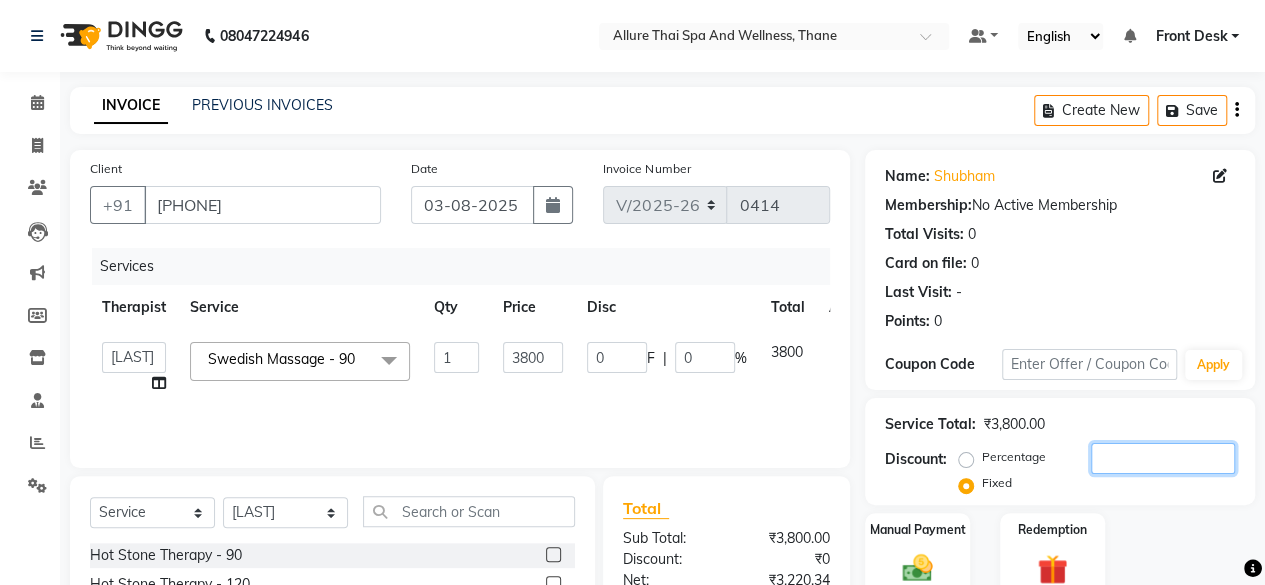 type on "6" 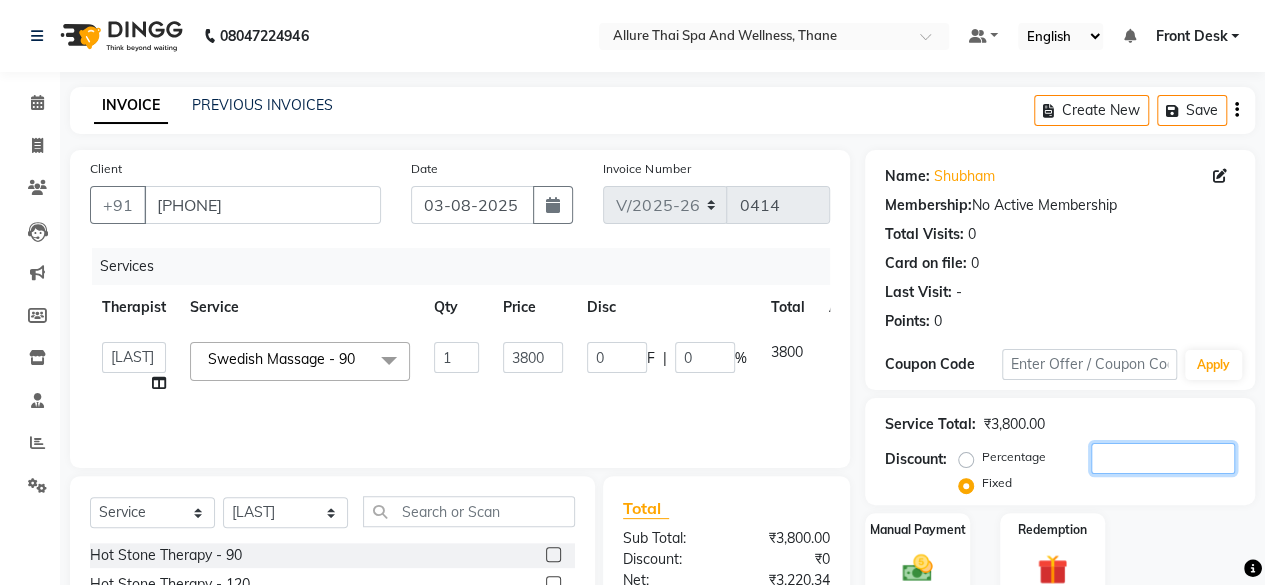 type on "6" 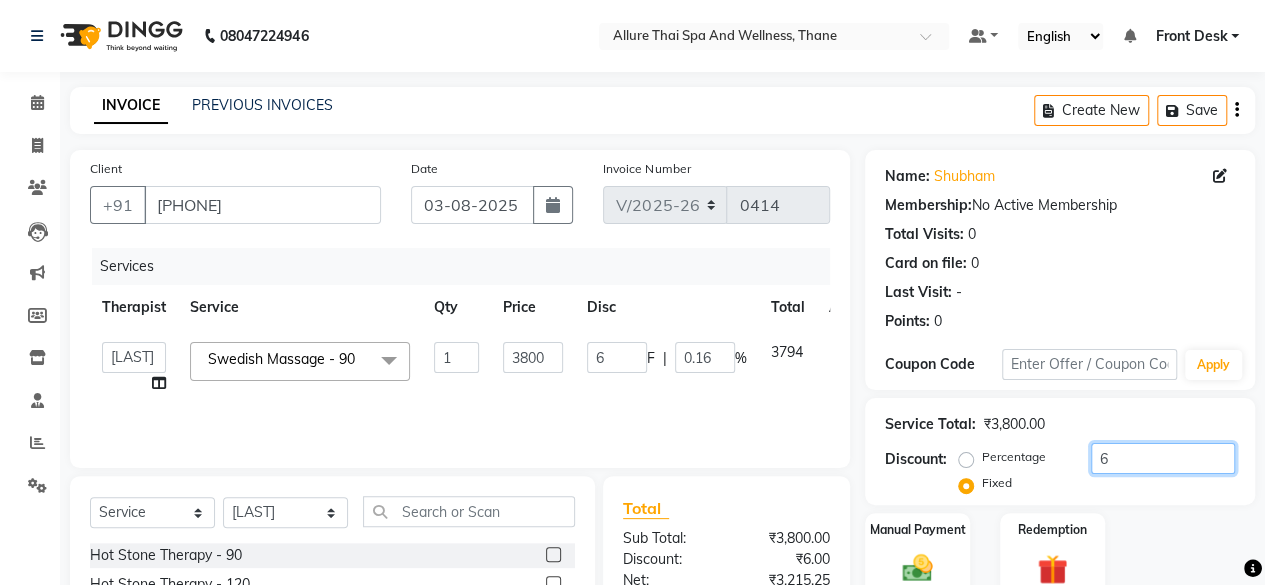 type on "60" 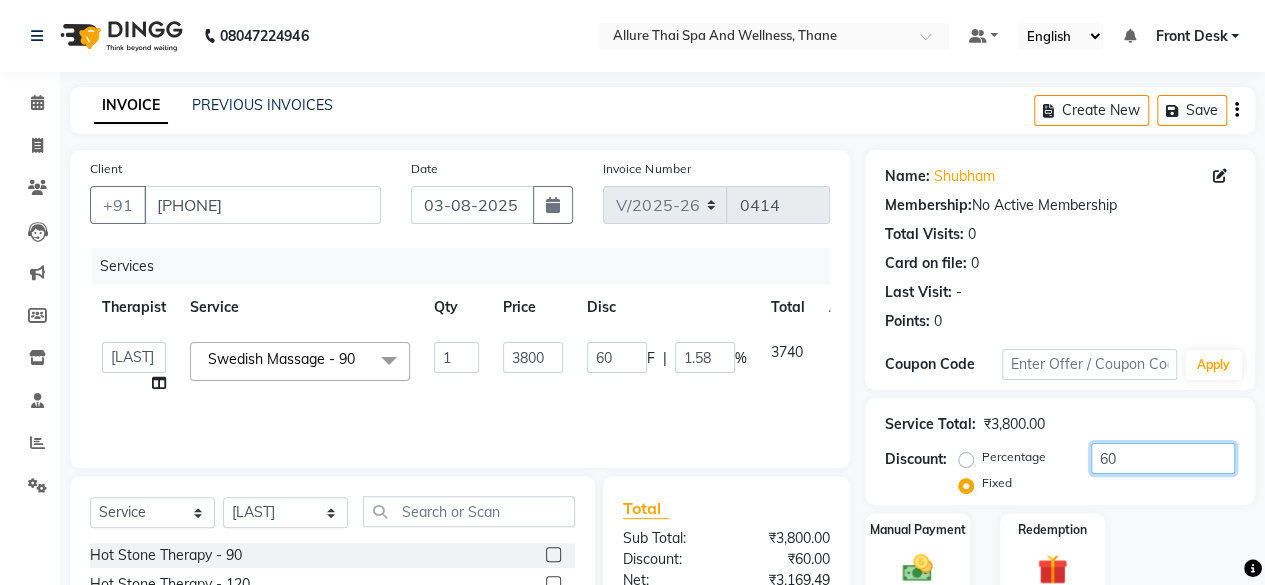 type on "600" 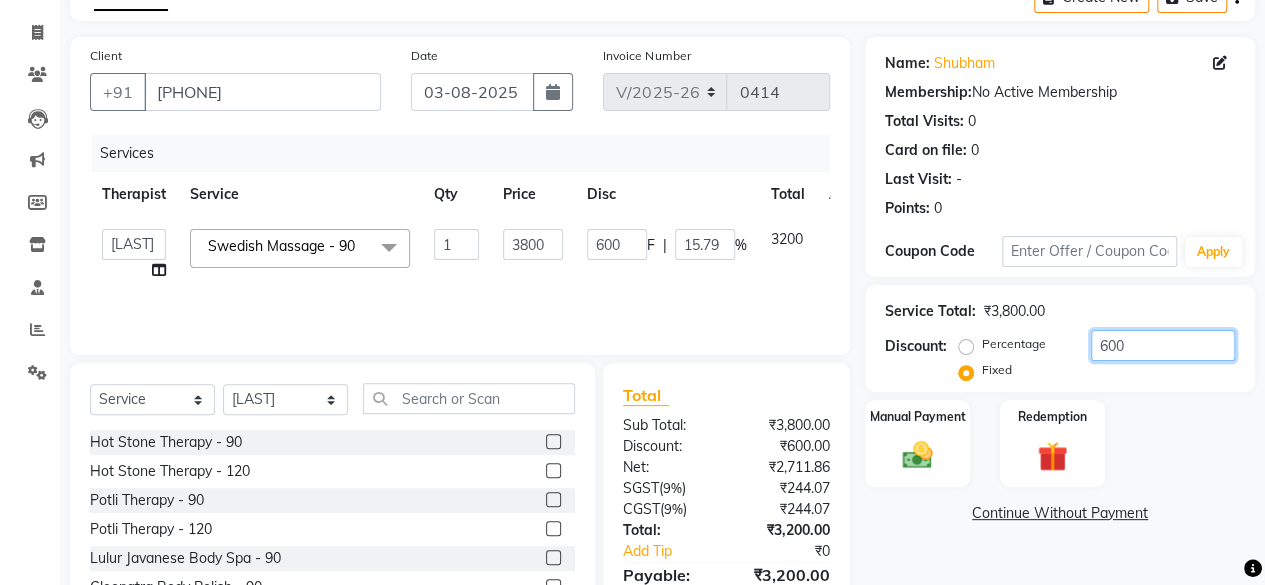 scroll, scrollTop: 114, scrollLeft: 0, axis: vertical 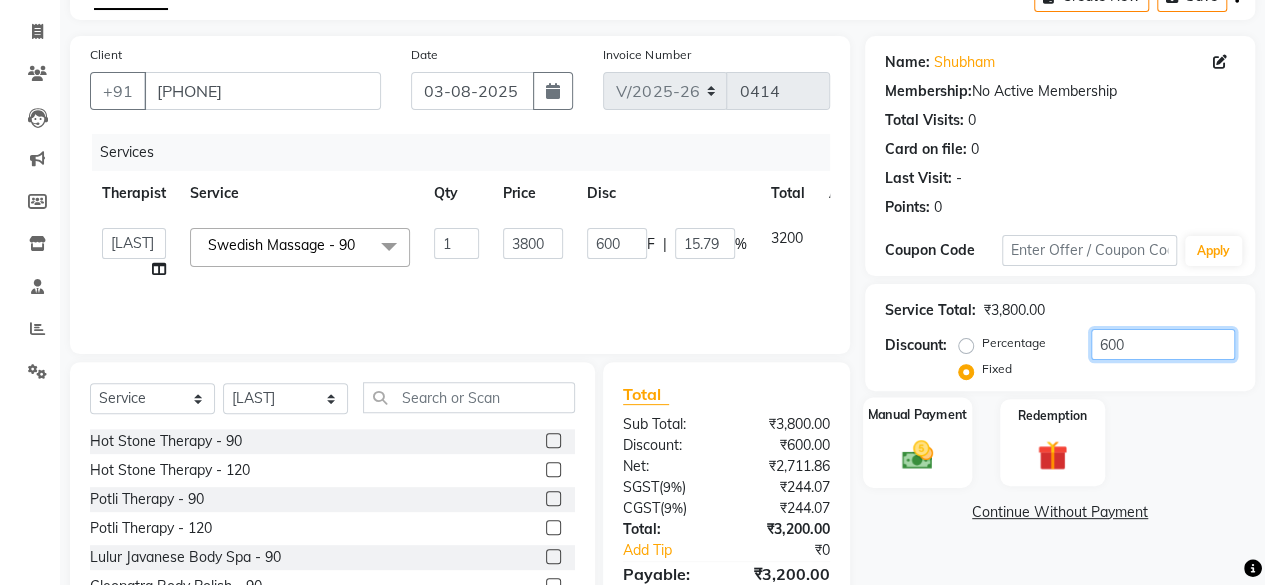 type on "600" 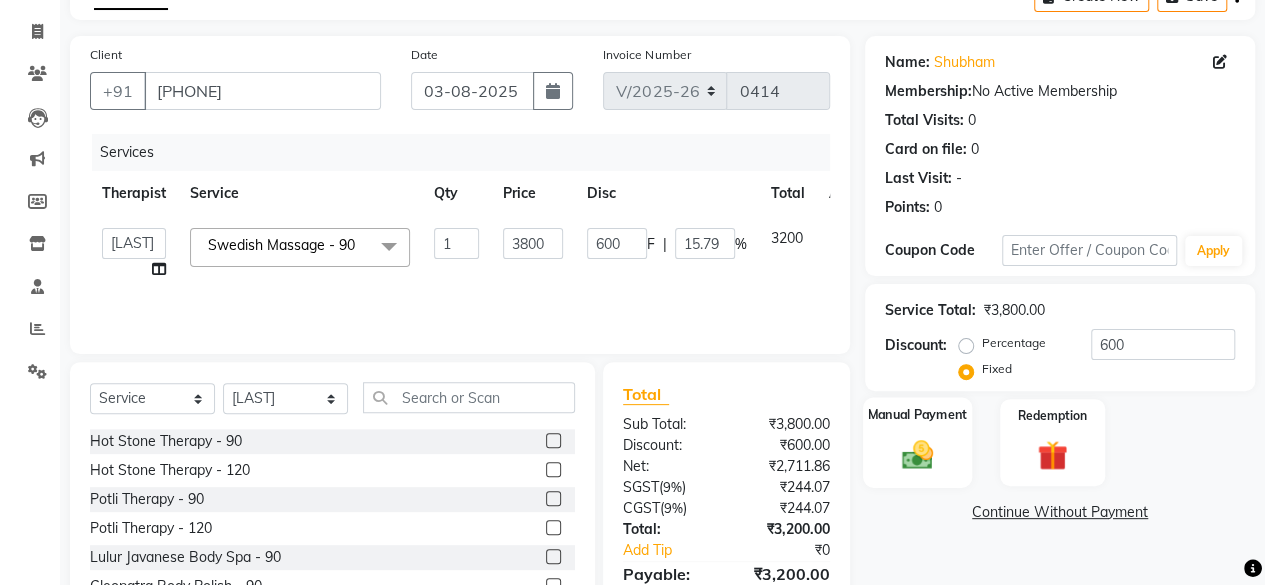 click 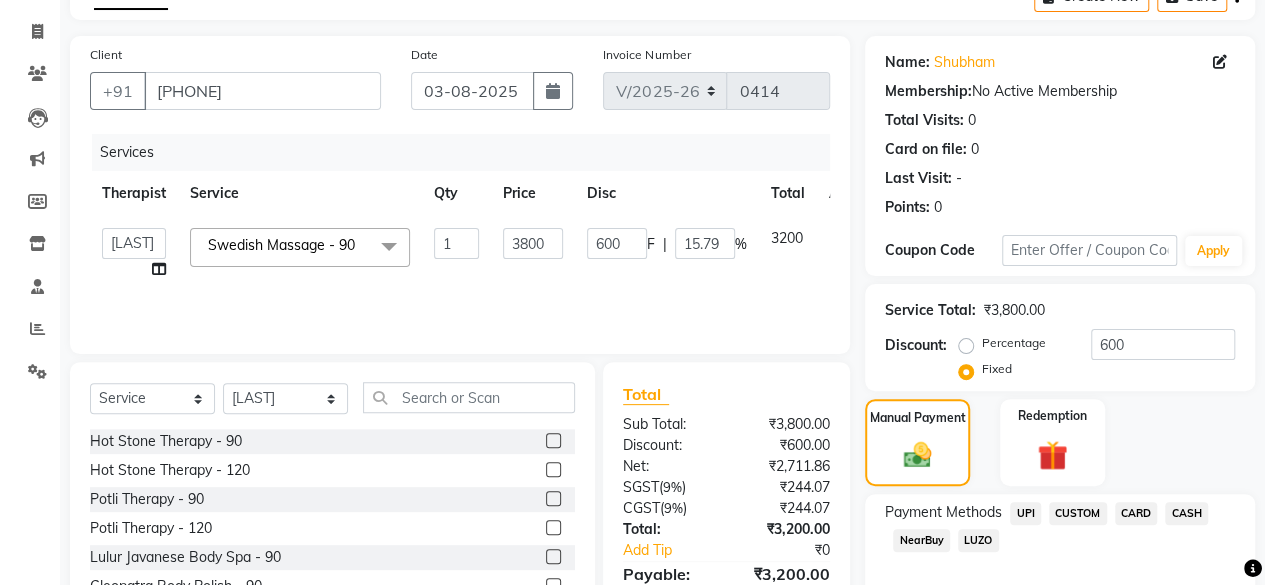 click on "UPI" 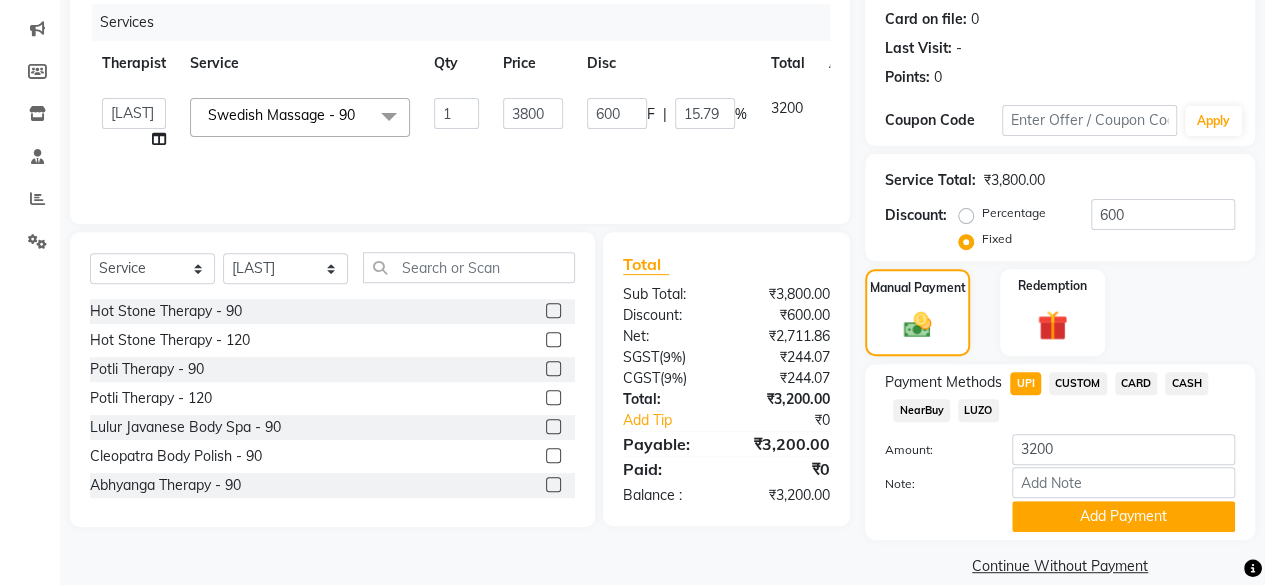 scroll, scrollTop: 268, scrollLeft: 0, axis: vertical 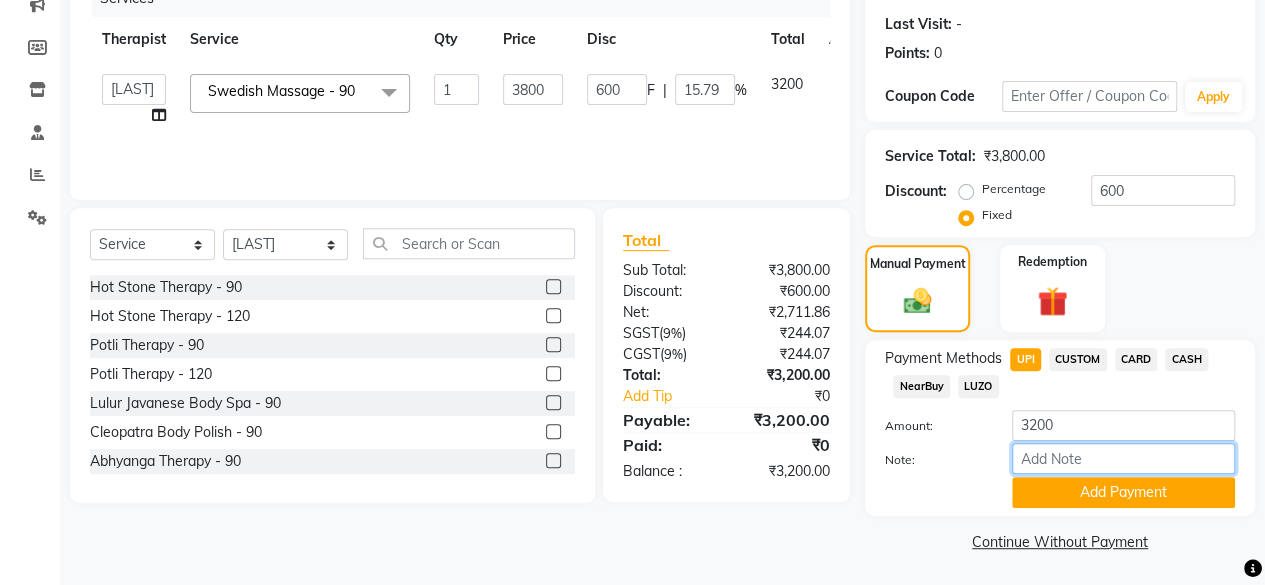 click on "Note:" at bounding box center (1123, 458) 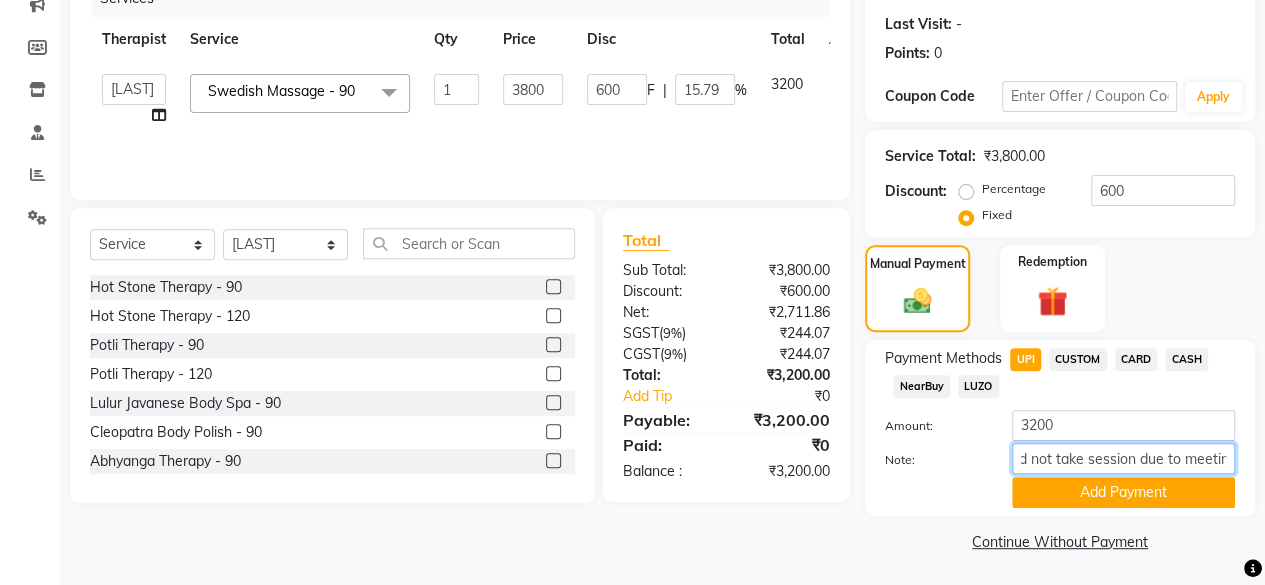 scroll, scrollTop: 0, scrollLeft: 115, axis: horizontal 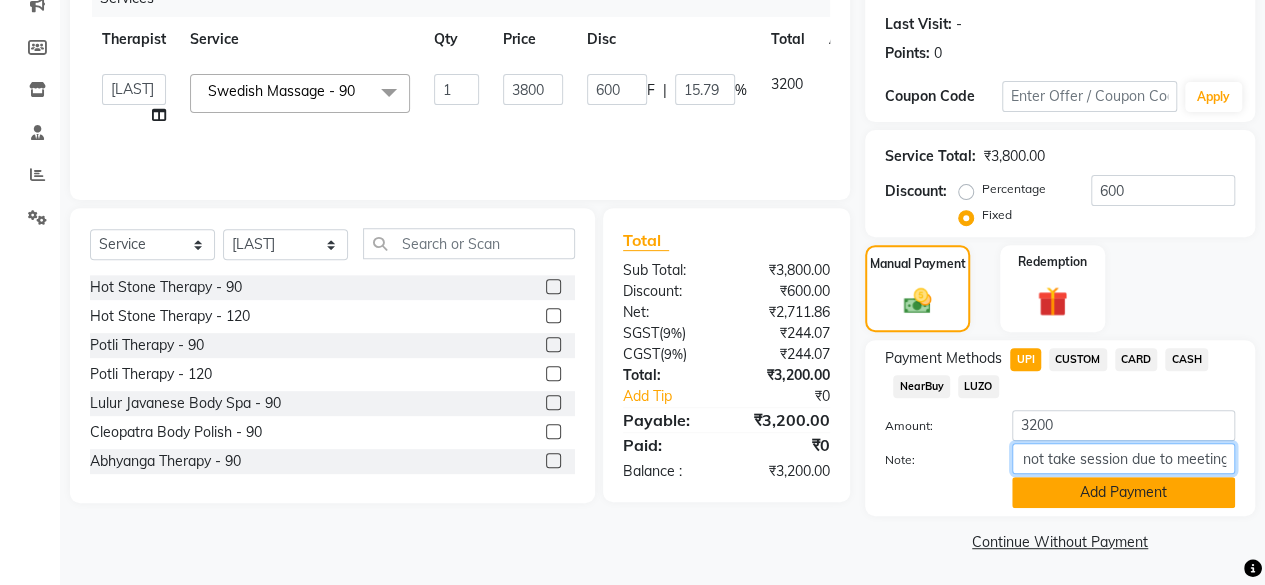 type on "Prebooked, Could not take session due to meeting" 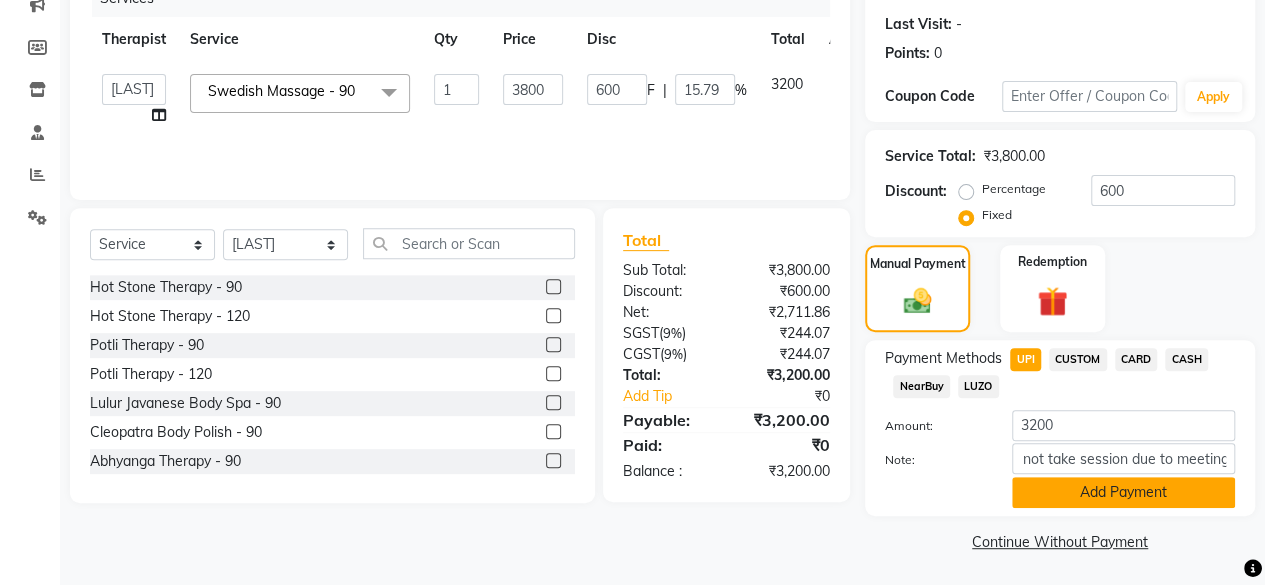 scroll, scrollTop: 0, scrollLeft: 0, axis: both 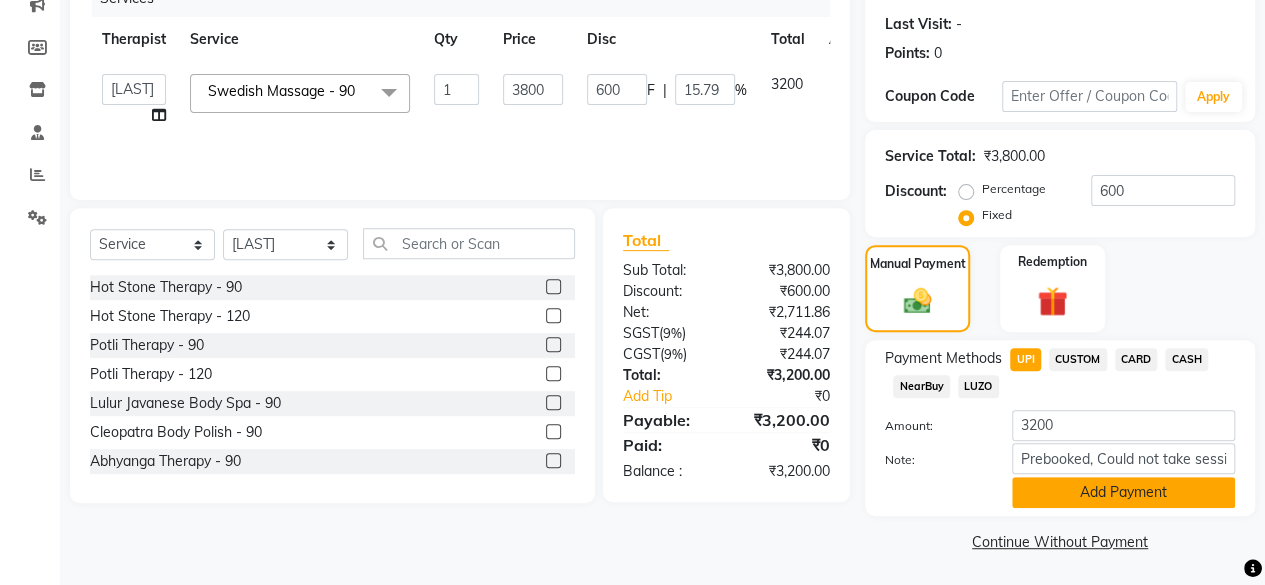 click on "Add Payment" 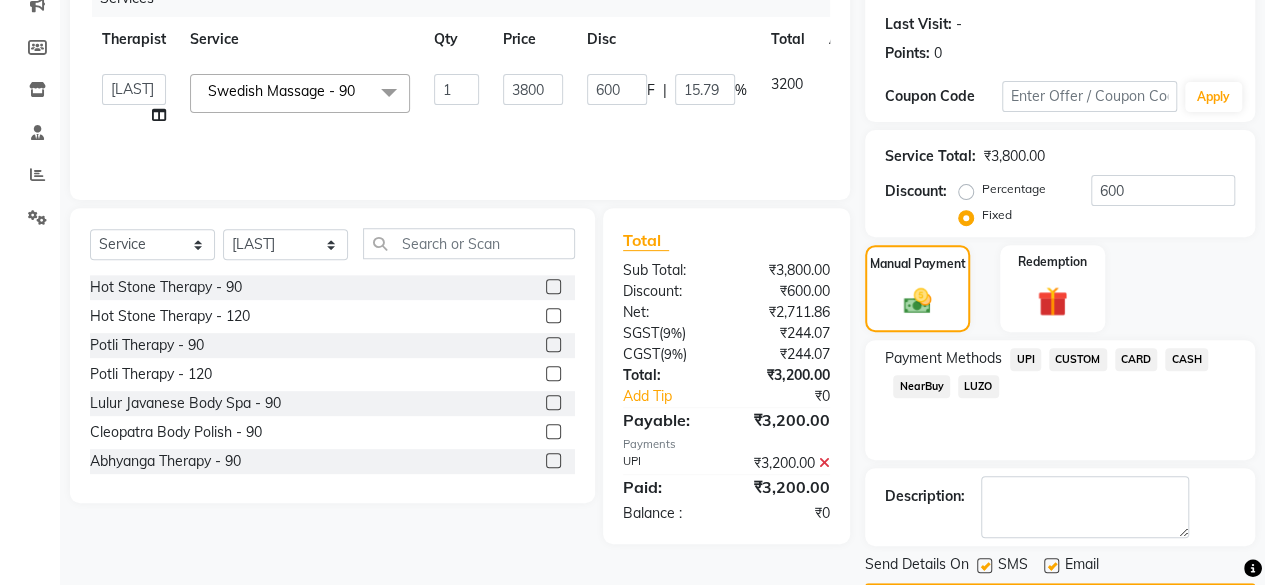 scroll, scrollTop: 324, scrollLeft: 0, axis: vertical 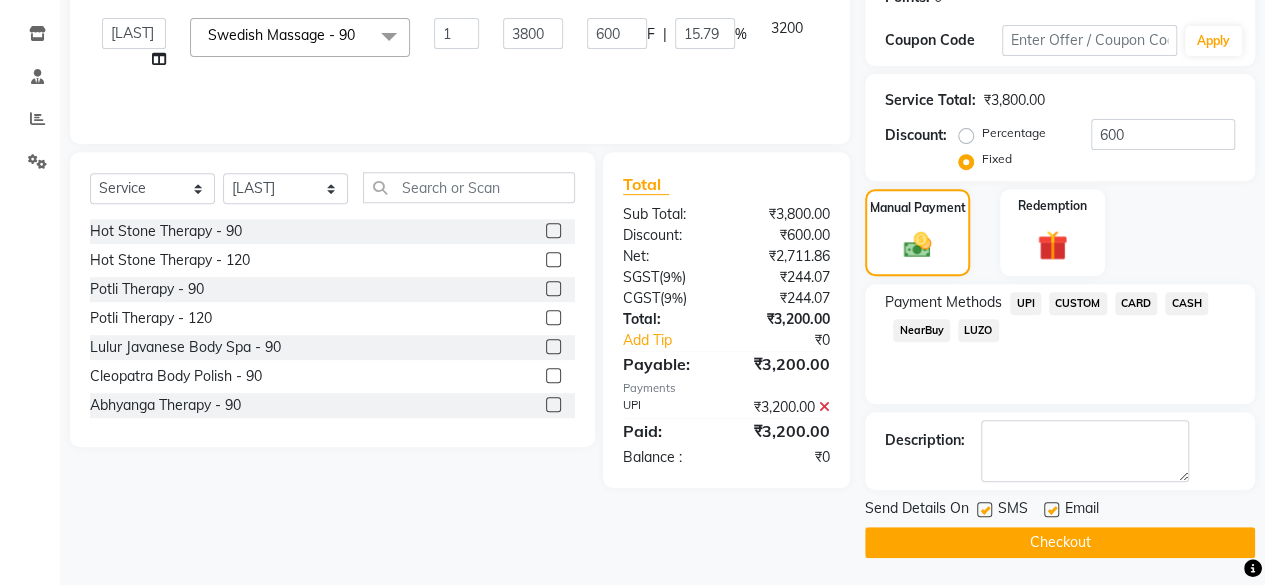 click 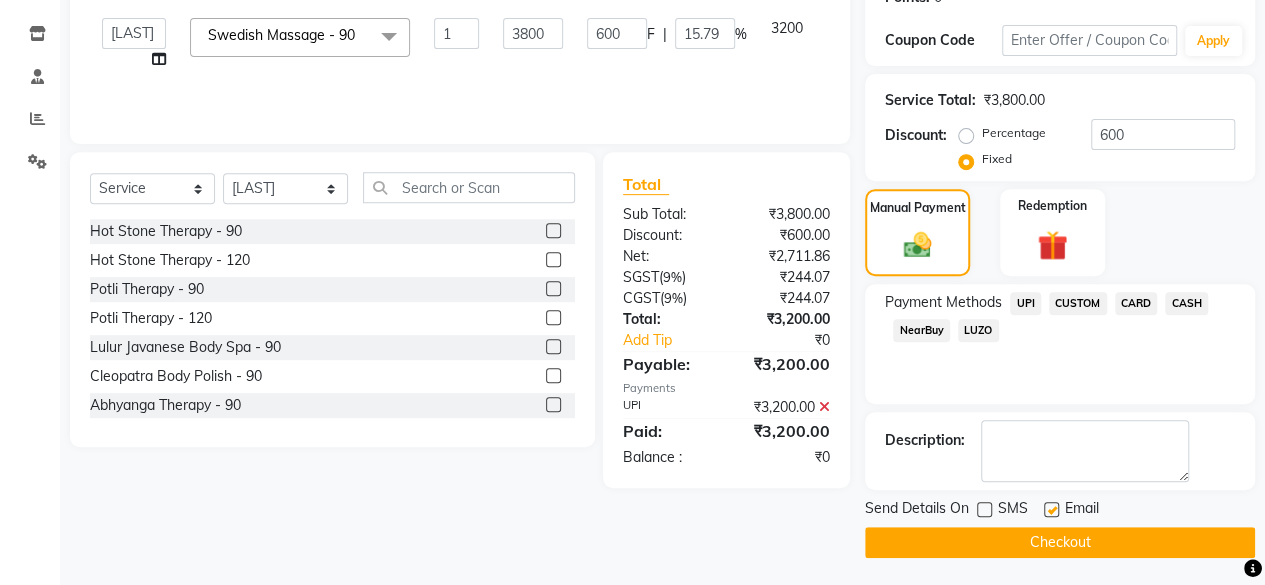 click 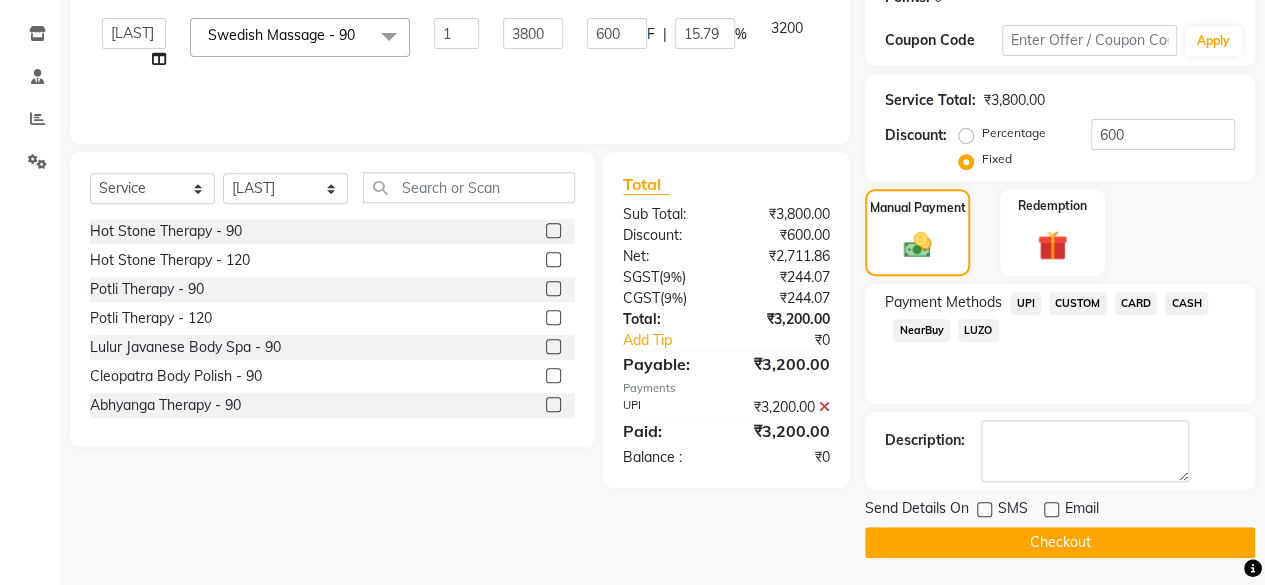 click on "Checkout" 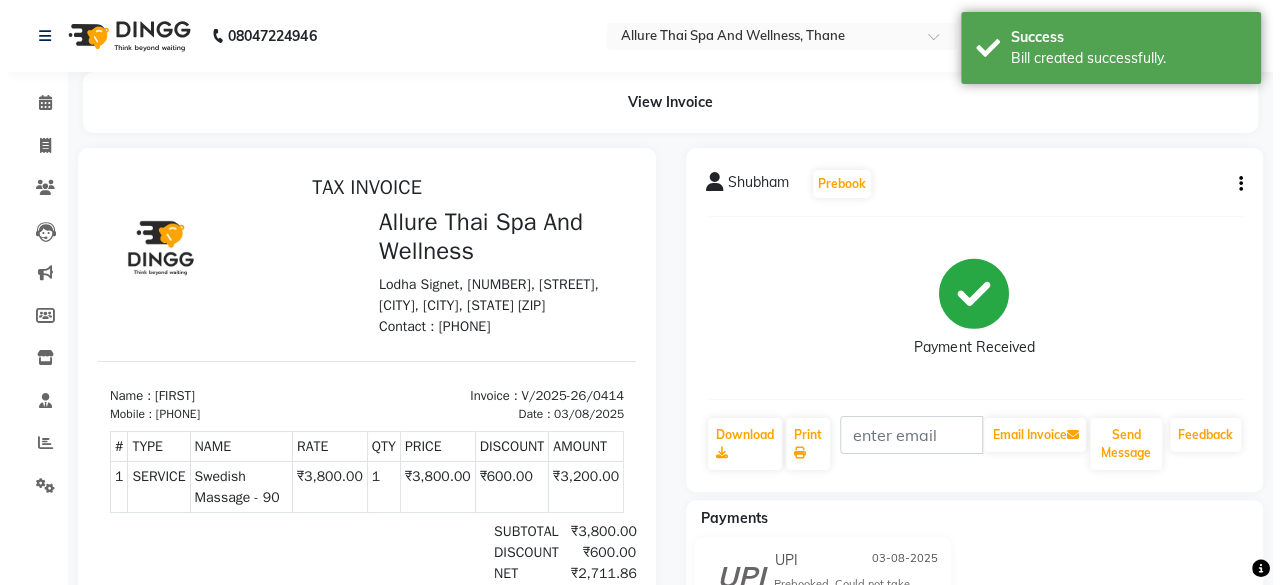 scroll, scrollTop: 0, scrollLeft: 0, axis: both 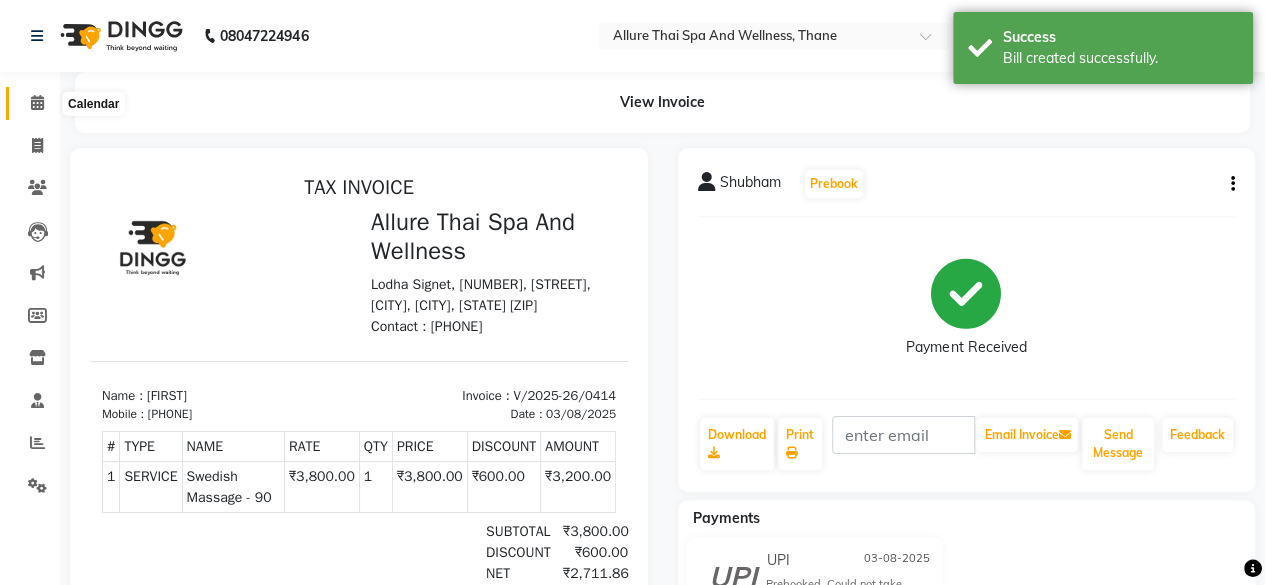 click 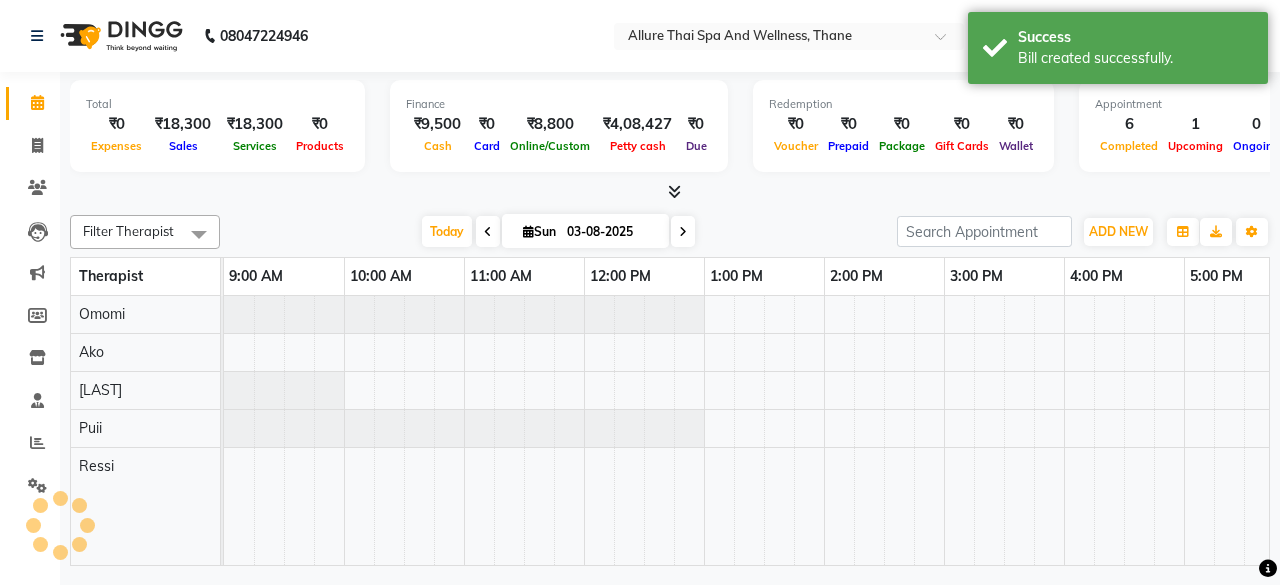scroll, scrollTop: 0, scrollLeft: 0, axis: both 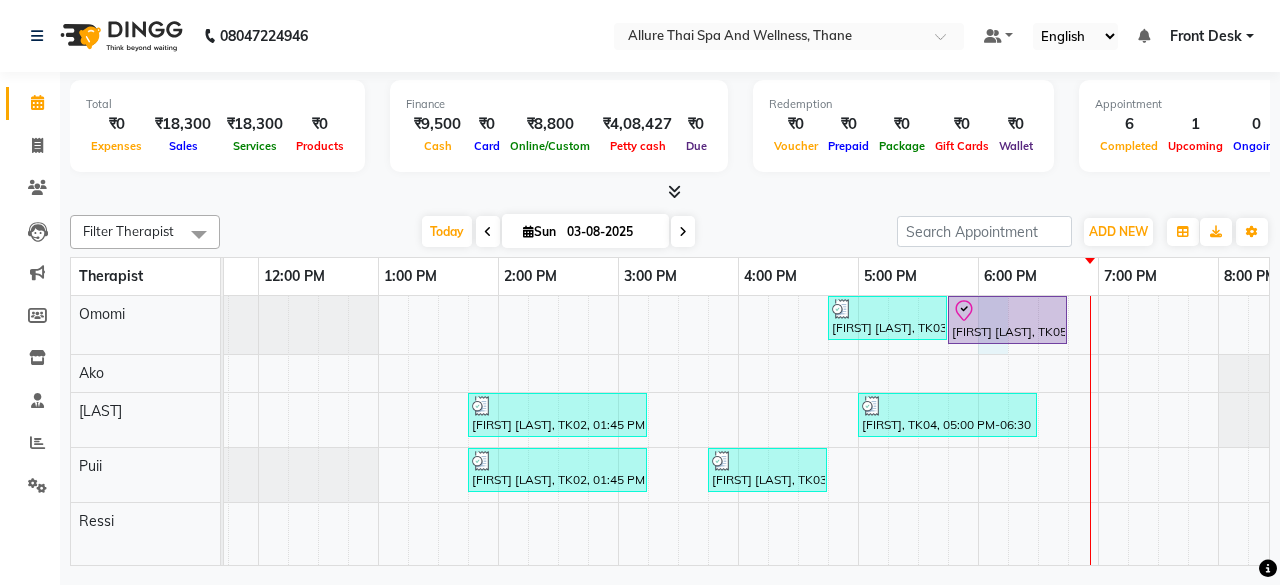 click on "Mamtha Reddy, TK03, 04:45 PM-05:45 PM, Deep Tissue Massage - 60
Ramesh, TK05, 05:45 PM-06:45 PM, Deep Tissue Massage - 60     Shraddha, TK02, 01:45 PM-03:15 PM, Deep Tissue Massage - 90     Shubham, TK04, 05:00 PM-06:30 PM, Swedish Massage - 90     Mahendra kulap, TK01, 10:30 AM-11:30 AM, Swedish Massage - 60     Shraddha, TK02, 01:45 PM-03:15 PM, Balinese Massage - 90     Mamtha Reddy, TK03, 03:45 PM-04:45 PM, Deep Tissue Massage - 60" at bounding box center [798, 430] 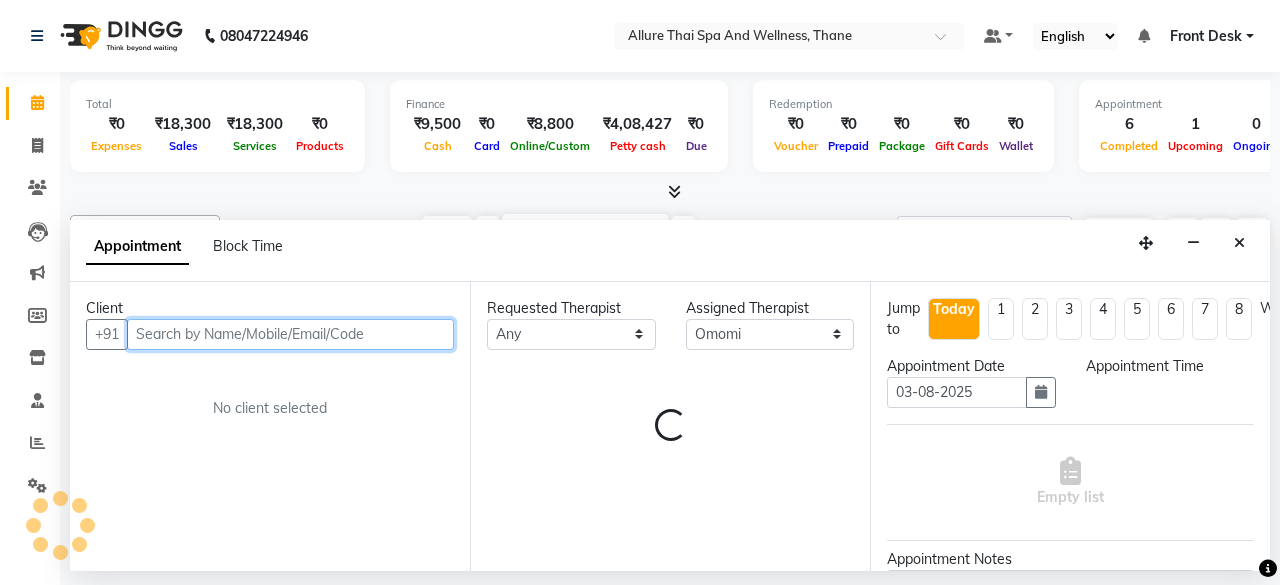 select on "1080" 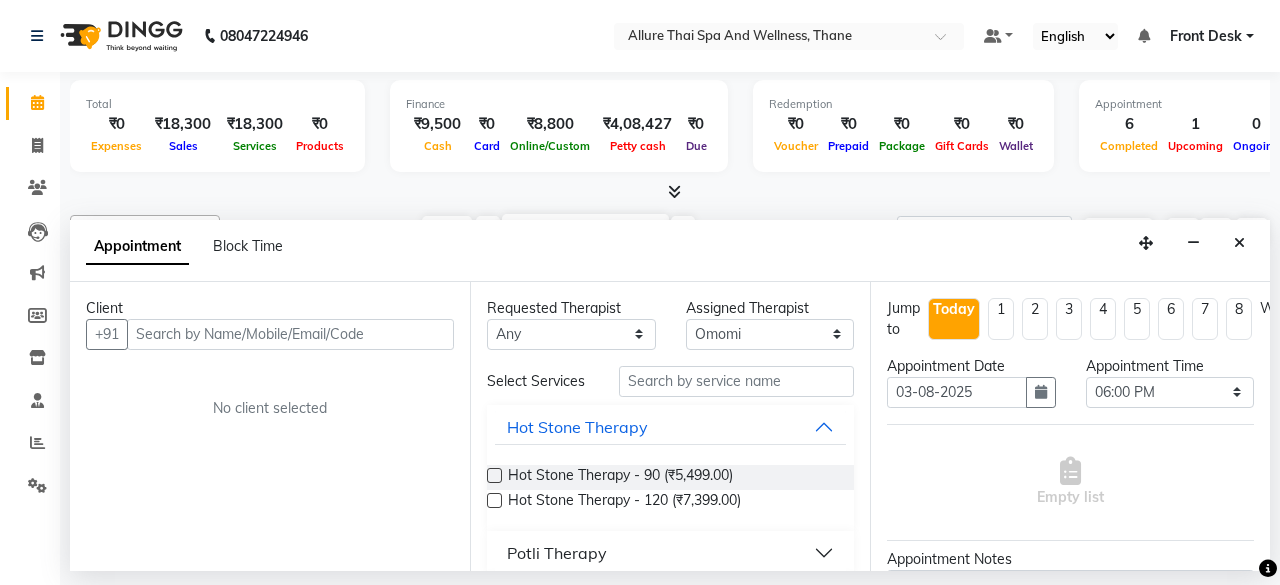 click on "Appointment Block Time" at bounding box center [670, 251] 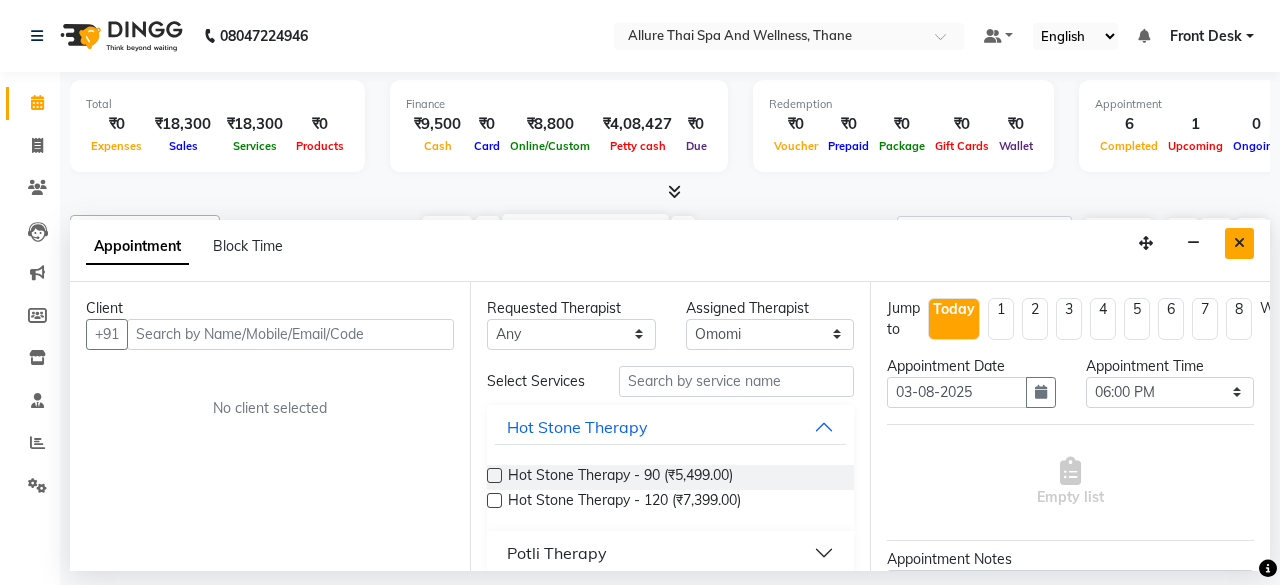click at bounding box center [1239, 243] 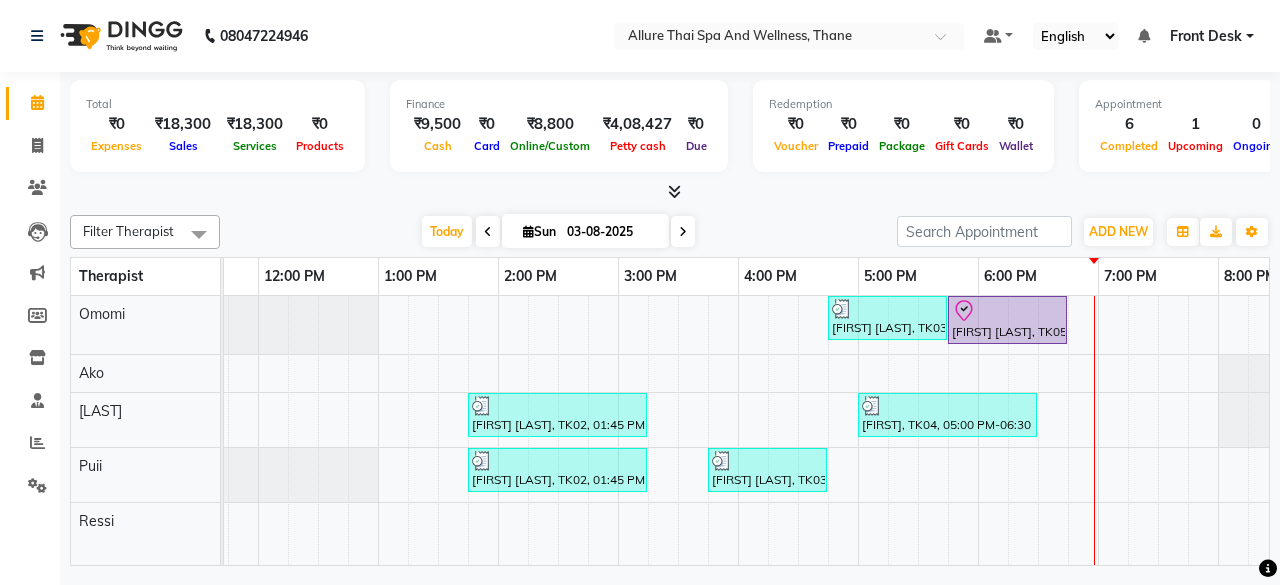 scroll, scrollTop: 0, scrollLeft: 80, axis: horizontal 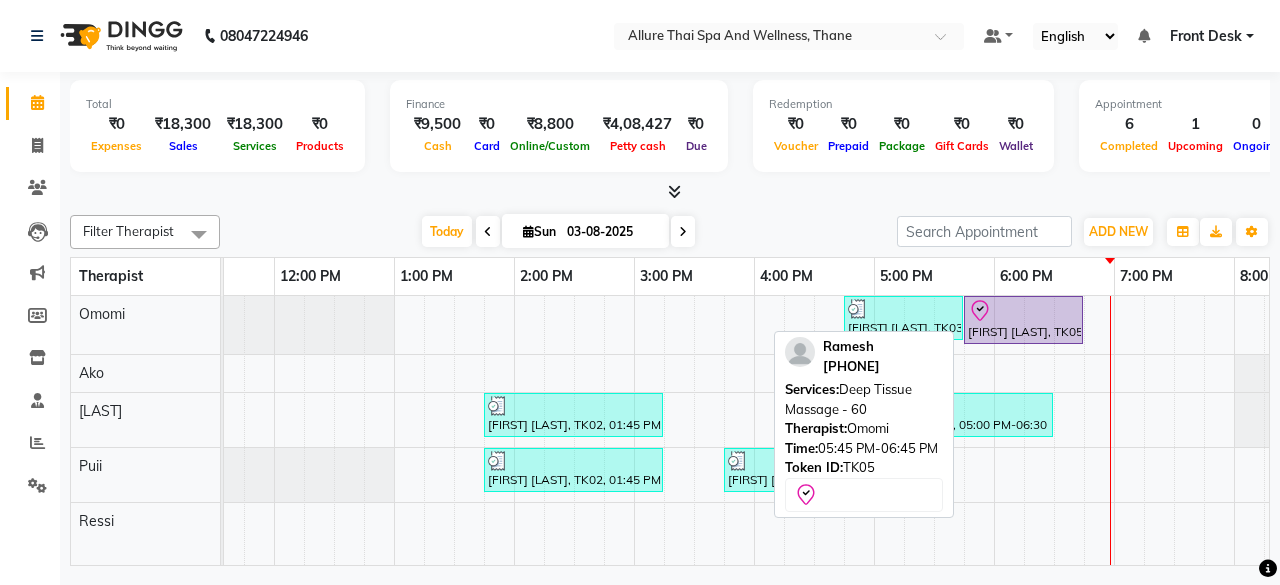 click at bounding box center (1023, 311) 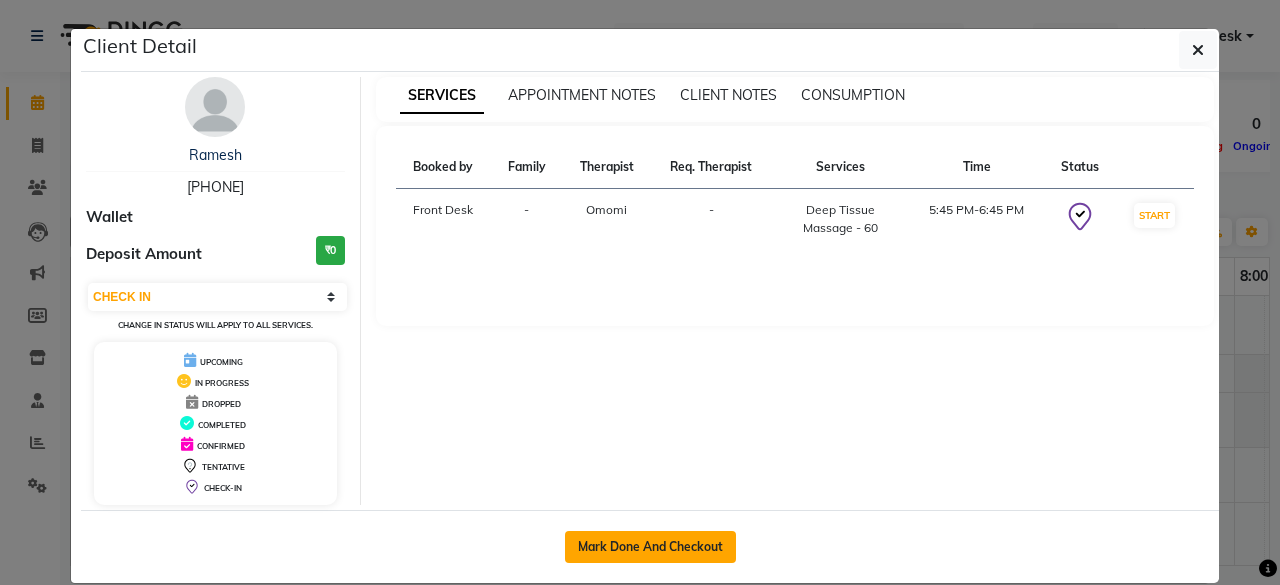 click on "Mark Done And Checkout" 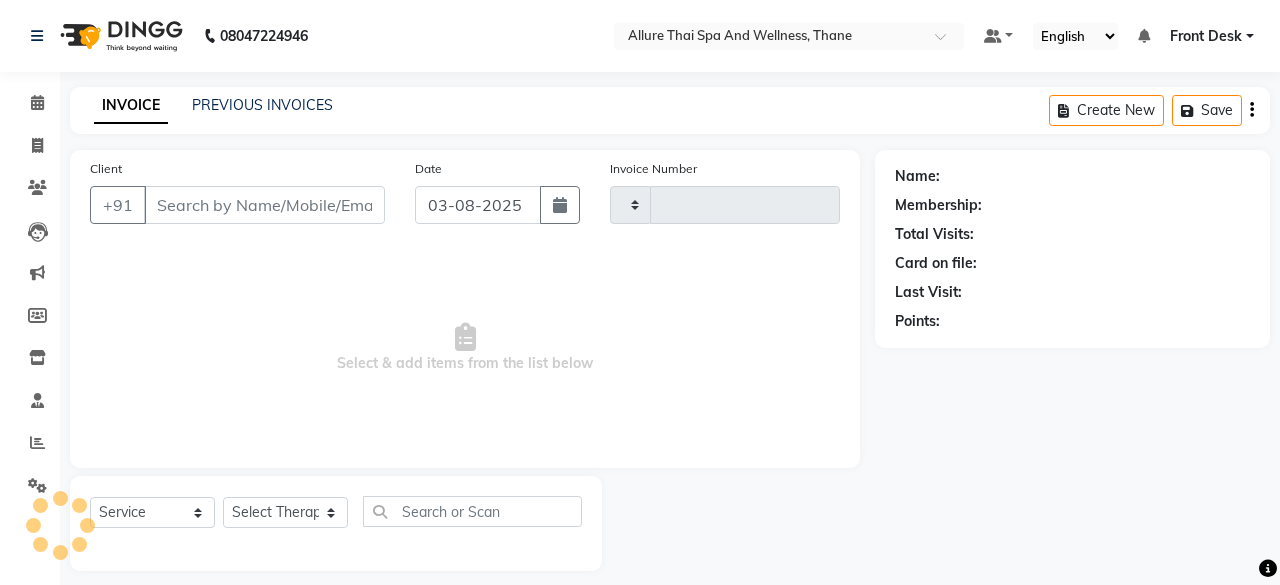 type on "0415" 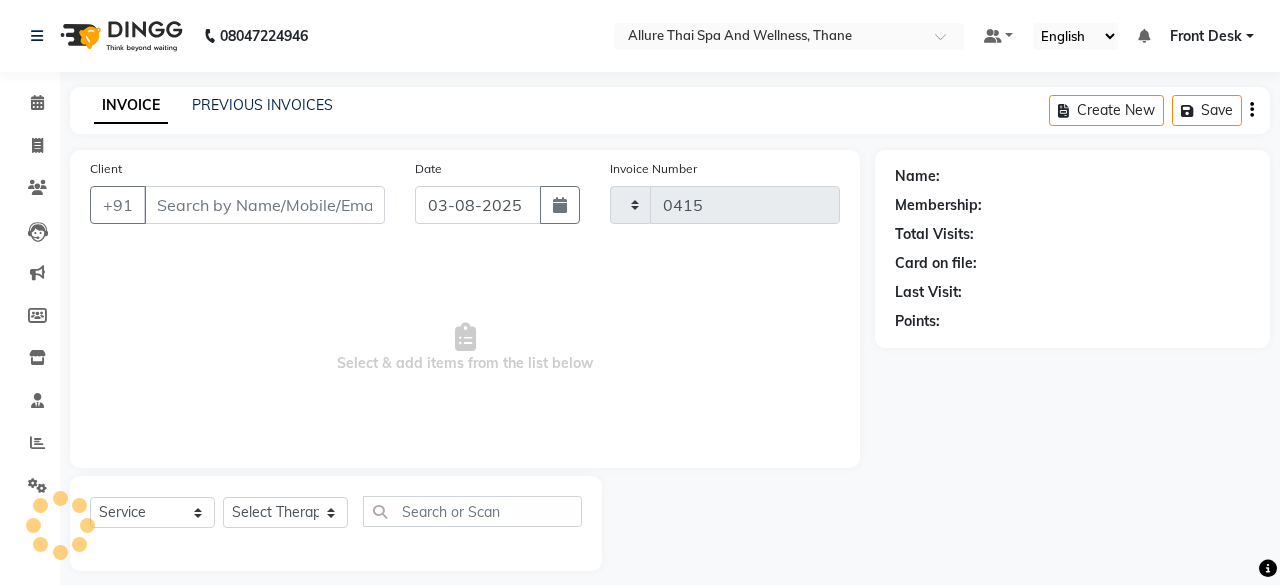 select on "8525" 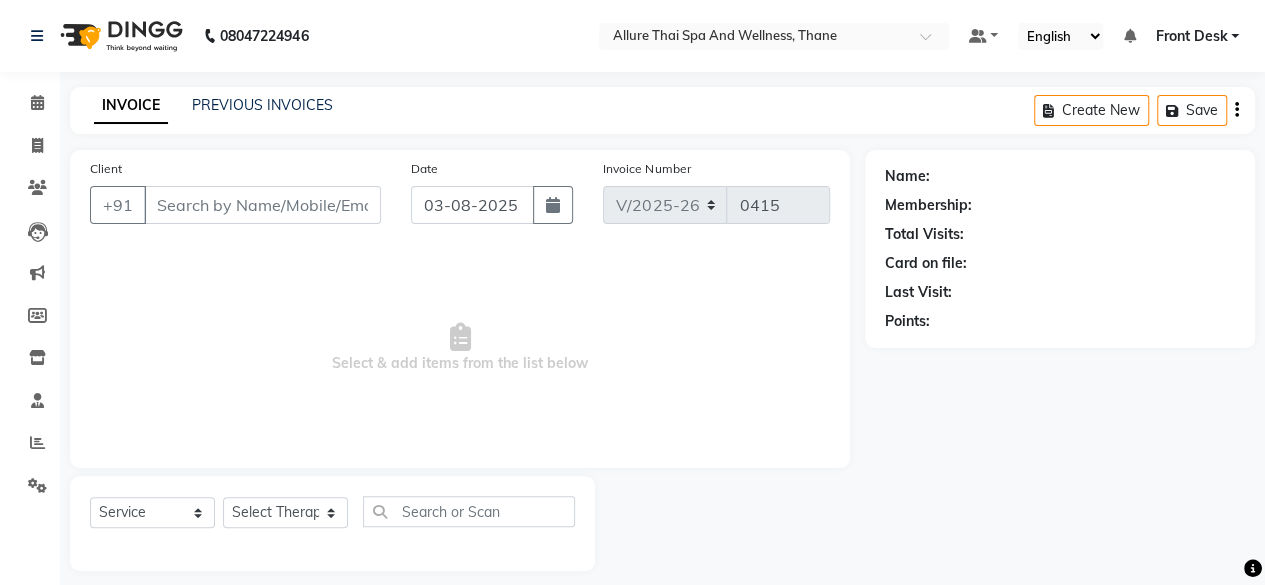 type on "98695323177" 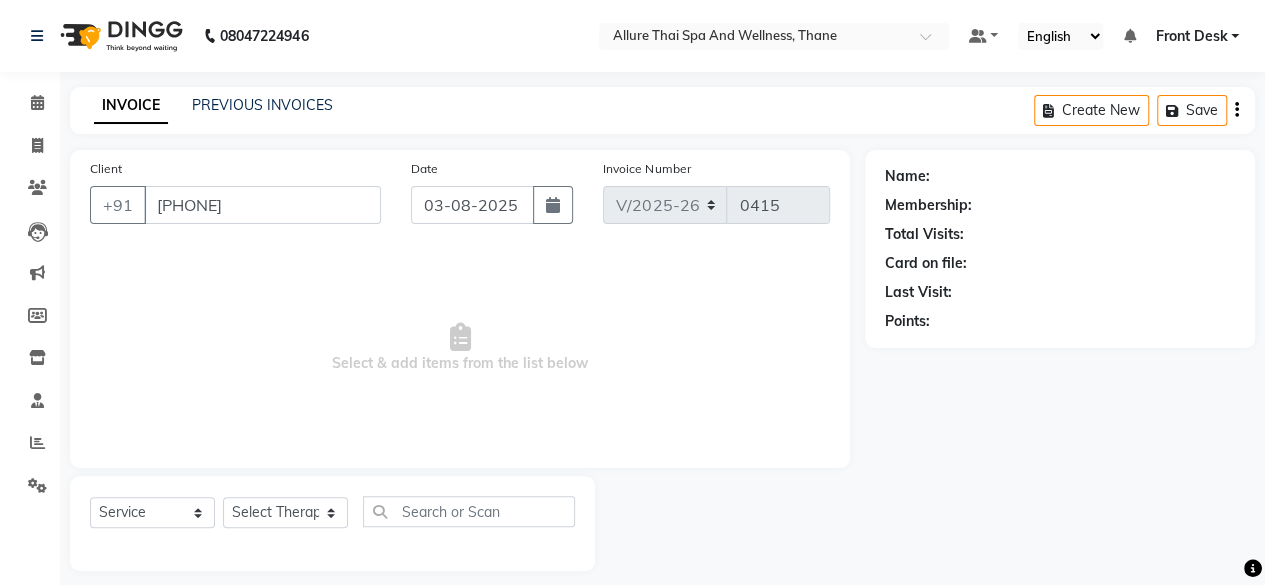 select on "84280" 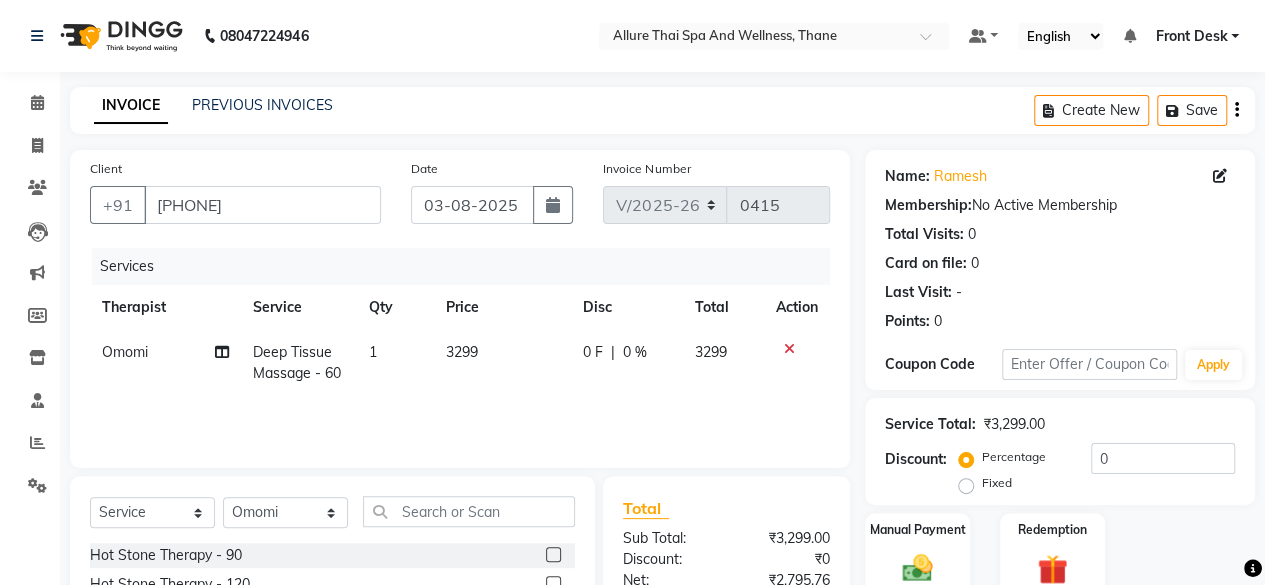 click on "Fixed" 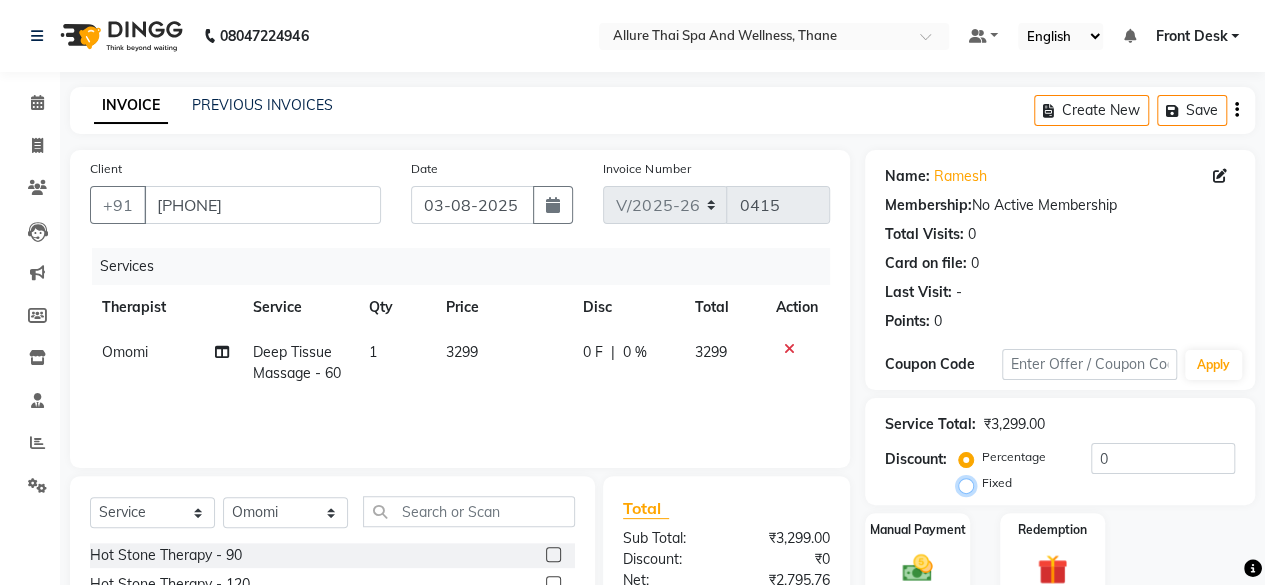 click on "Fixed" at bounding box center (970, 483) 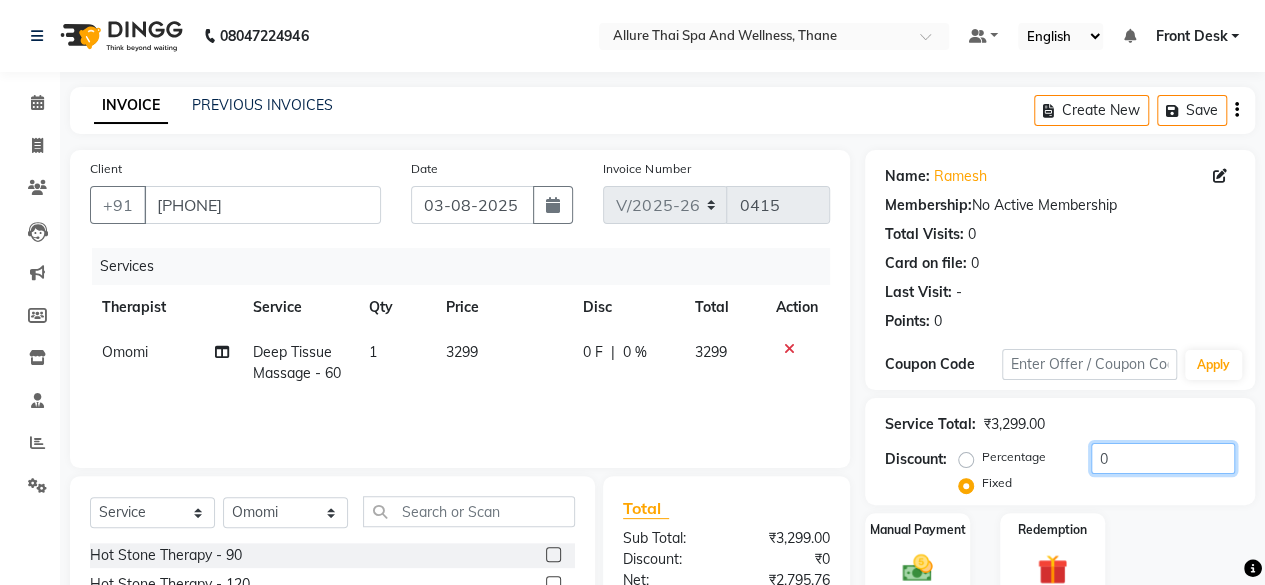 click on "0" 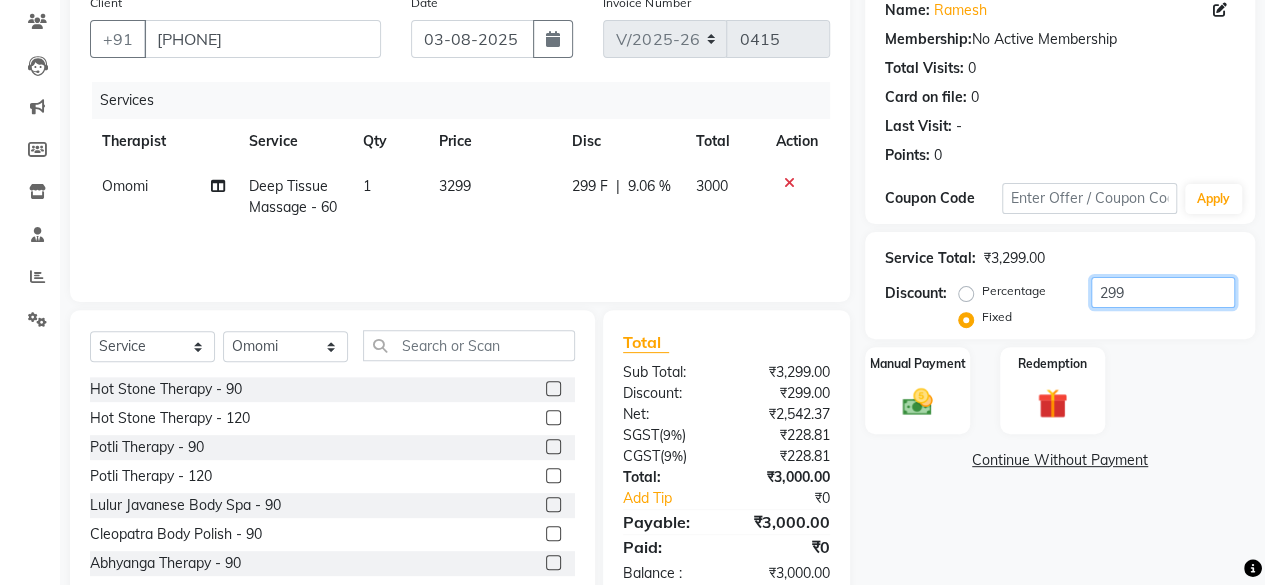scroll, scrollTop: 169, scrollLeft: 0, axis: vertical 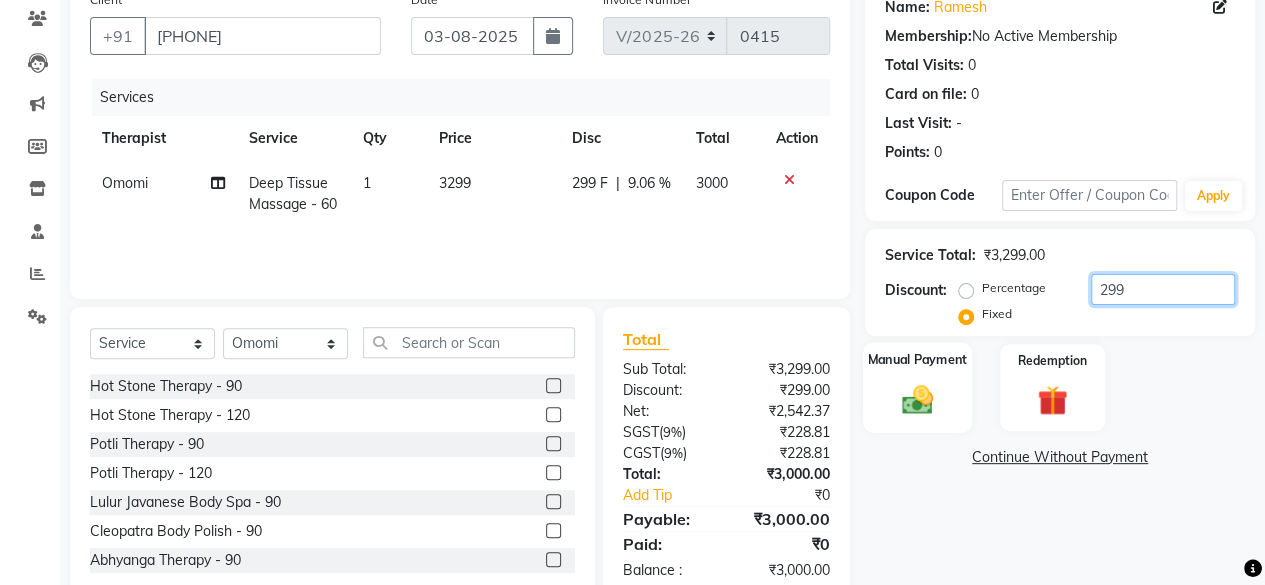 type on "299" 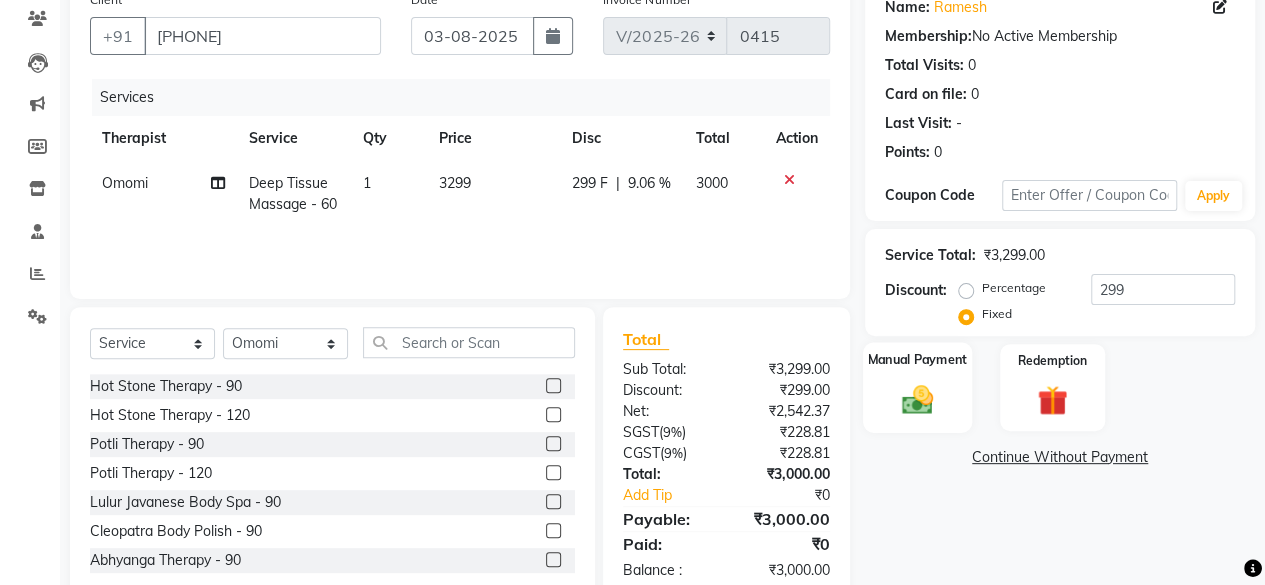 click on "Manual Payment" 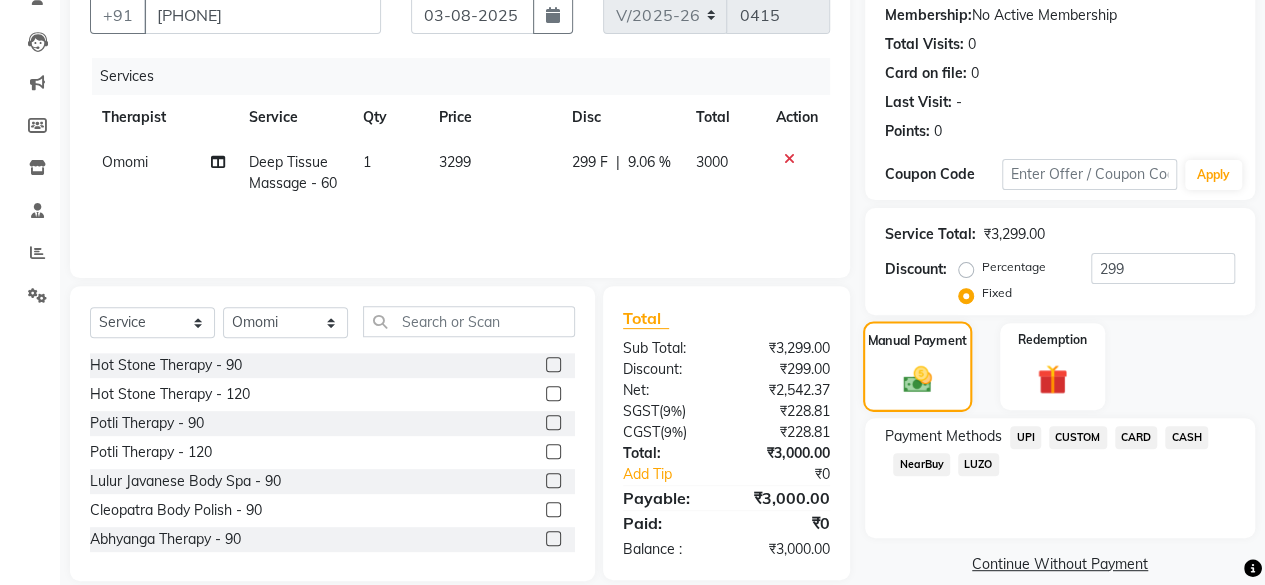 scroll, scrollTop: 191, scrollLeft: 0, axis: vertical 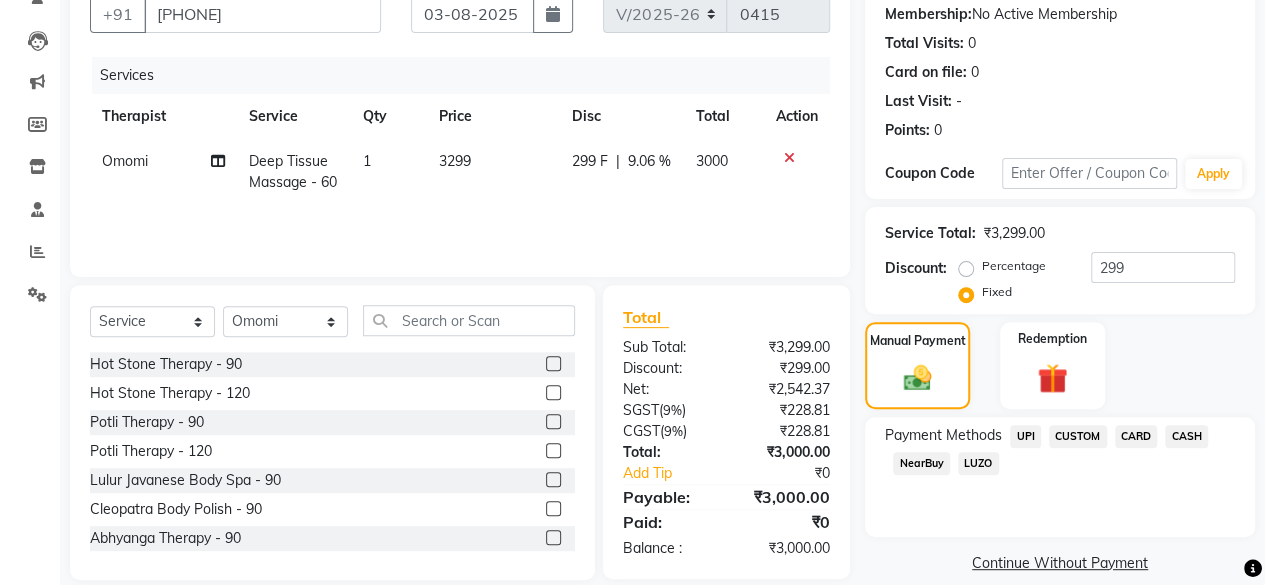 click on "CASH" 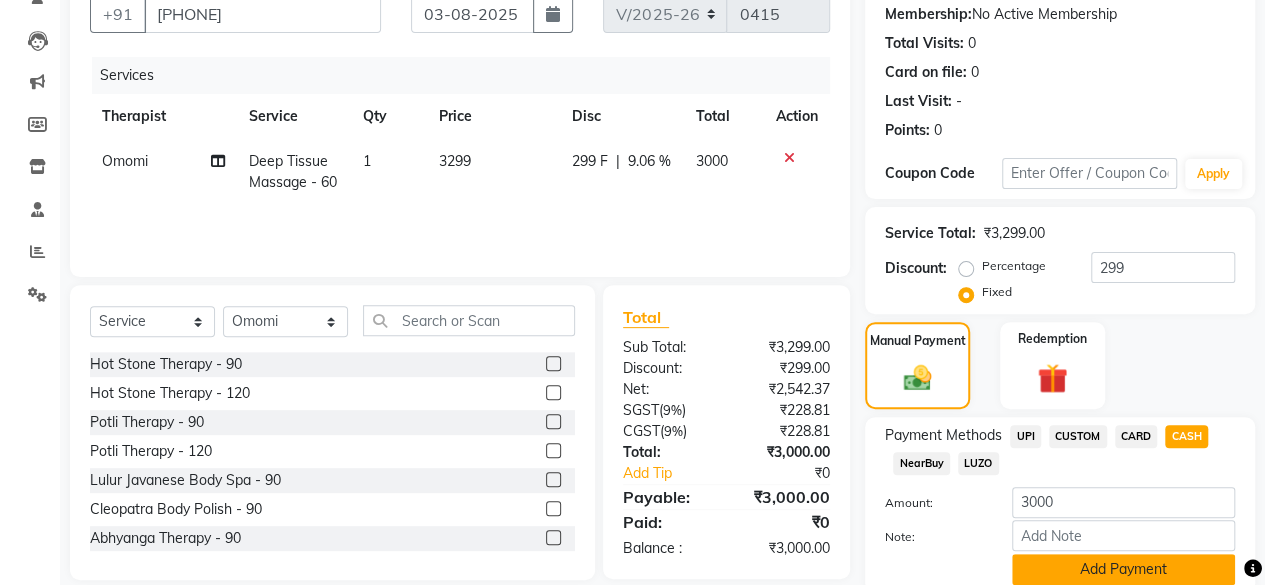 click on "Add Payment" 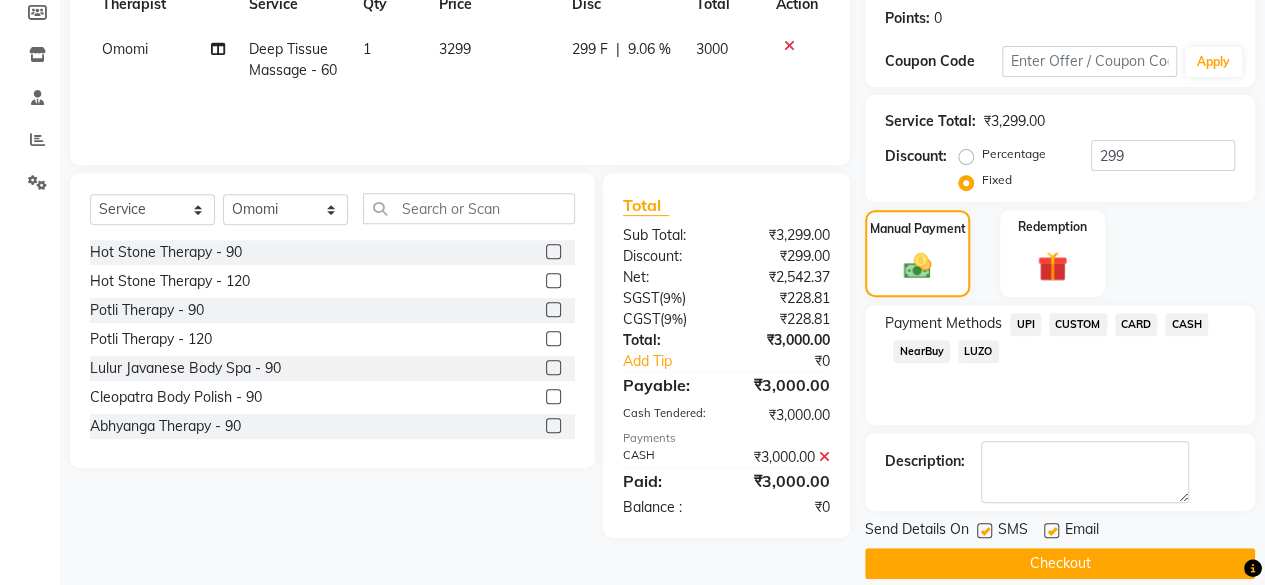 scroll, scrollTop: 324, scrollLeft: 0, axis: vertical 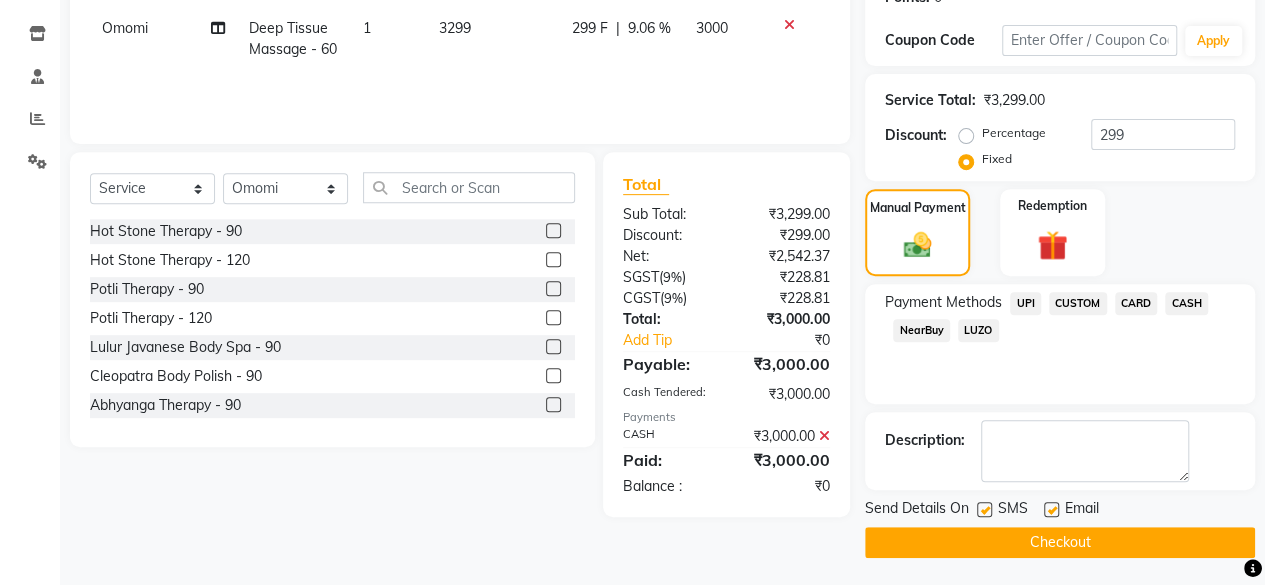 click 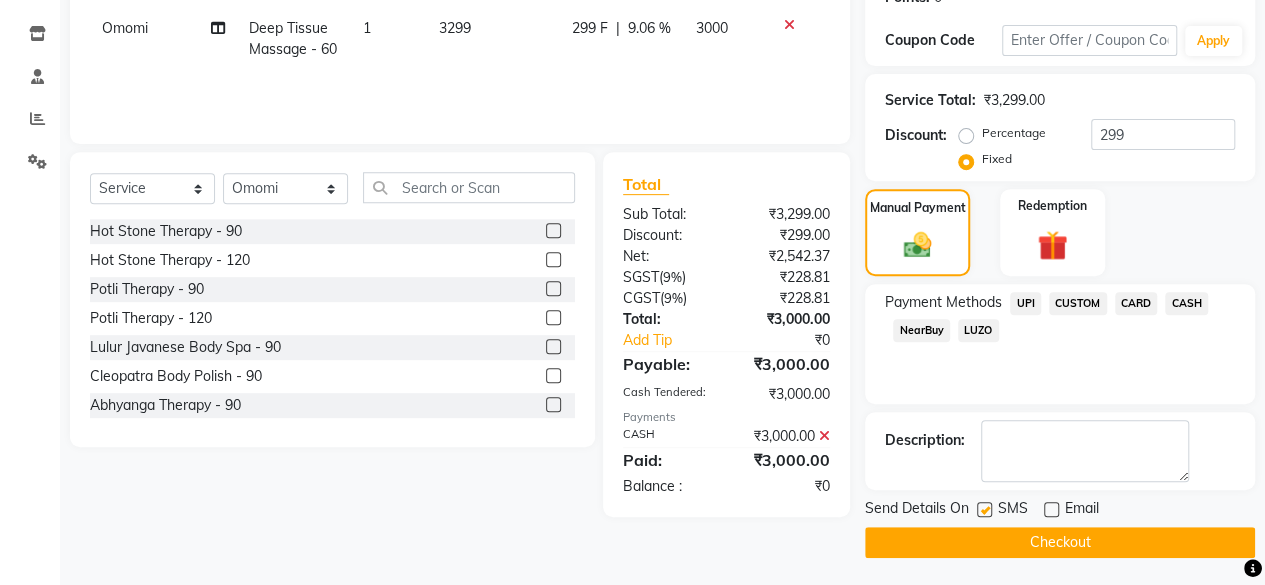 click 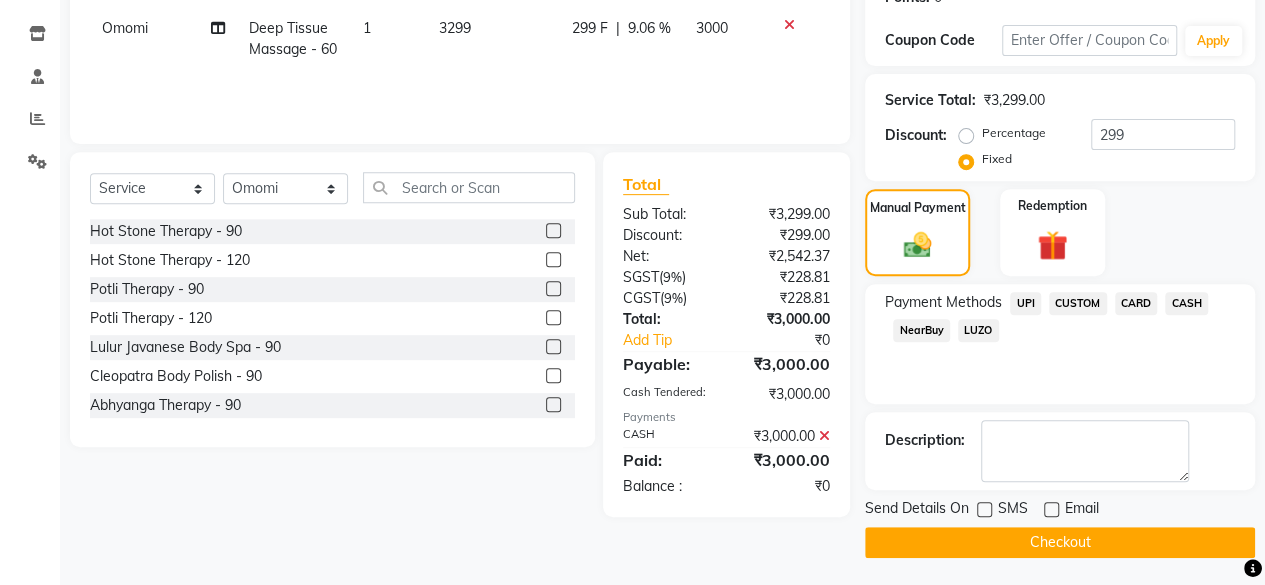 click on "Checkout" 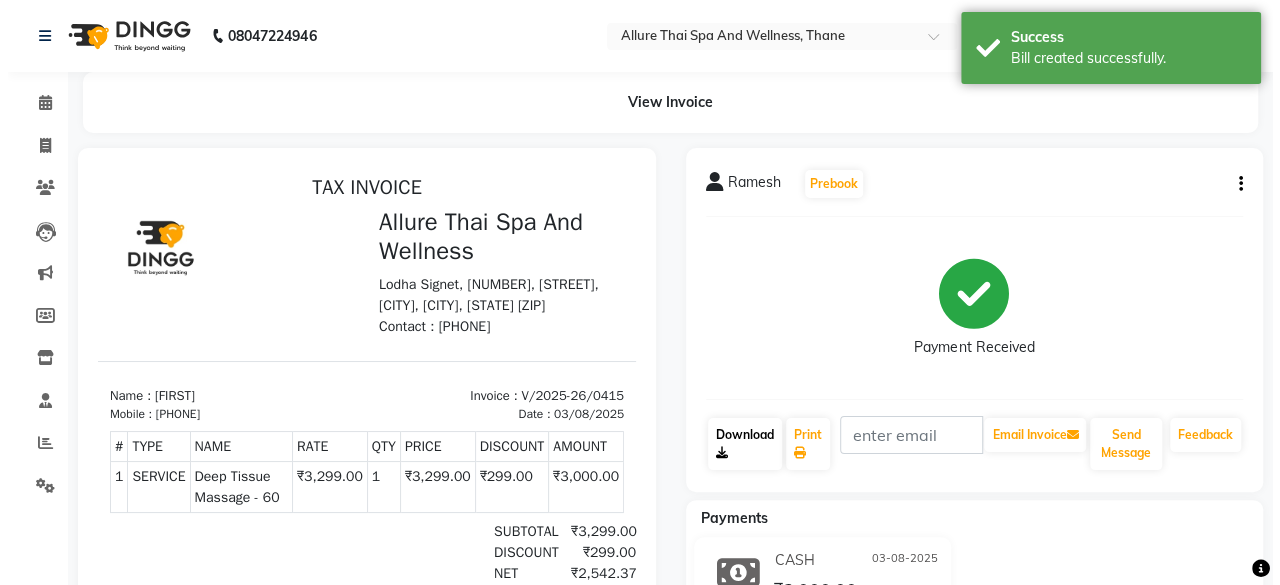 scroll, scrollTop: 0, scrollLeft: 0, axis: both 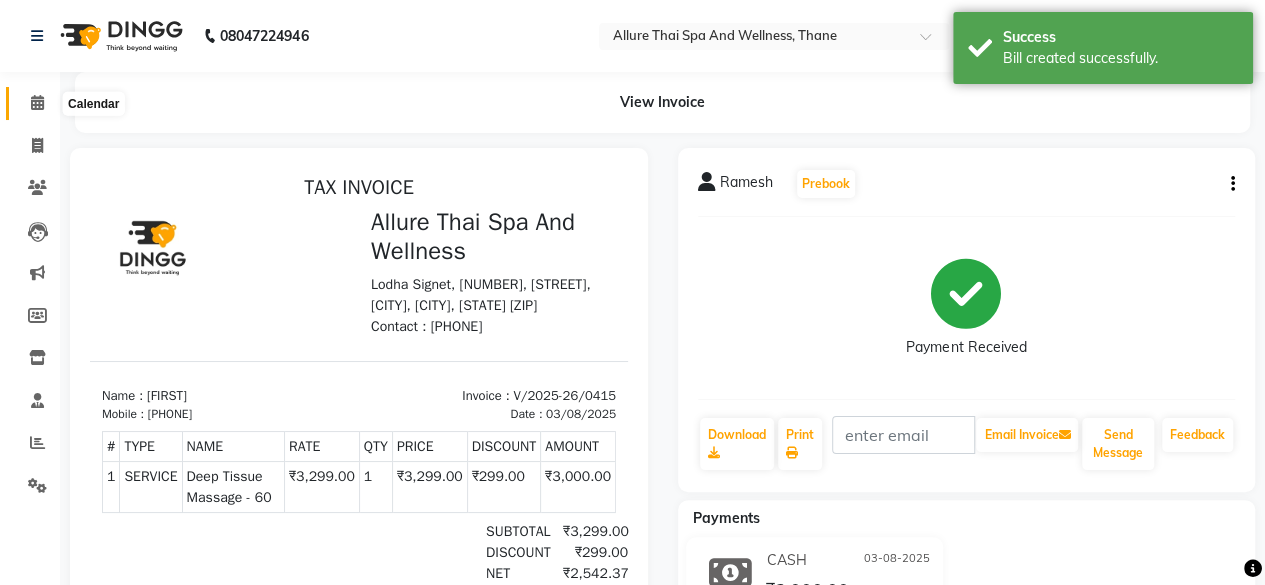 click 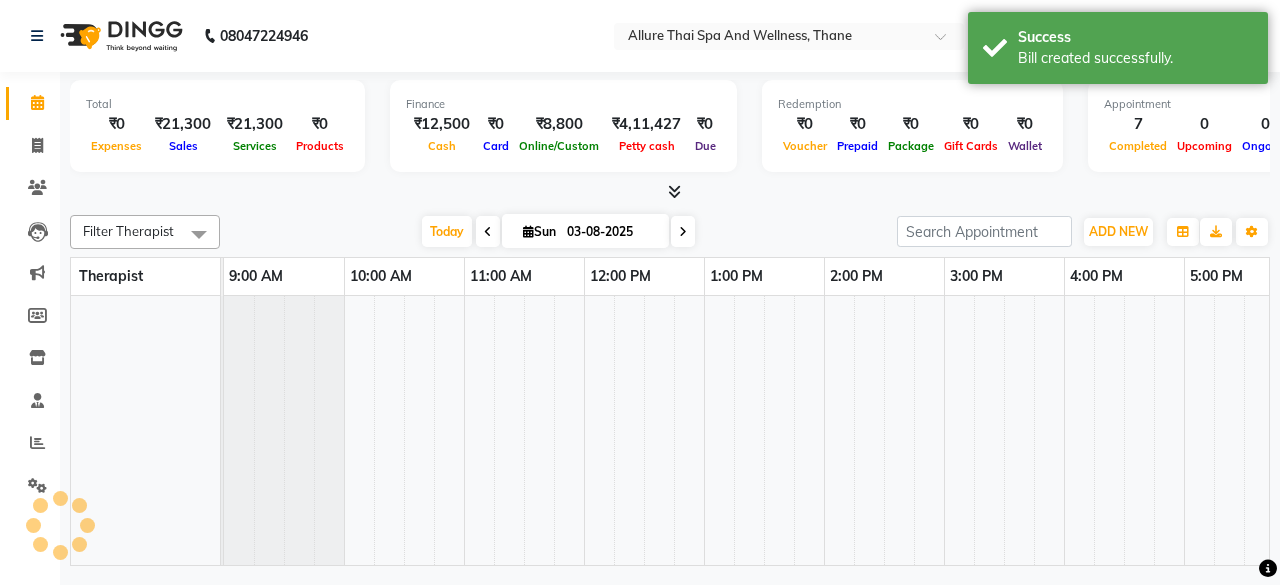 scroll, scrollTop: 0, scrollLeft: 0, axis: both 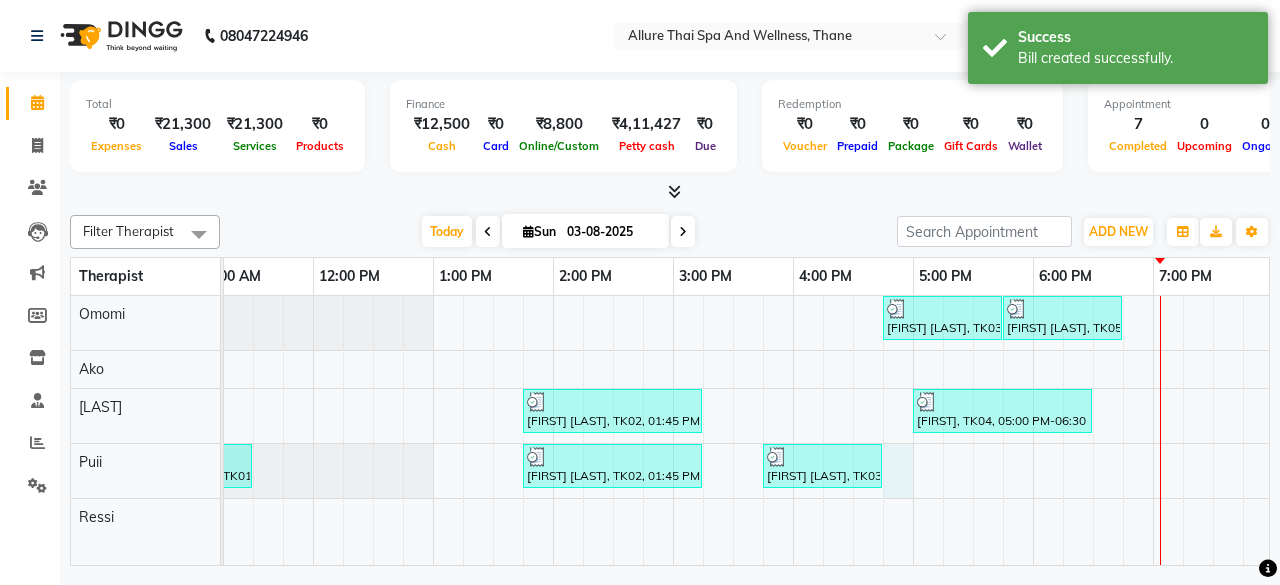 click on "Mamtha Reddy, TK03, 04:45 PM-05:45 PM, Deep Tissue Massage - 60     Ramesh, TK05, 05:45 PM-06:45 PM, Deep Tissue Massage - 60     Shraddha, TK02, 01:45 PM-03:15 PM, Deep Tissue Massage - 90     Shubham, TK04, 05:00 PM-06:30 PM, Swedish Massage - 90     Mahendra kulap, TK01, 10:30 AM-11:30 AM, Swedish Massage - 60     Shraddha, TK02, 01:45 PM-03:15 PM, Balinese Massage - 90     Mamtha Reddy, TK03, 03:45 PM-04:45 PM, Deep Tissue Massage - 60" at bounding box center (853, 430) 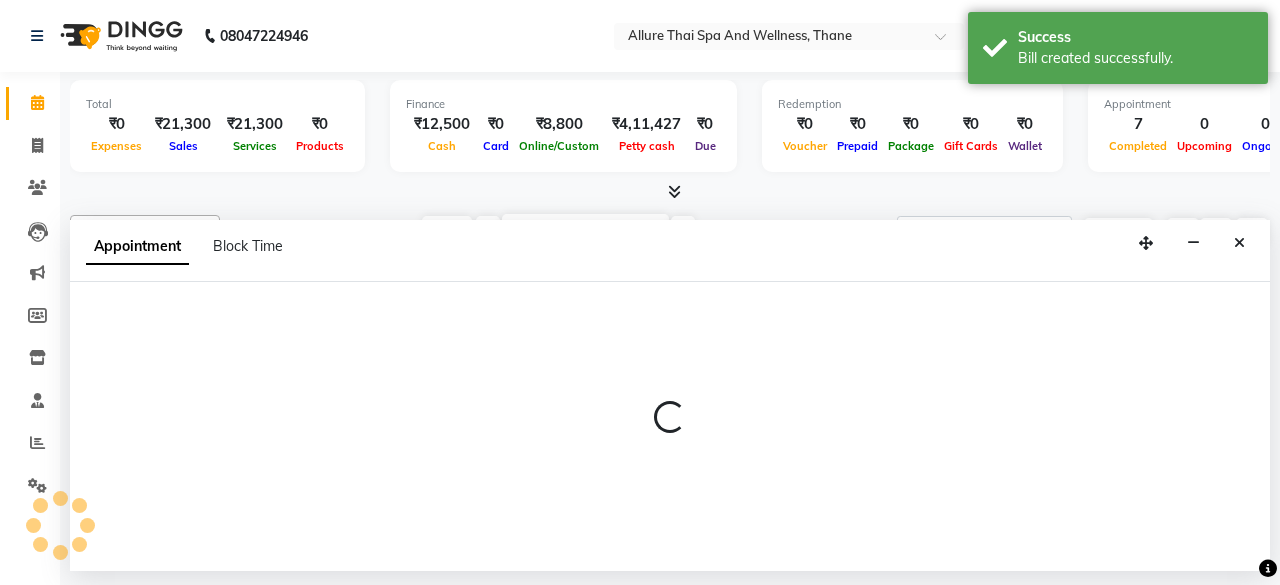 select on "85559" 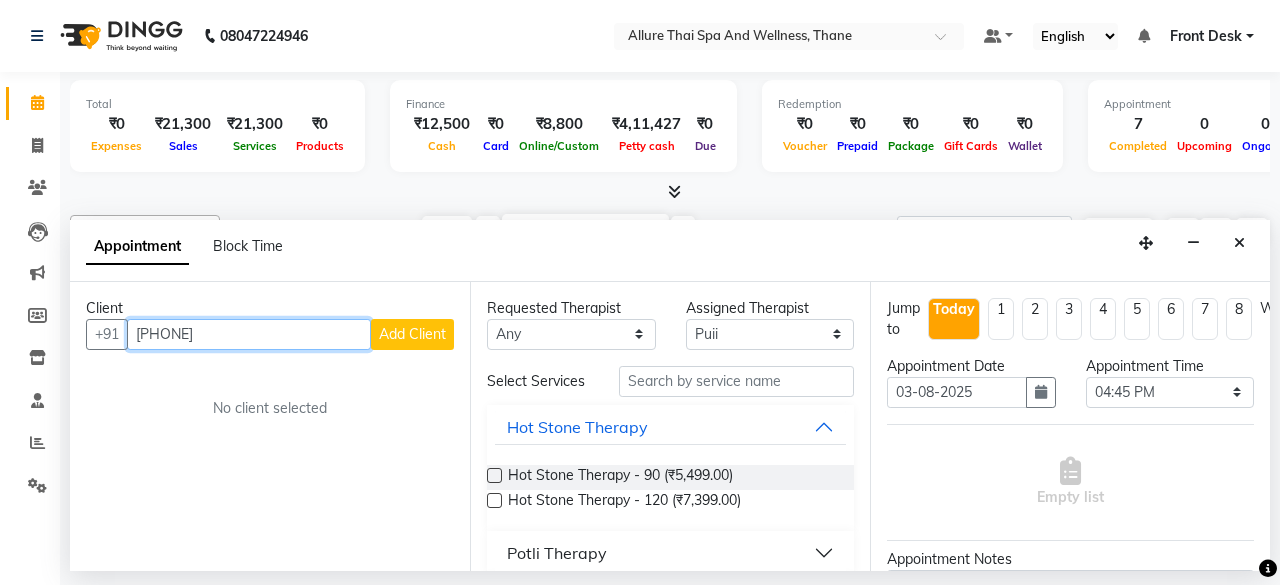 type on "9930060840" 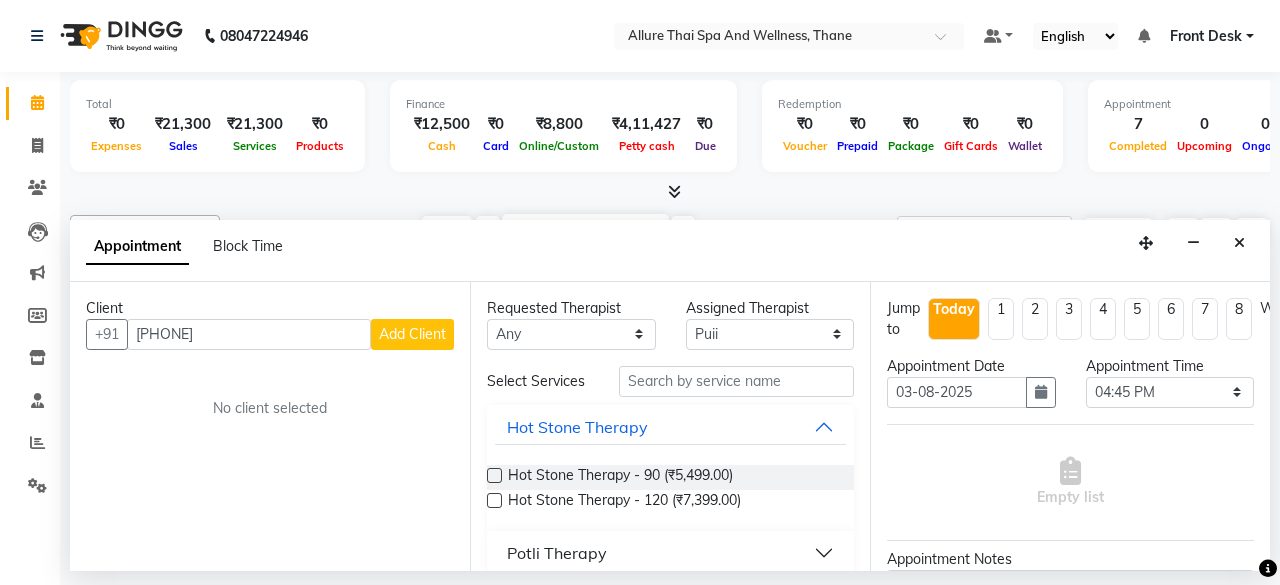 click on "Add Client" at bounding box center [412, 334] 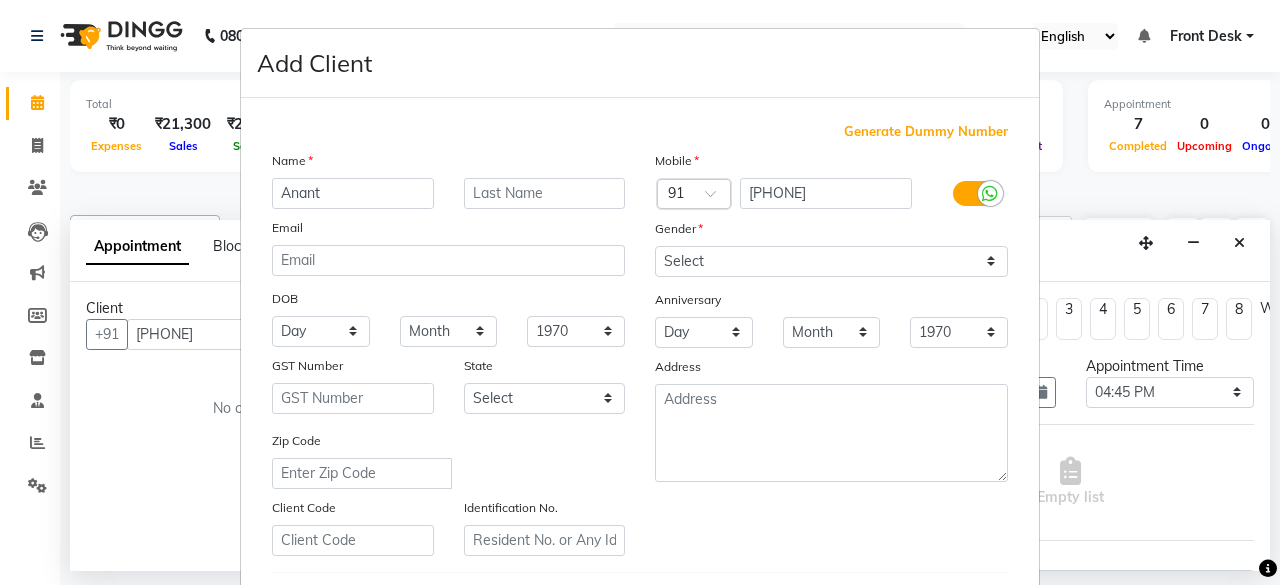 type on "Anant" 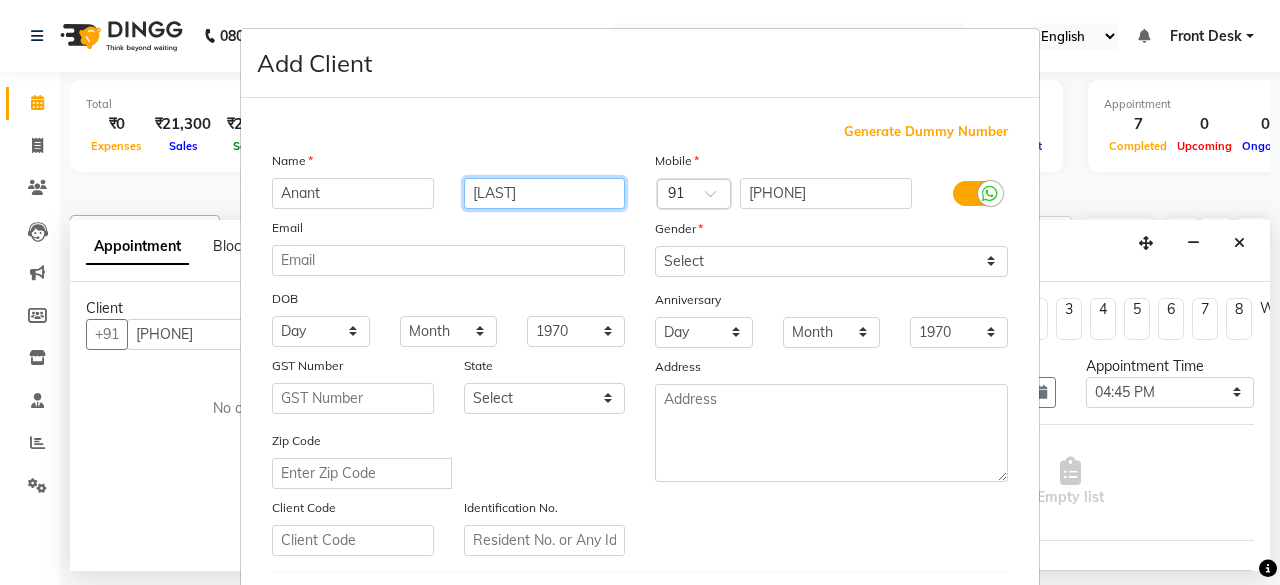 type on "Ghurye" 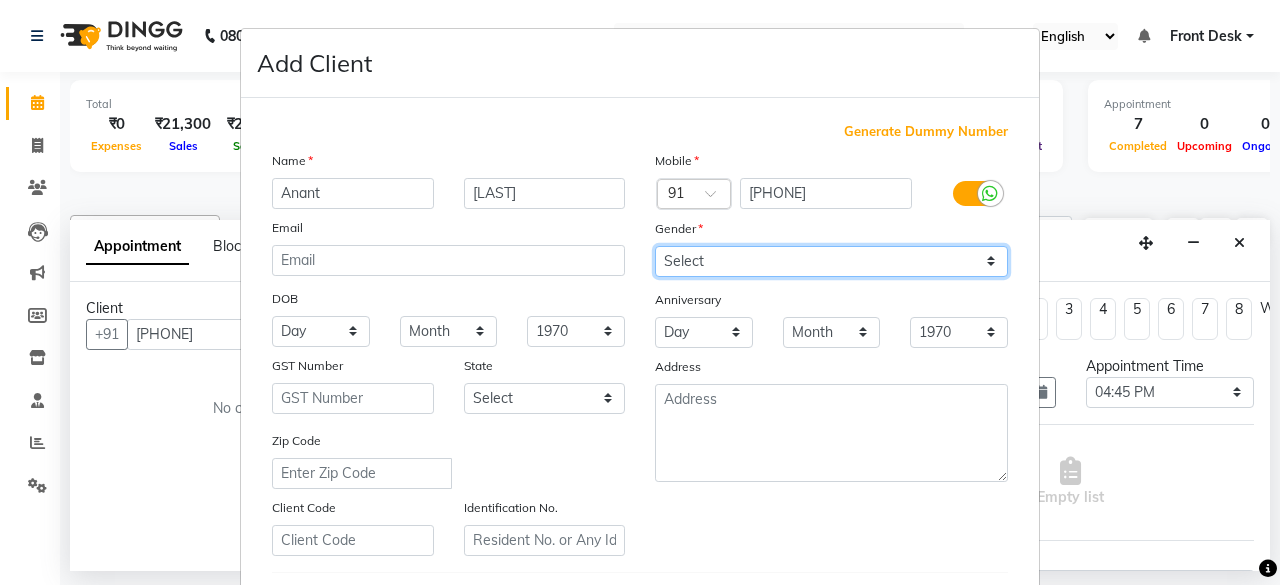 click on "Select Male Female Other Prefer Not To Say" at bounding box center [831, 261] 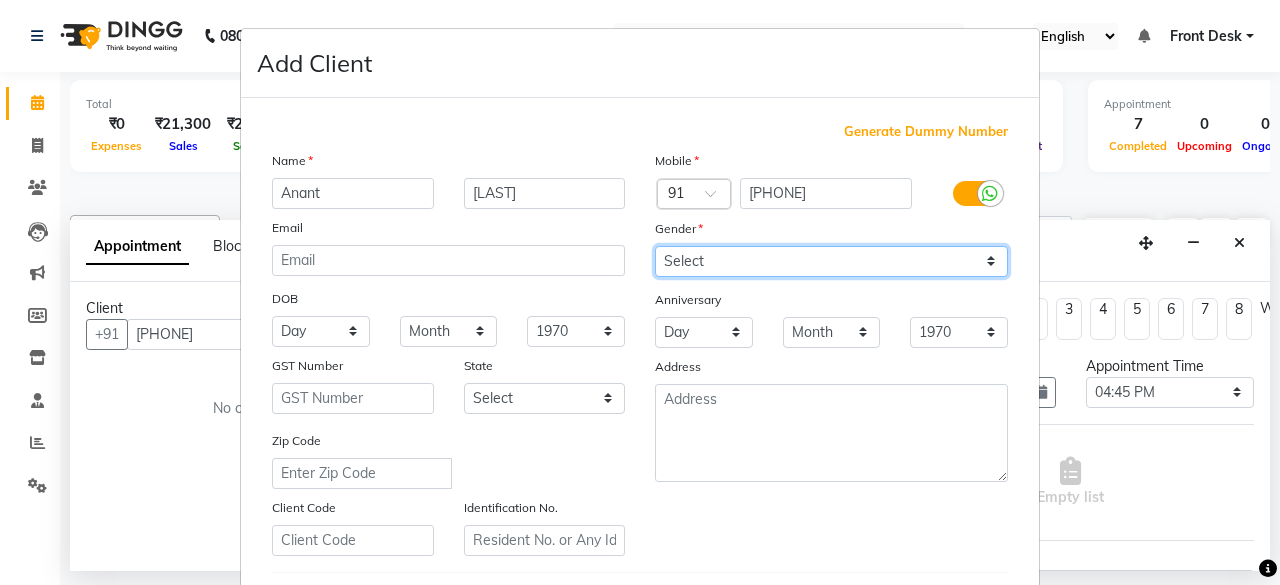 select on "male" 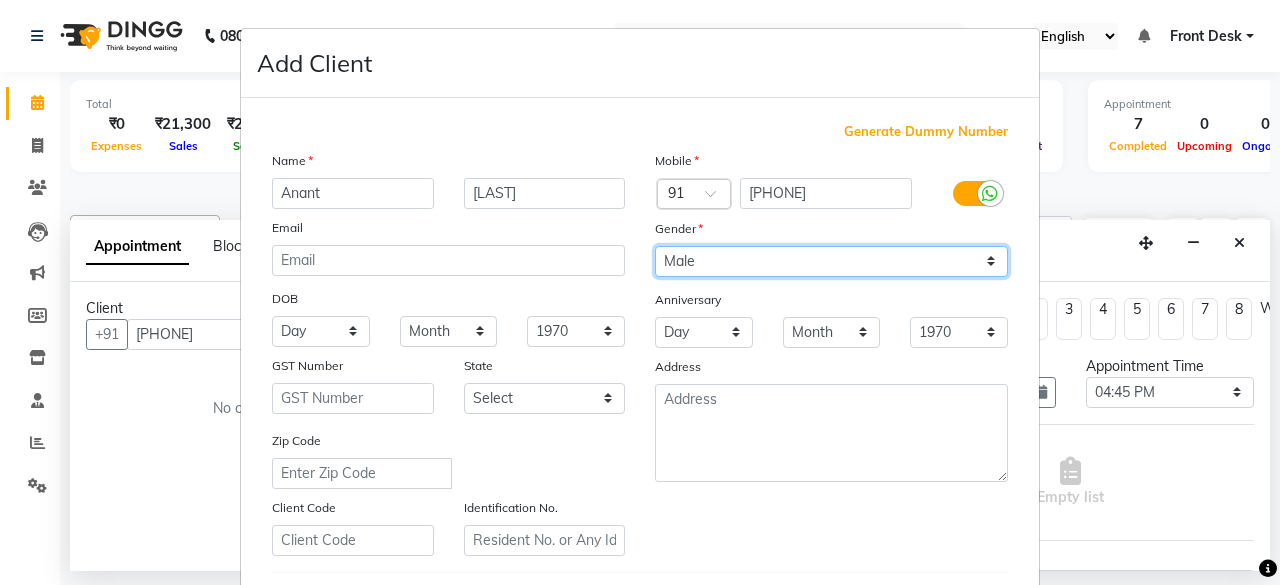 click on "Select Male Female Other Prefer Not To Say" at bounding box center (831, 261) 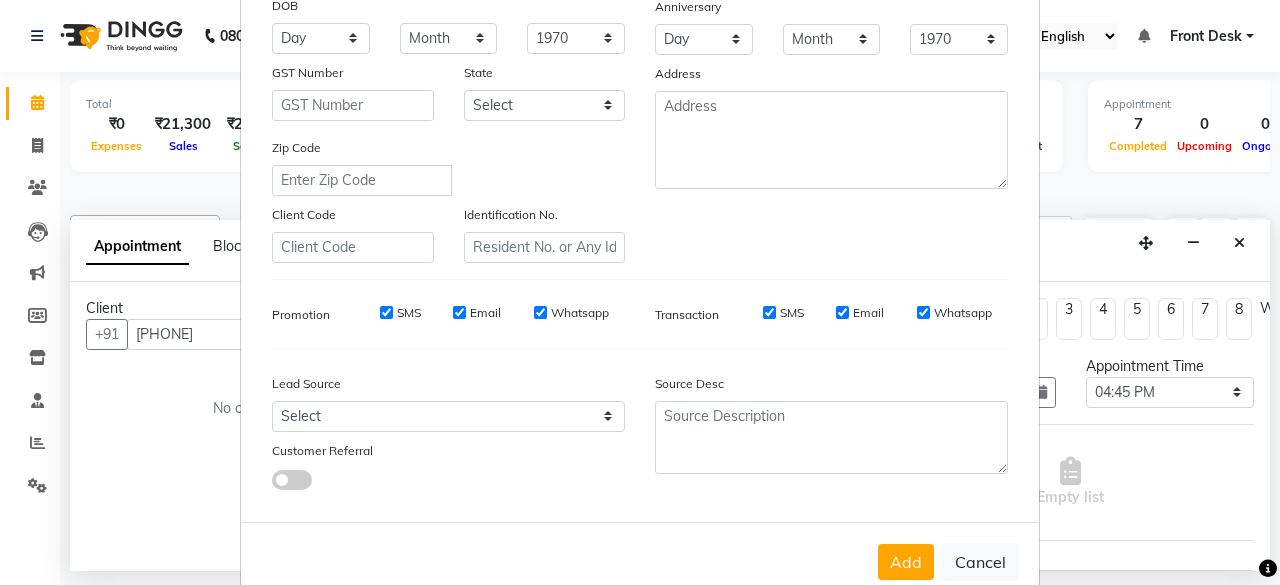 scroll, scrollTop: 334, scrollLeft: 0, axis: vertical 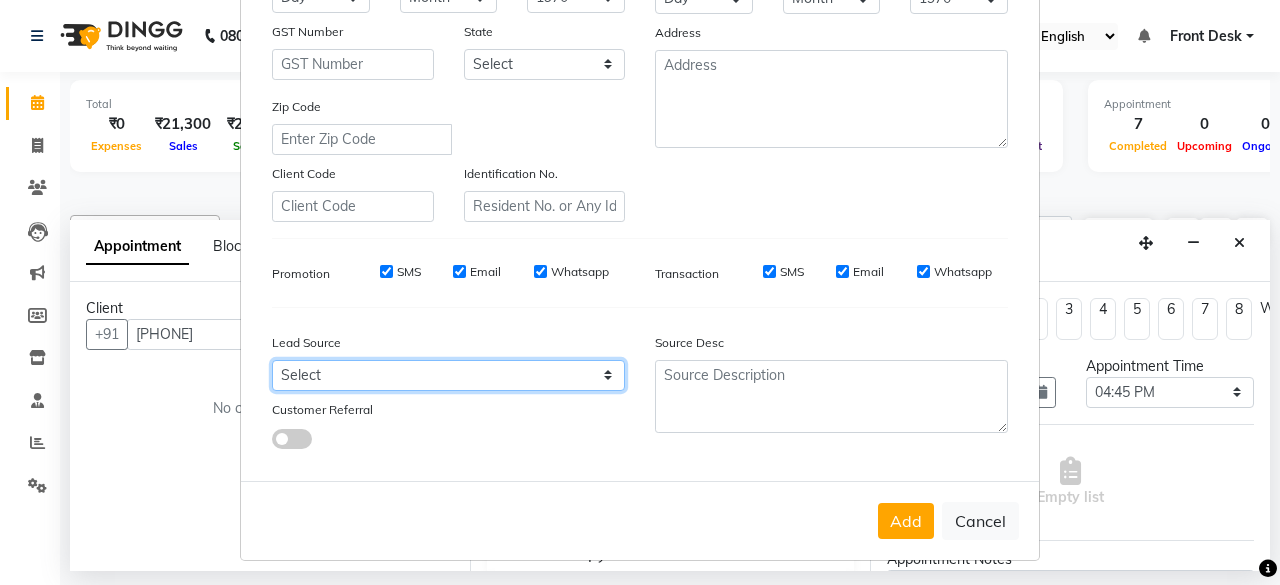 click on "Select Walk-in Referral Internet Friend Word of Mouth Advertisement Facebook JustDial Google Other" at bounding box center [448, 375] 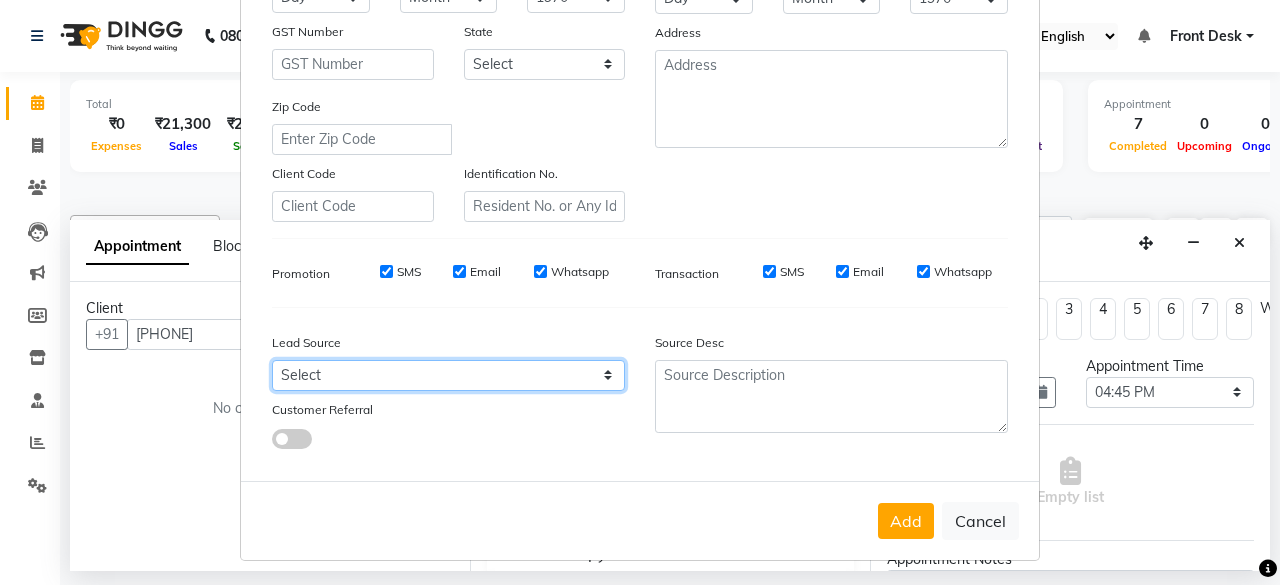 select on "55718" 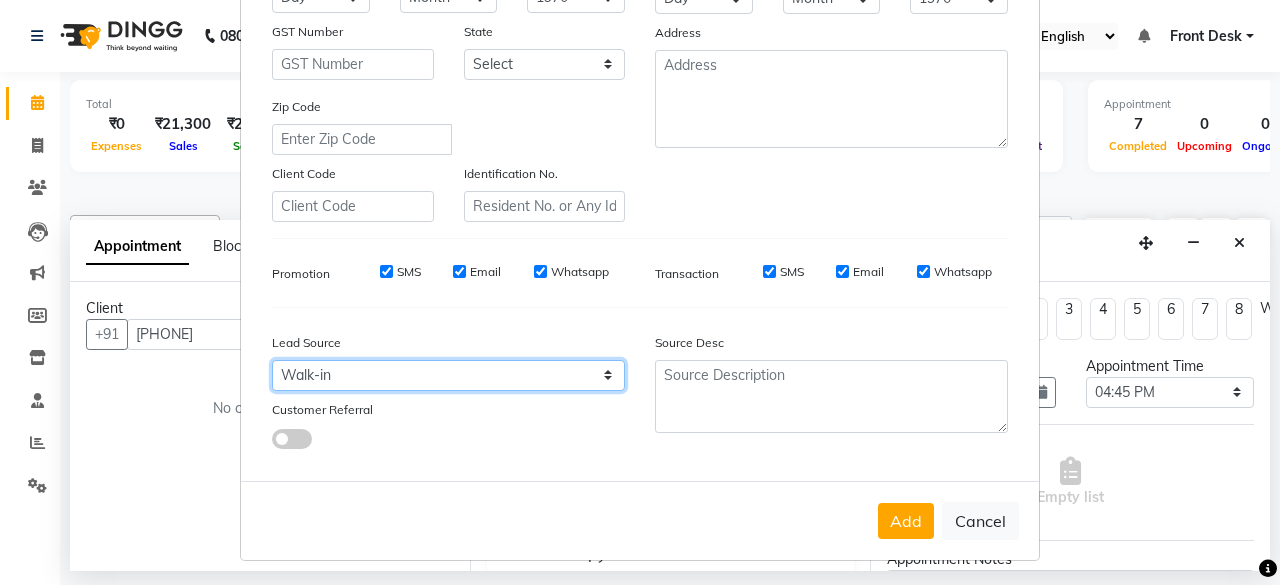 click on "Select Walk-in Referral Internet Friend Word of Mouth Advertisement Facebook JustDial Google Other" at bounding box center (448, 375) 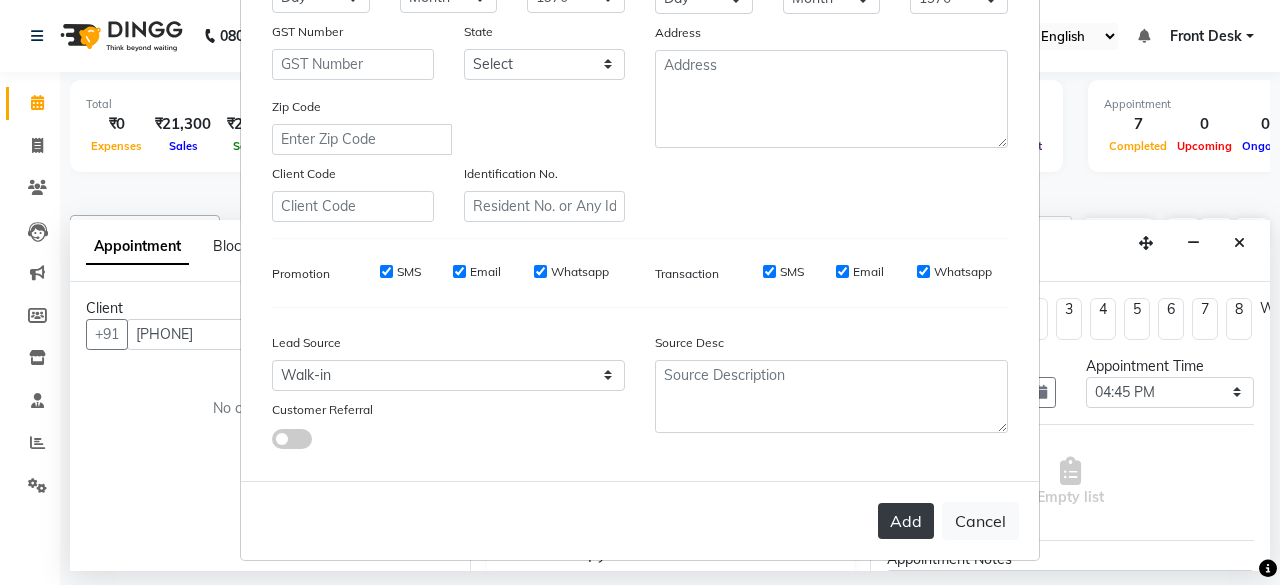click on "Add" at bounding box center [906, 521] 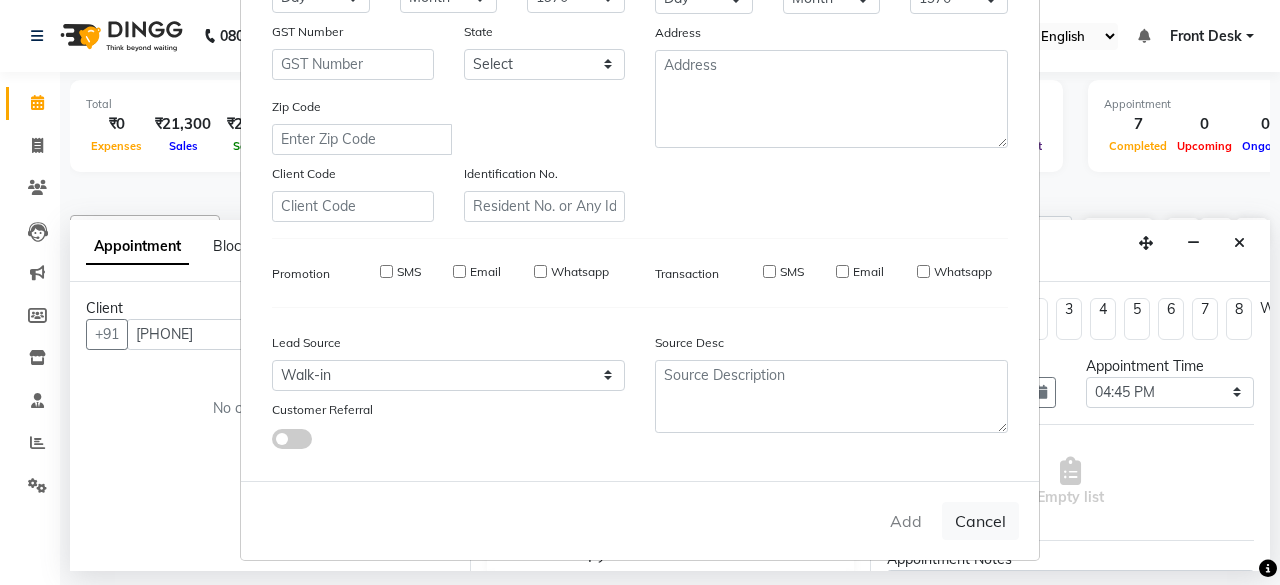 type 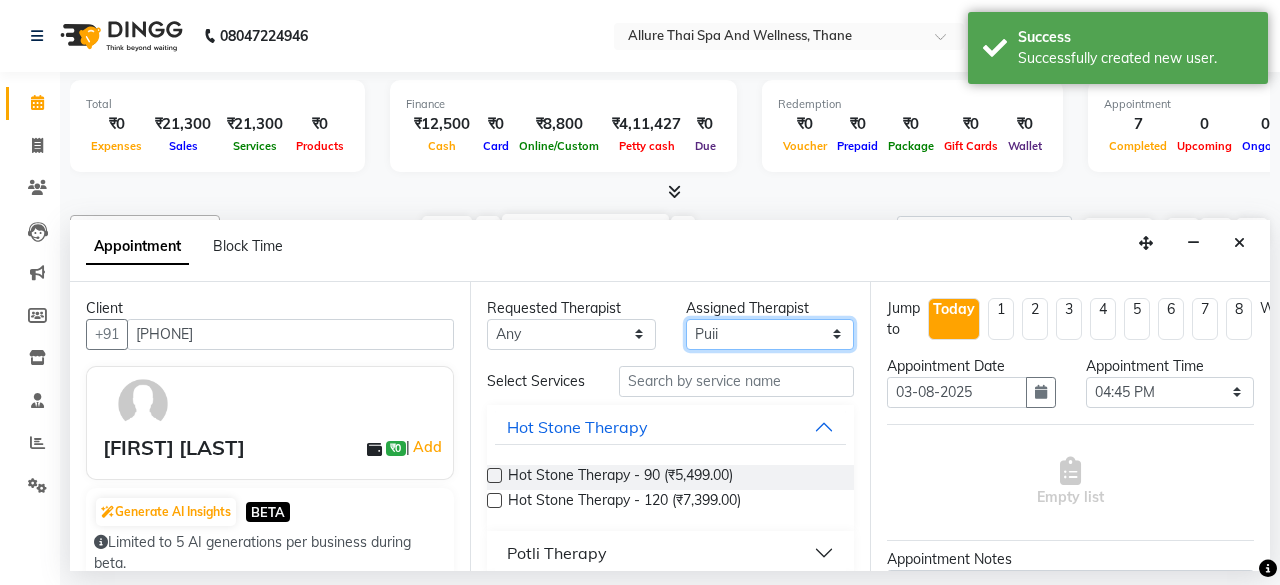 click on "Select Ako Omomi Puii Ressi Seim" at bounding box center [770, 334] 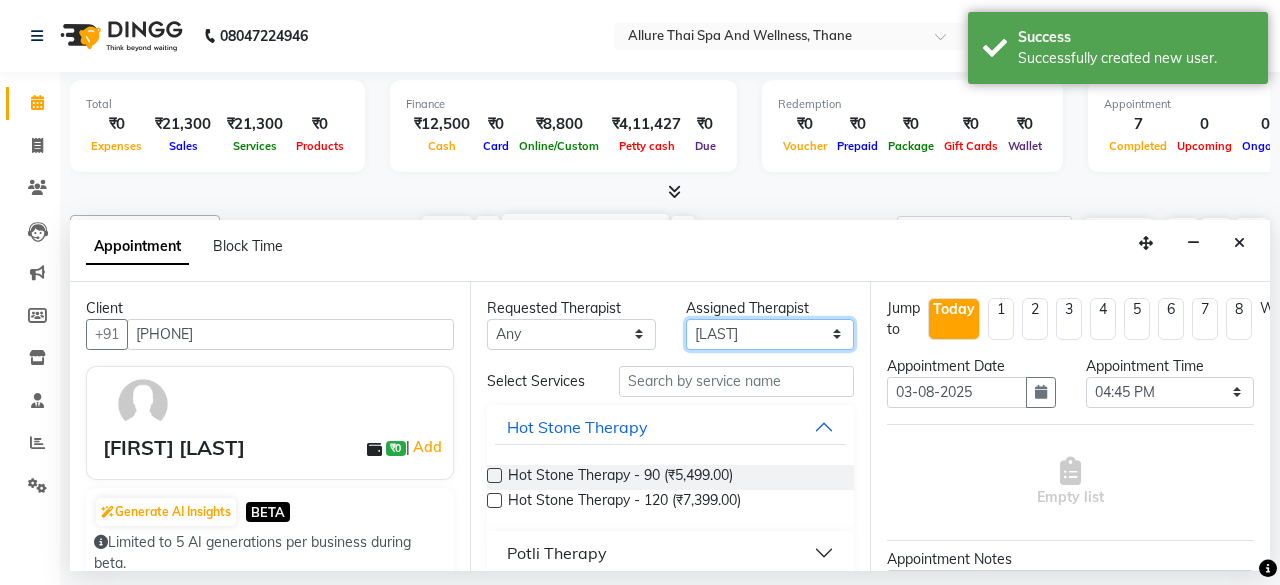 click on "Select Ako Omomi Puii Ressi Seim" at bounding box center (770, 334) 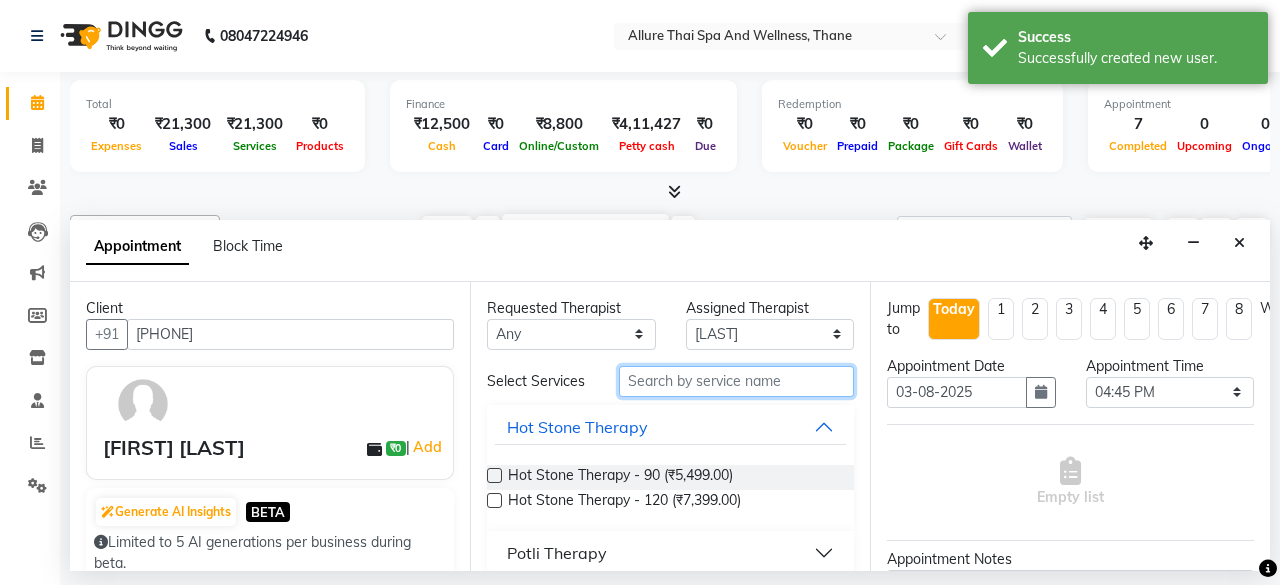 click at bounding box center [736, 381] 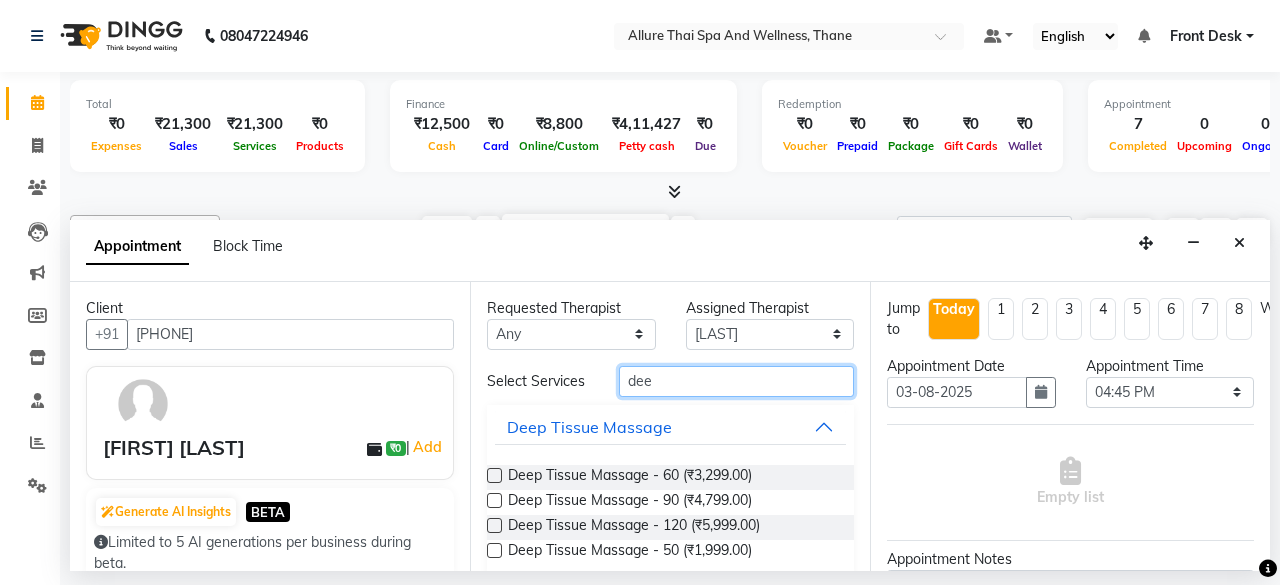 type on "dee" 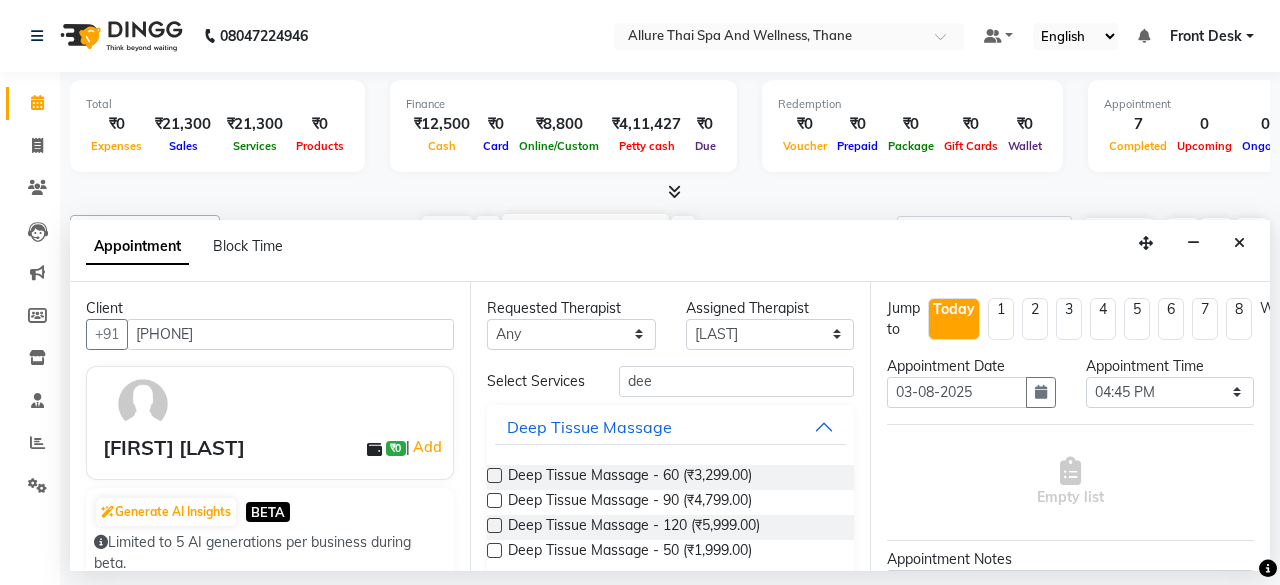 click at bounding box center (494, 475) 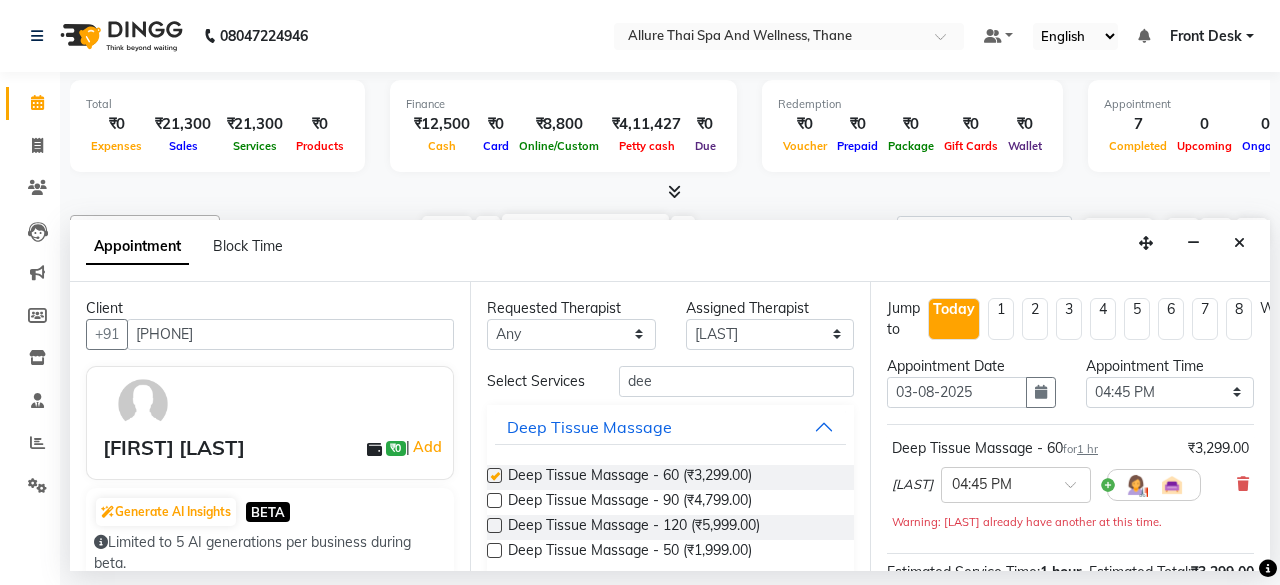 checkbox on "false" 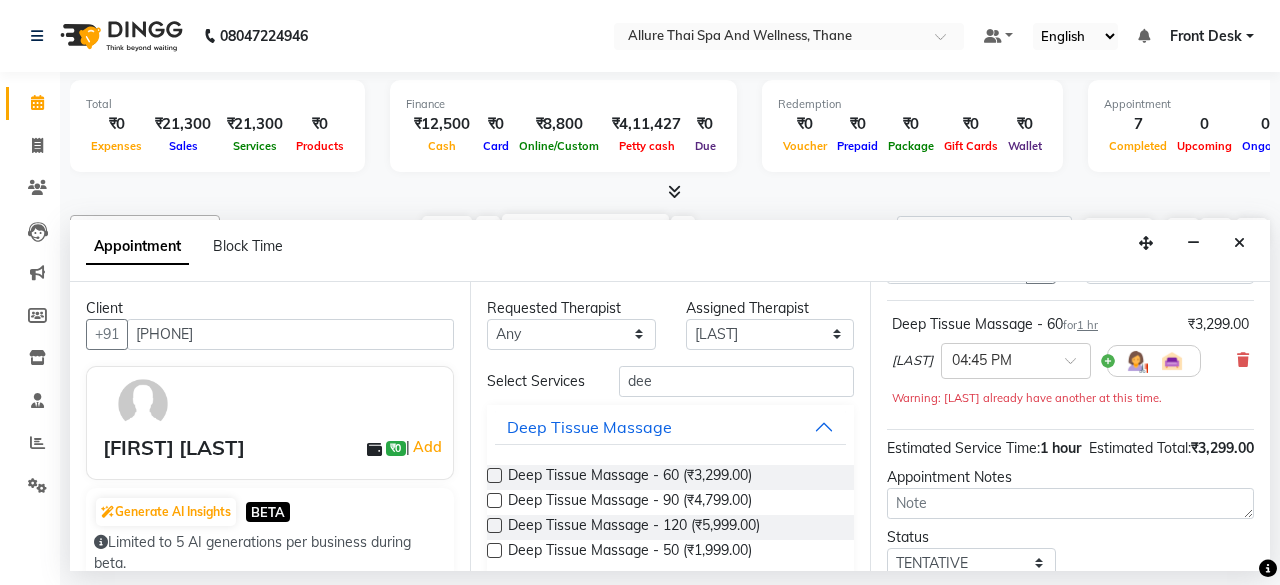 scroll, scrollTop: 234, scrollLeft: 0, axis: vertical 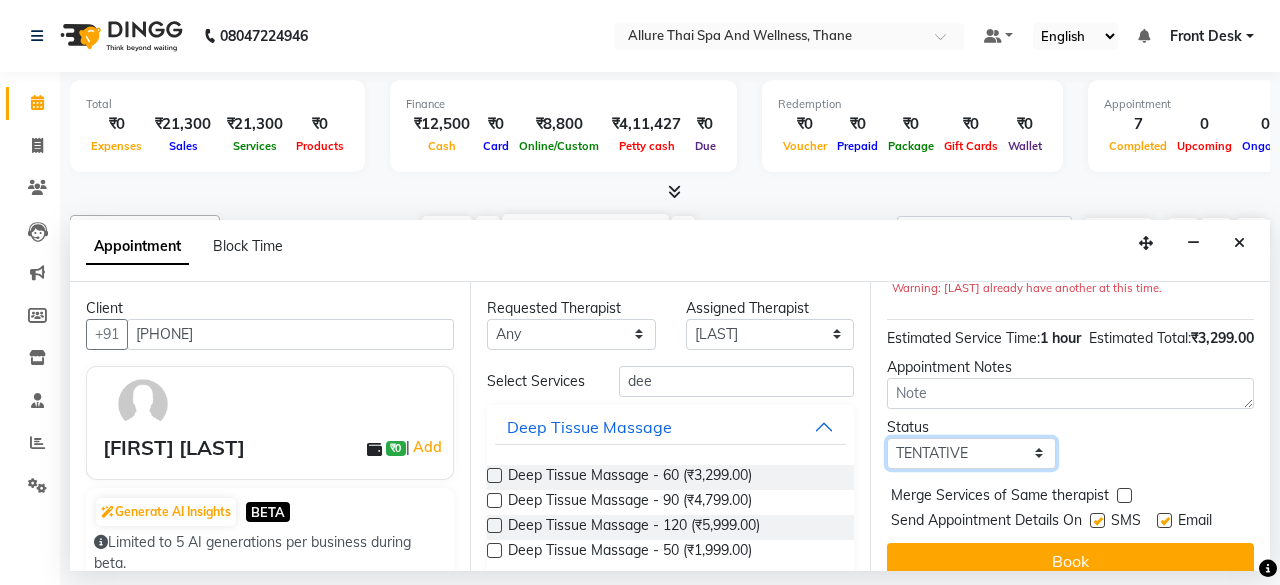 click on "Select TENTATIVE CONFIRM CHECK-IN UPCOMING" at bounding box center (971, 453) 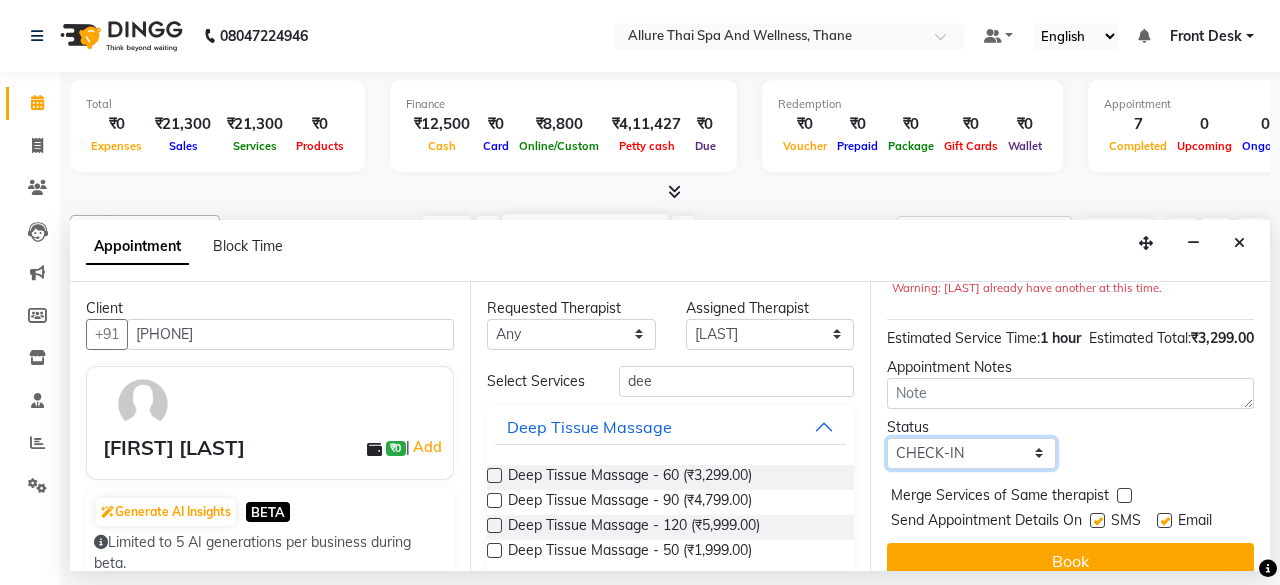 click on "Select TENTATIVE CONFIRM CHECK-IN UPCOMING" at bounding box center [971, 453] 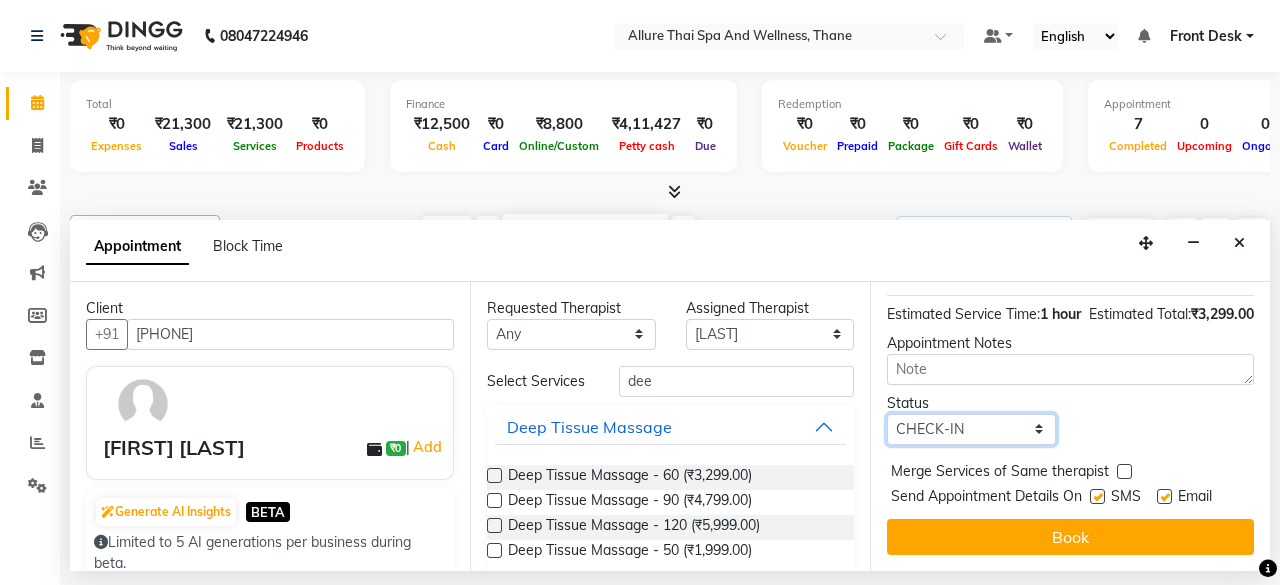 scroll, scrollTop: 292, scrollLeft: 0, axis: vertical 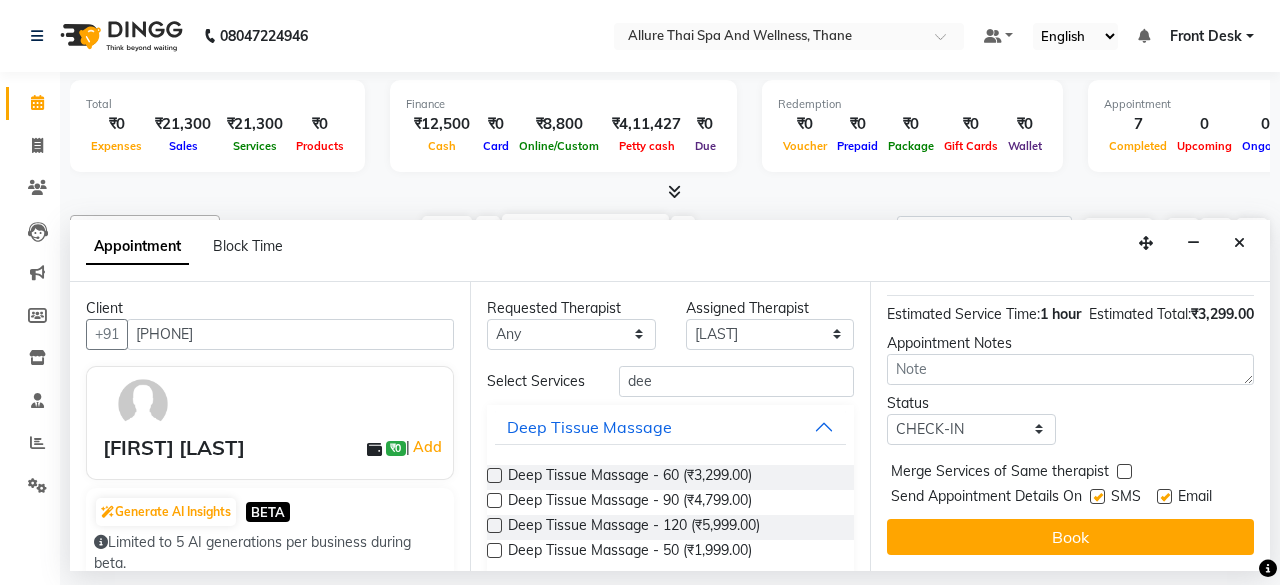 click at bounding box center (1097, 496) 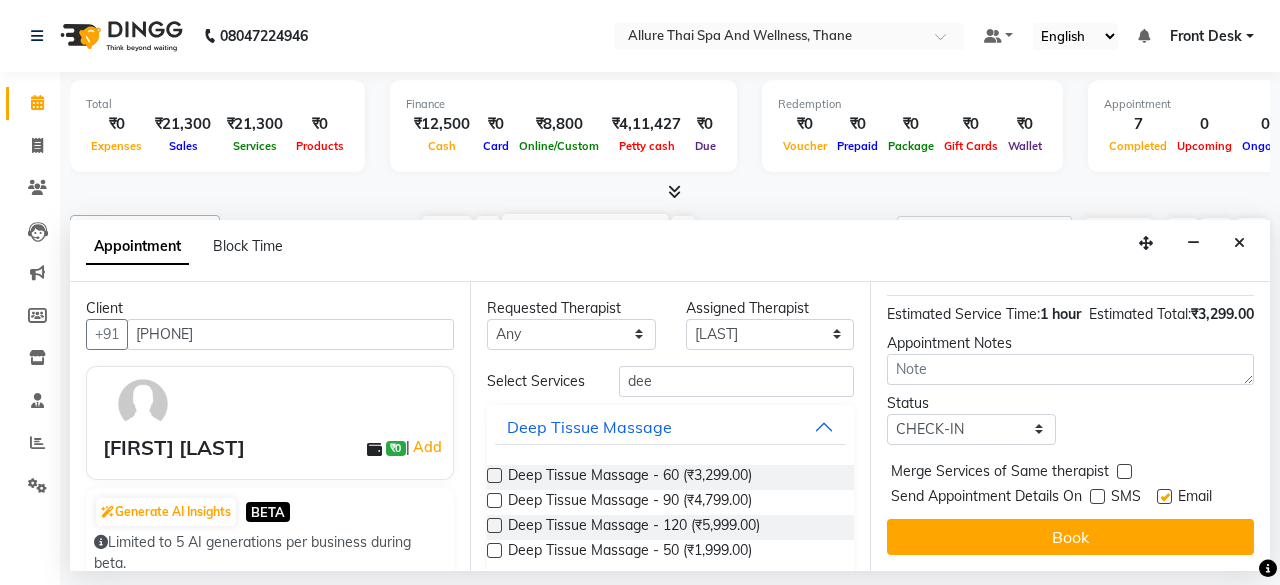 click at bounding box center [1164, 496] 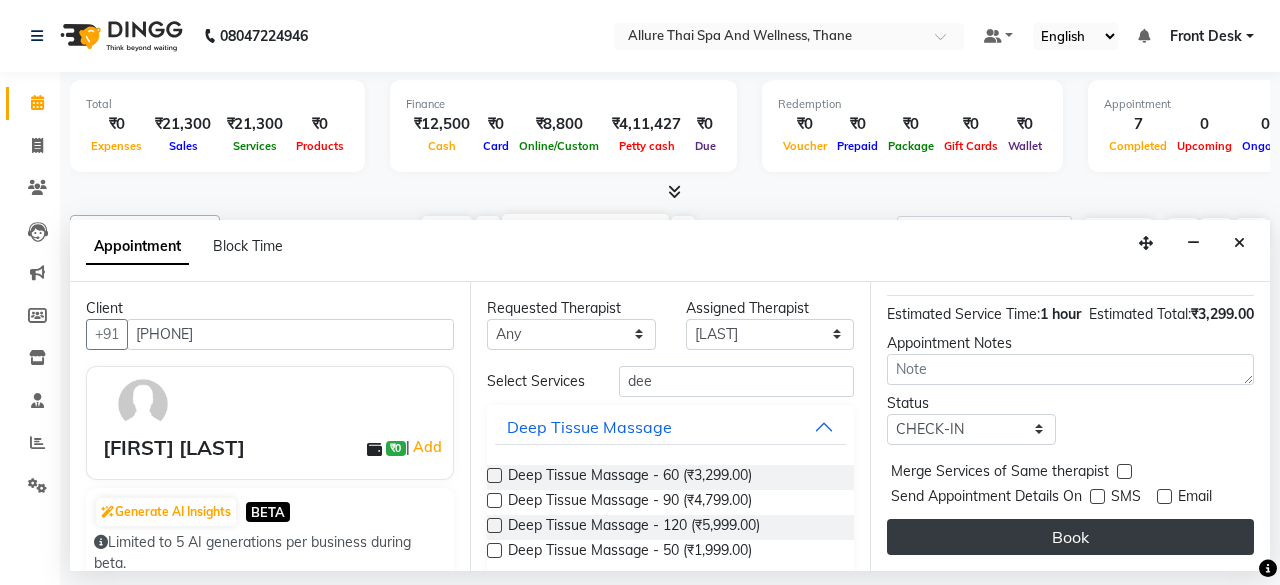 click on "Book" at bounding box center [1070, 537] 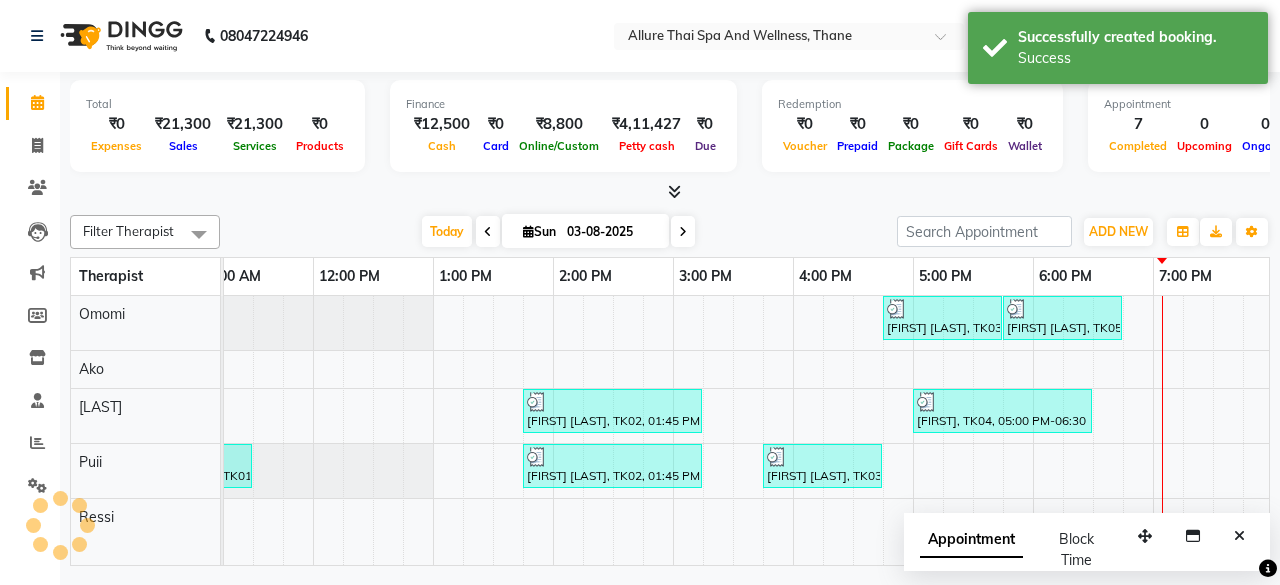 scroll, scrollTop: 0, scrollLeft: 452, axis: horizontal 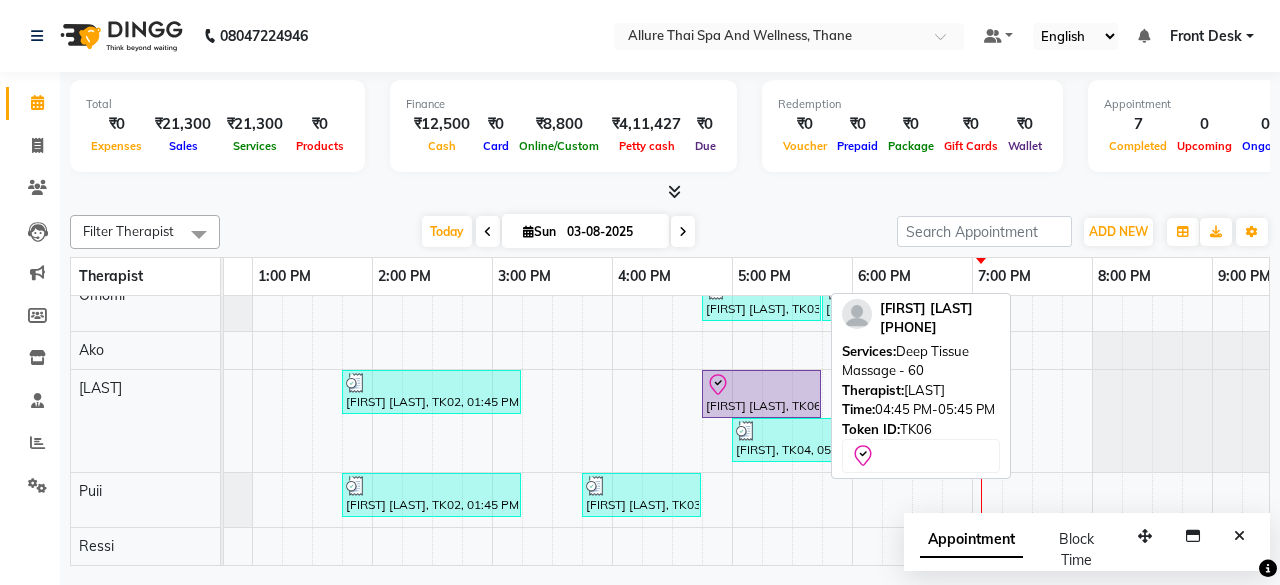 click at bounding box center [761, 385] 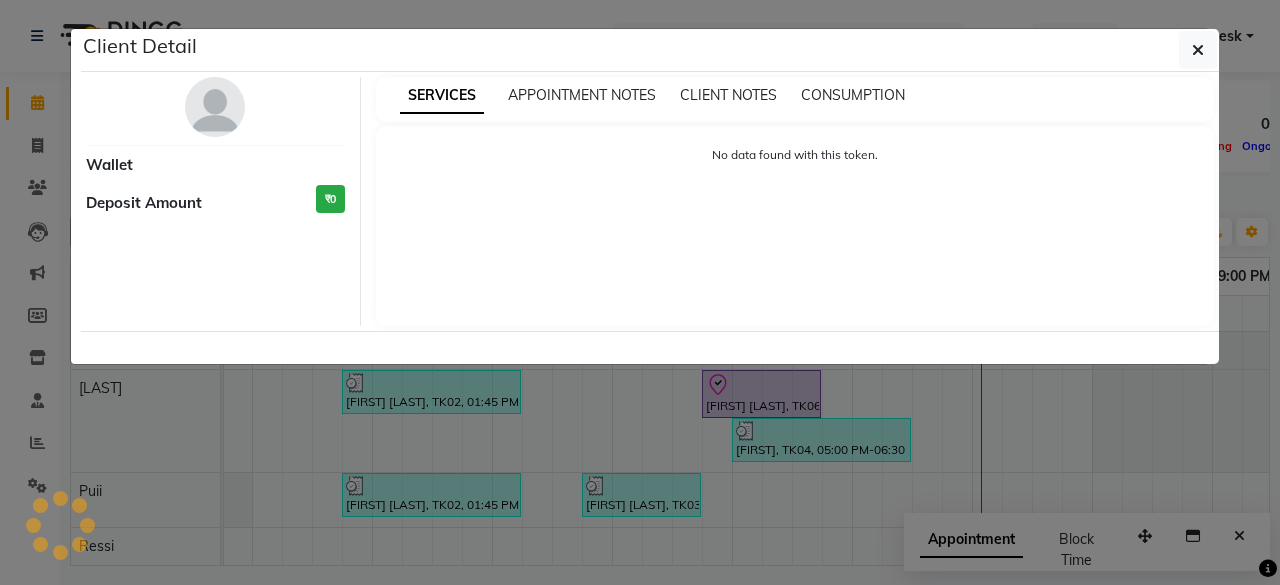 select on "8" 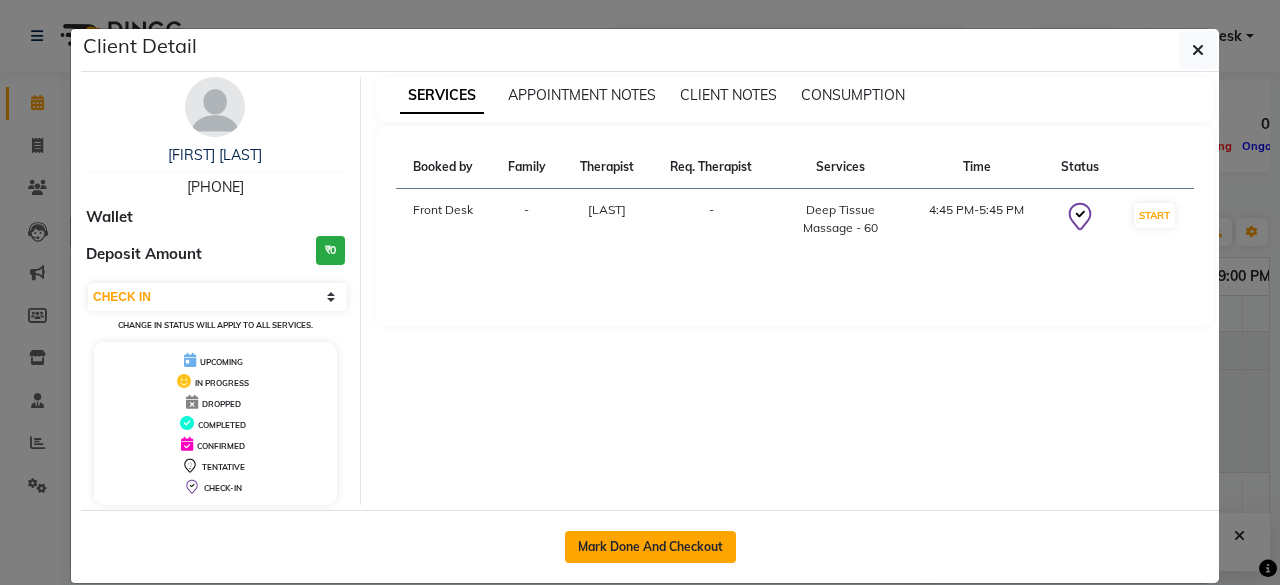 click on "Mark Done And Checkout" 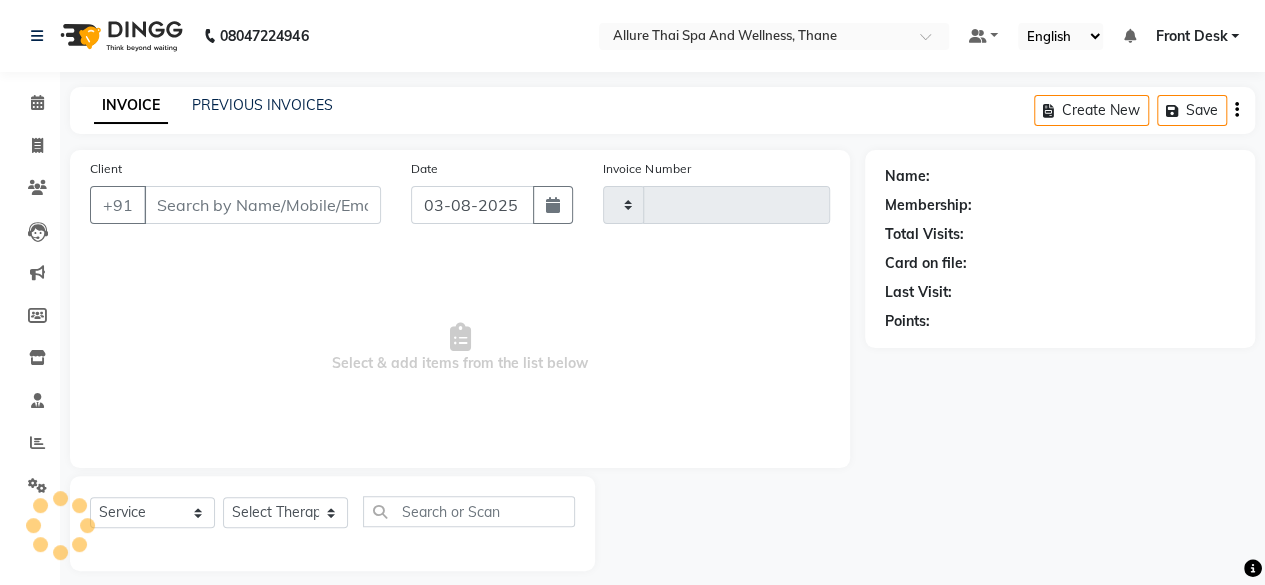 type on "0416" 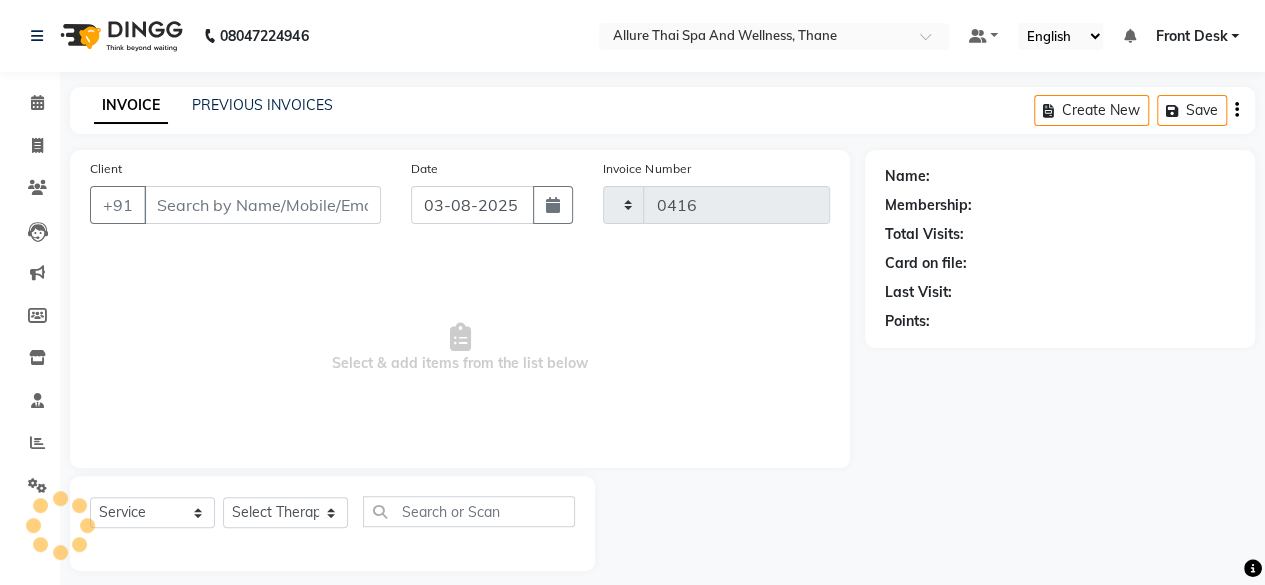 select on "8525" 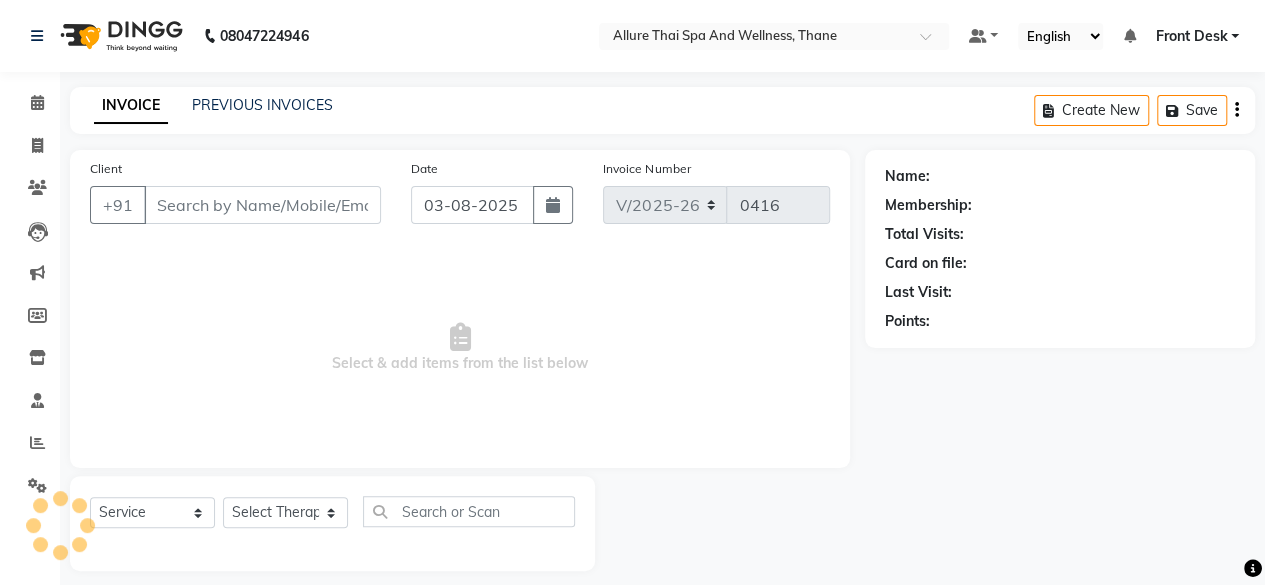 type on "9930060840" 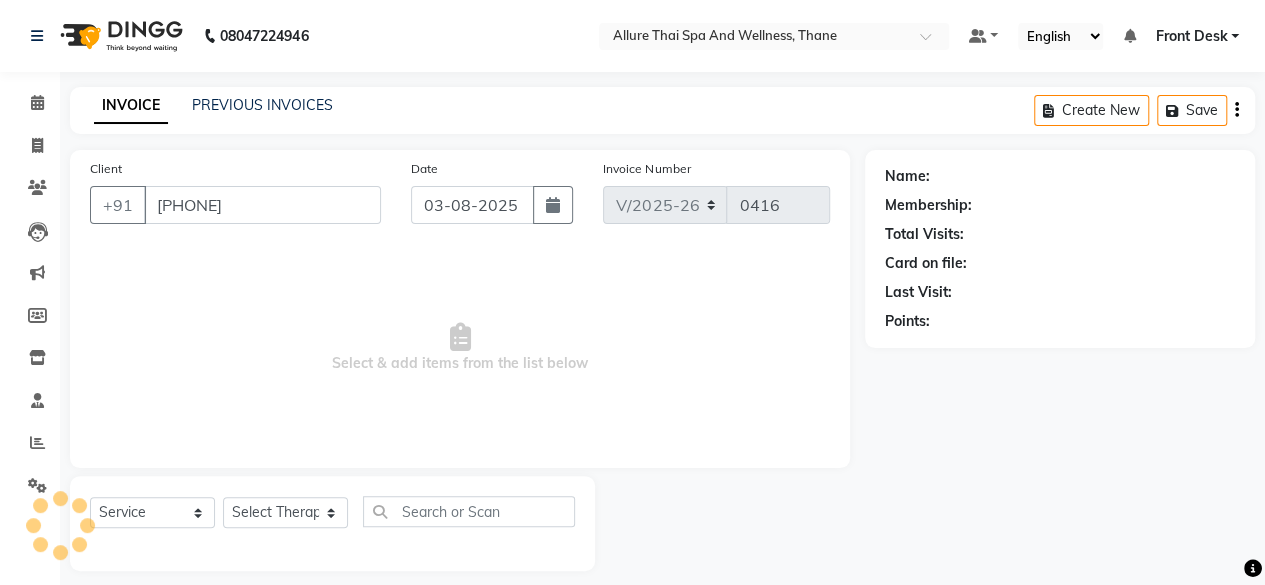 select on "84282" 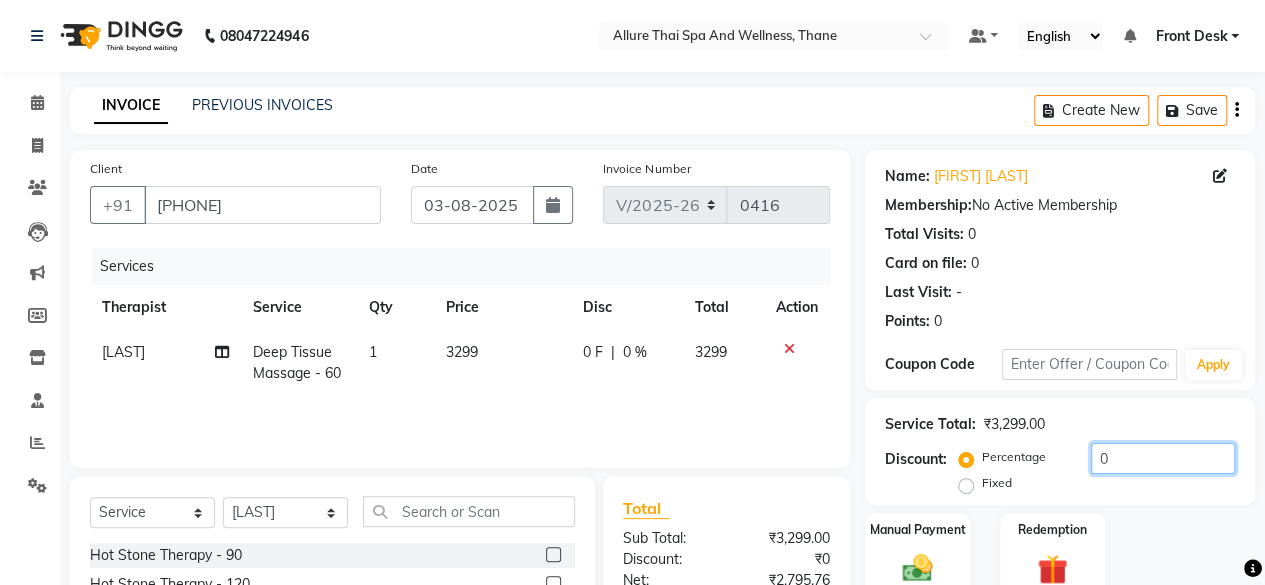 click on "0" 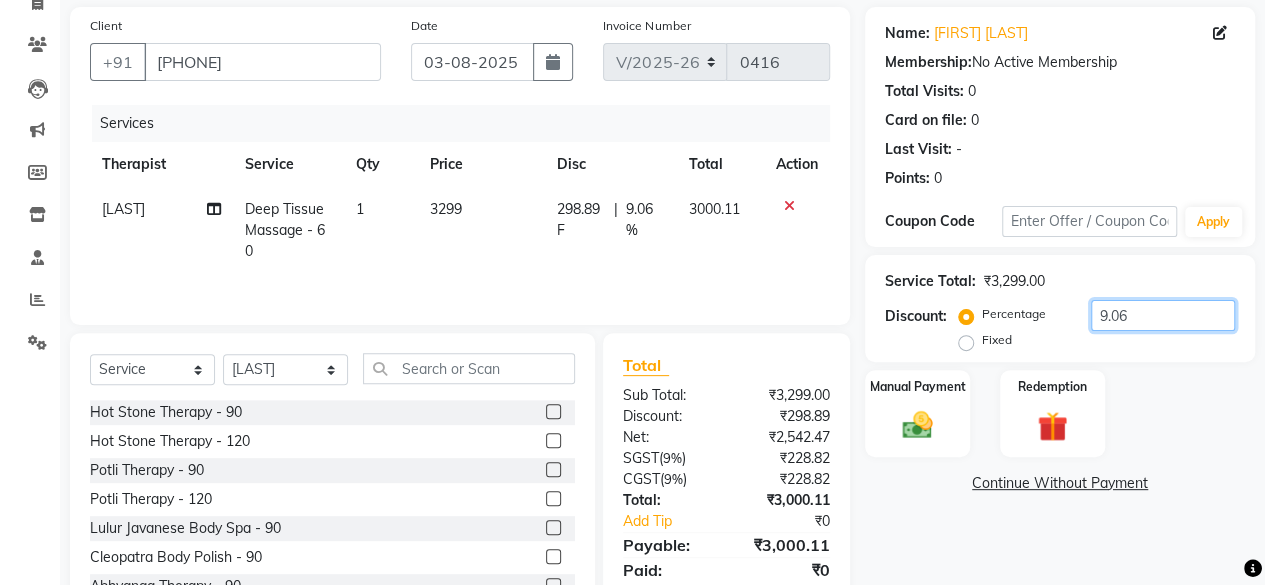 scroll, scrollTop: 158, scrollLeft: 0, axis: vertical 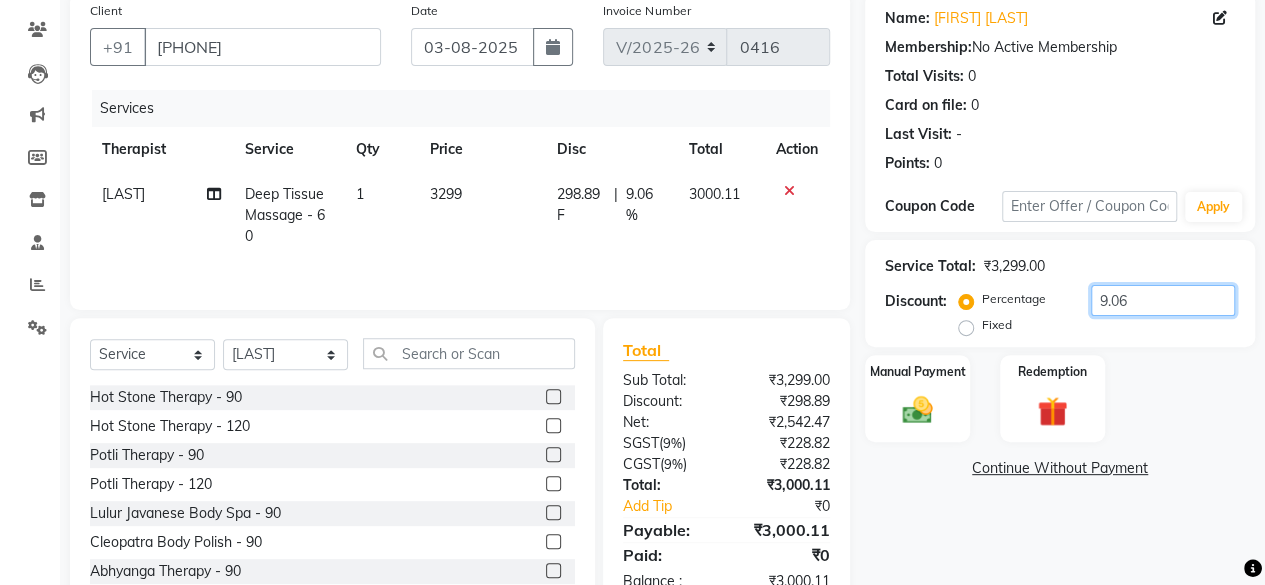 type on "9.06" 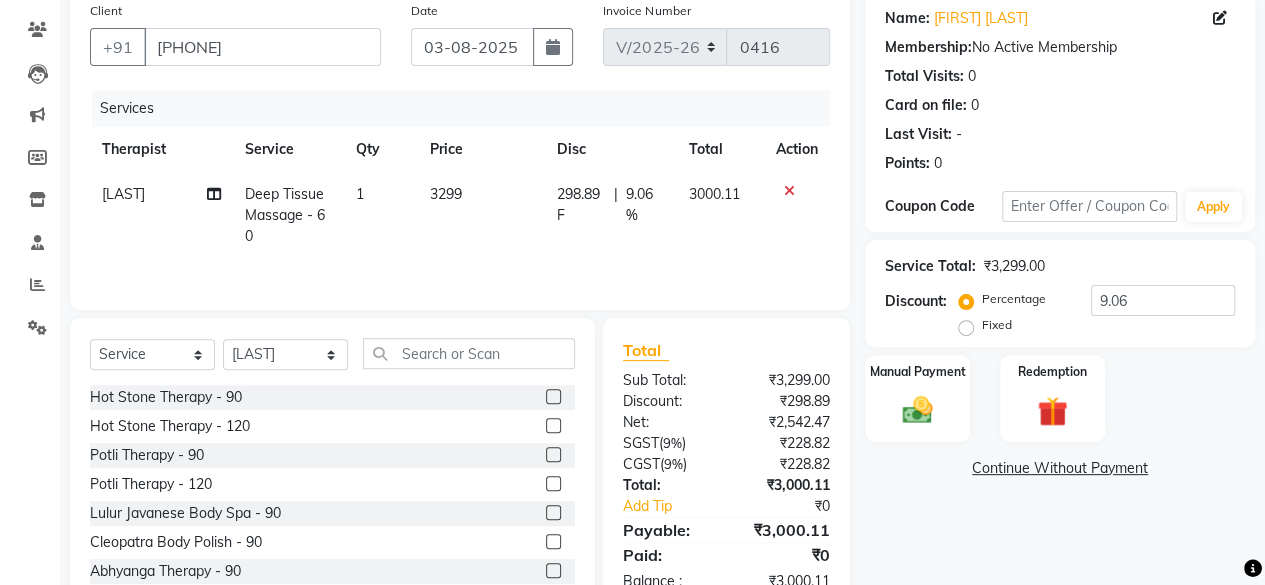 click on "Fixed" 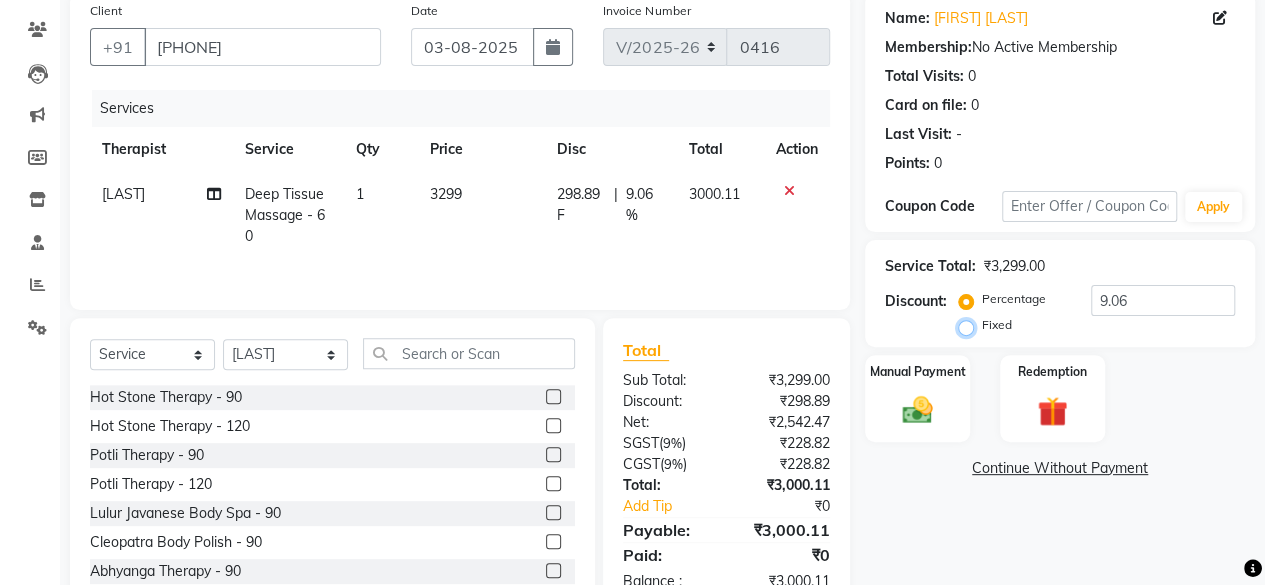 click on "Fixed" at bounding box center [970, 325] 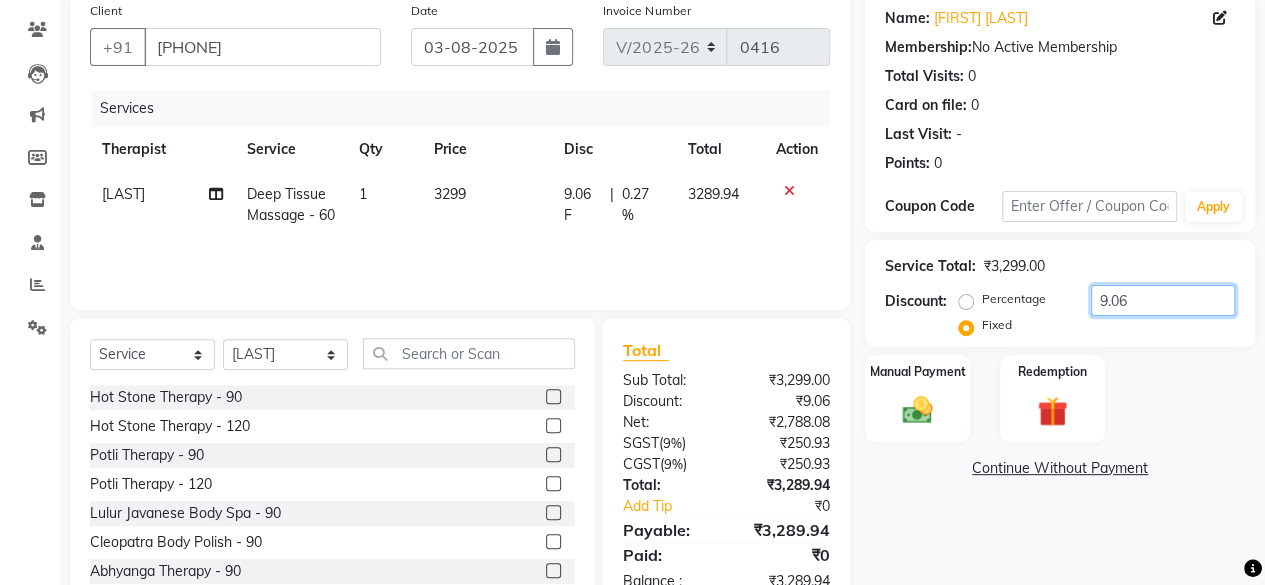 click on "9.06" 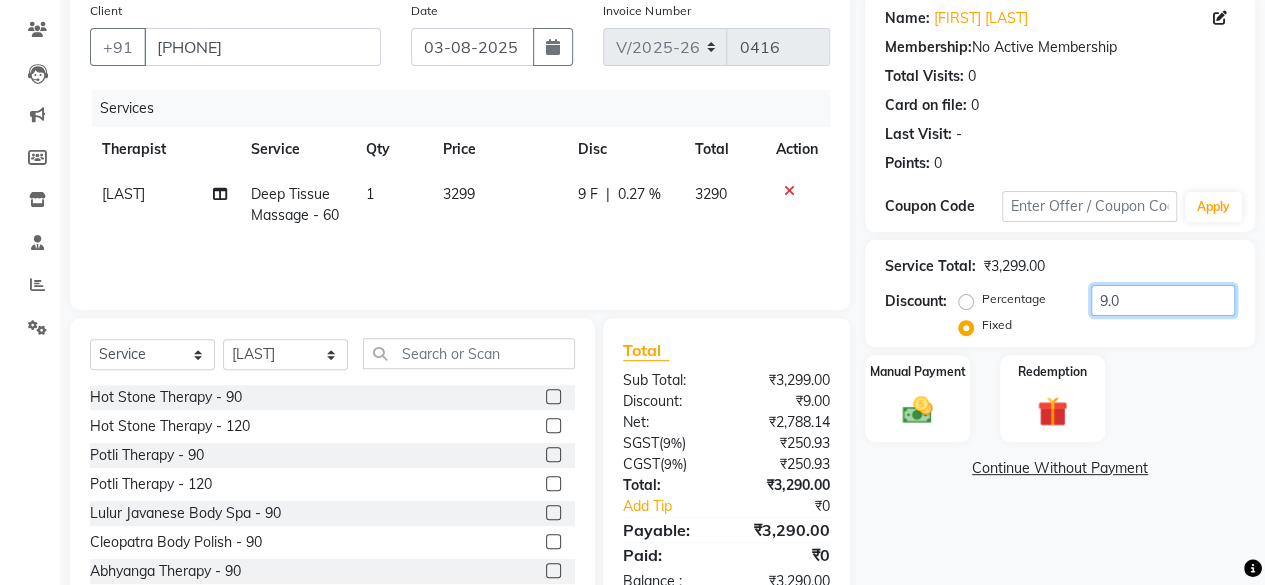 type on "9" 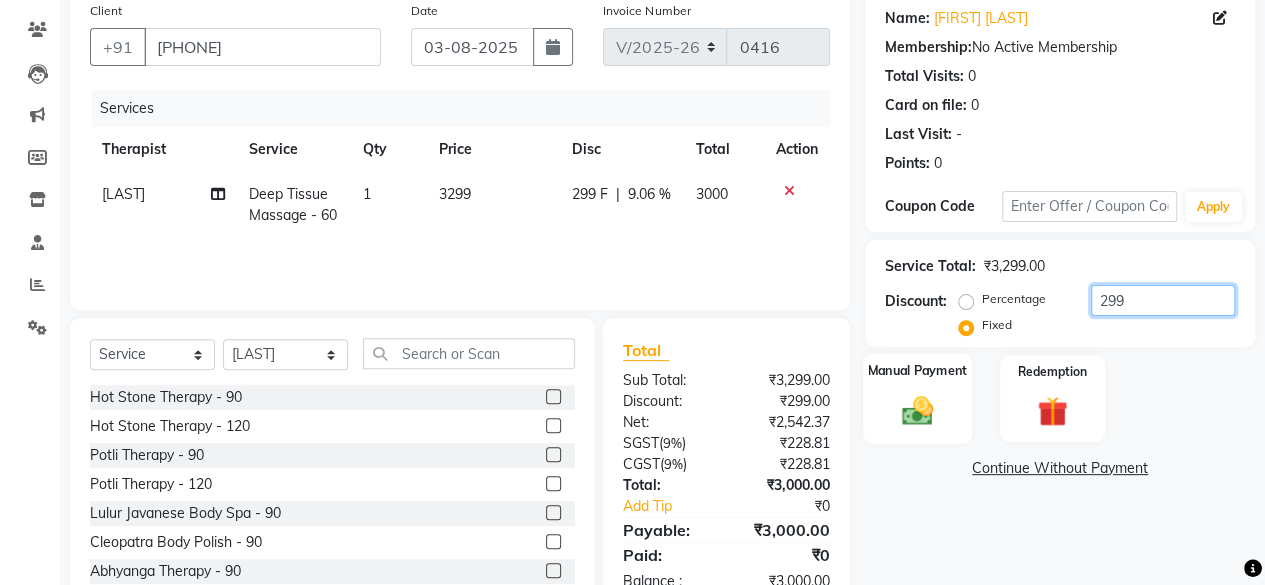 type on "299" 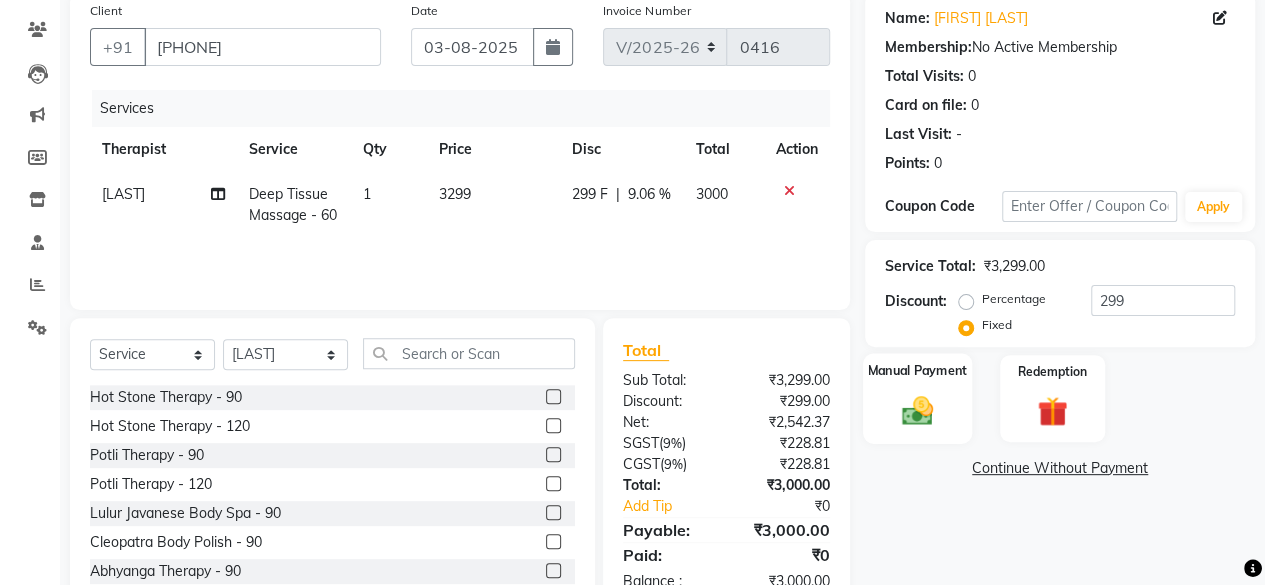click on "Manual Payment" 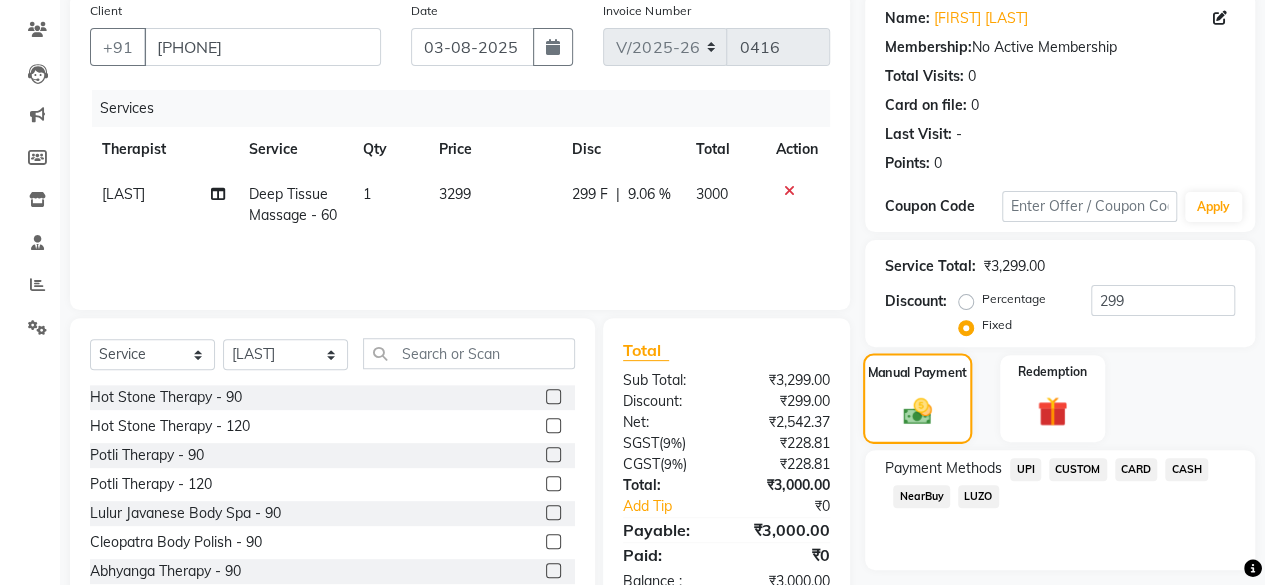 scroll, scrollTop: 215, scrollLeft: 0, axis: vertical 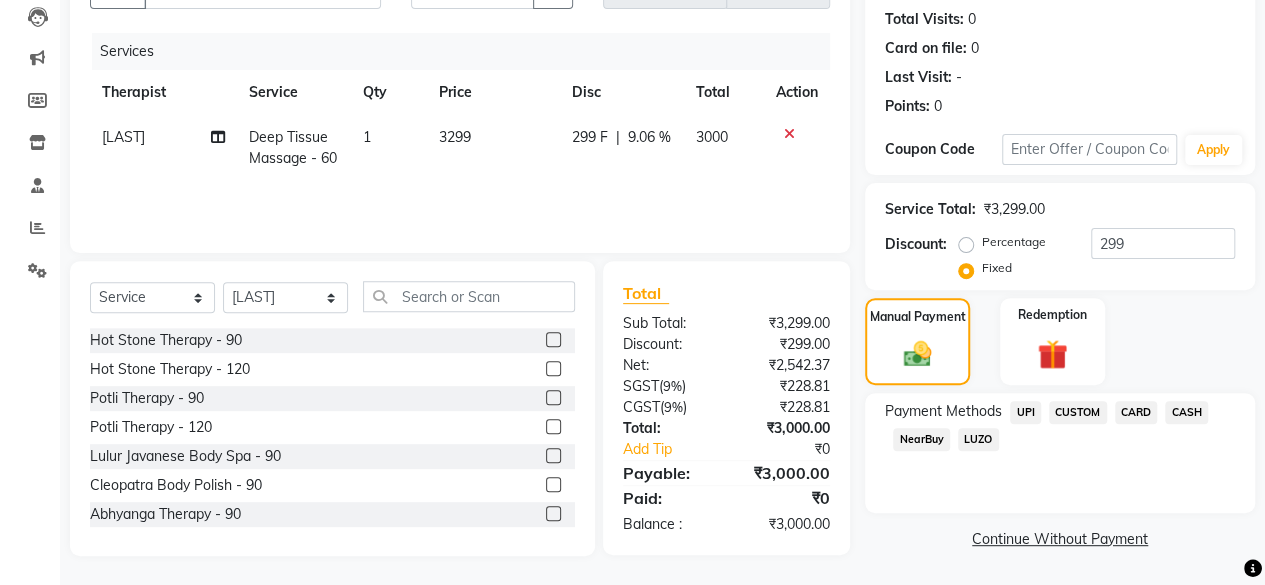 click on "CARD" 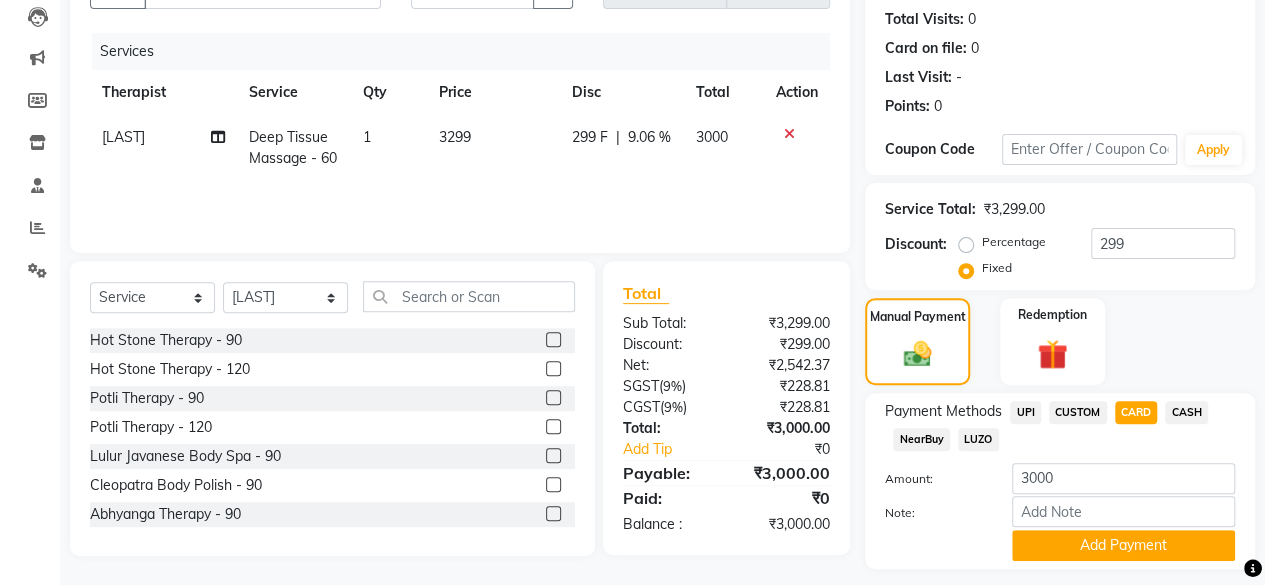 scroll, scrollTop: 268, scrollLeft: 0, axis: vertical 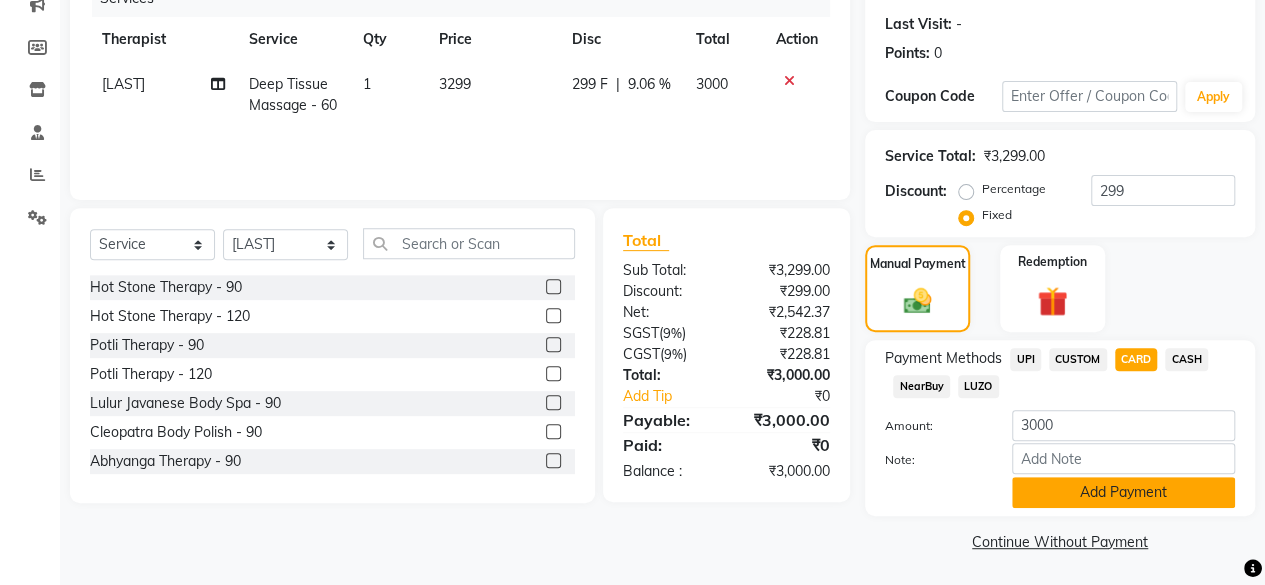 click on "Add Payment" 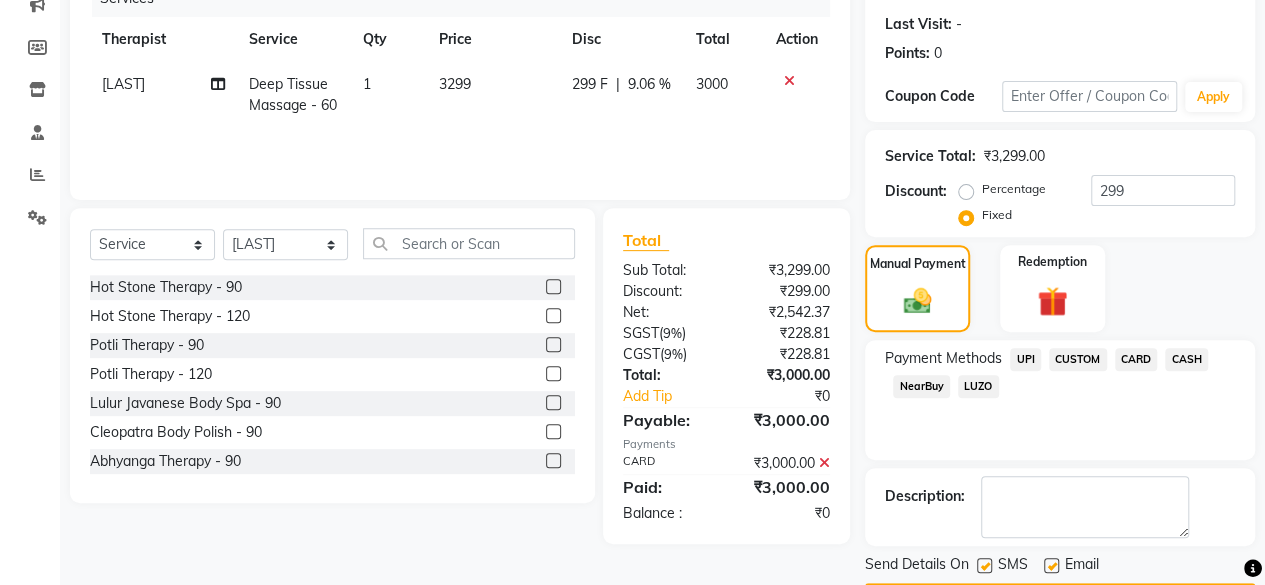 scroll, scrollTop: 324, scrollLeft: 0, axis: vertical 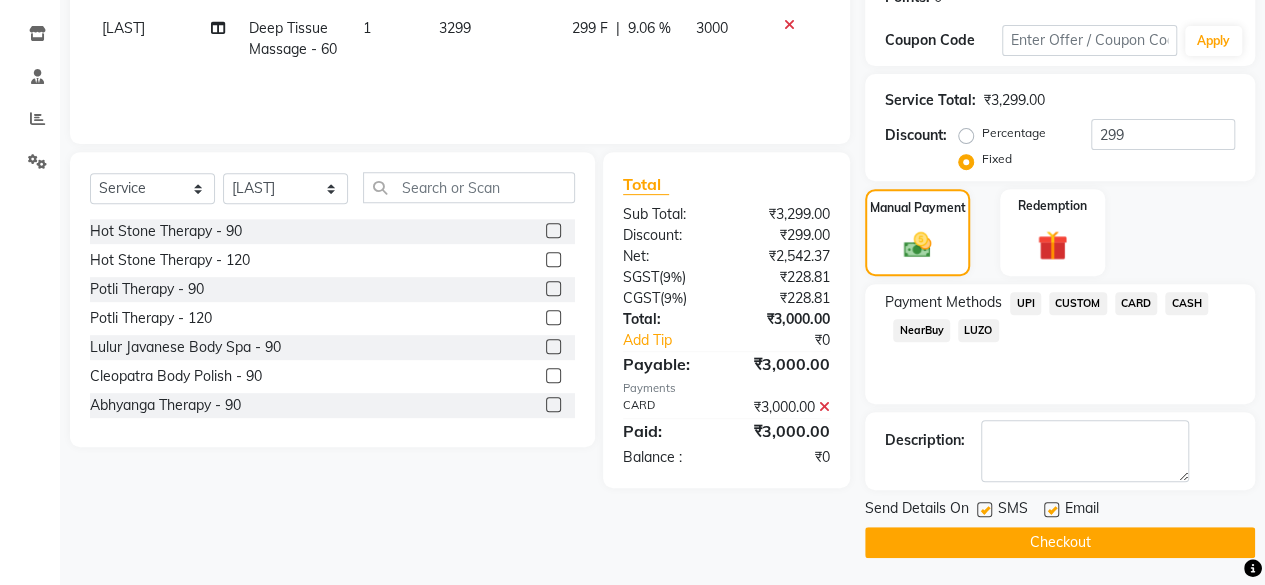 click 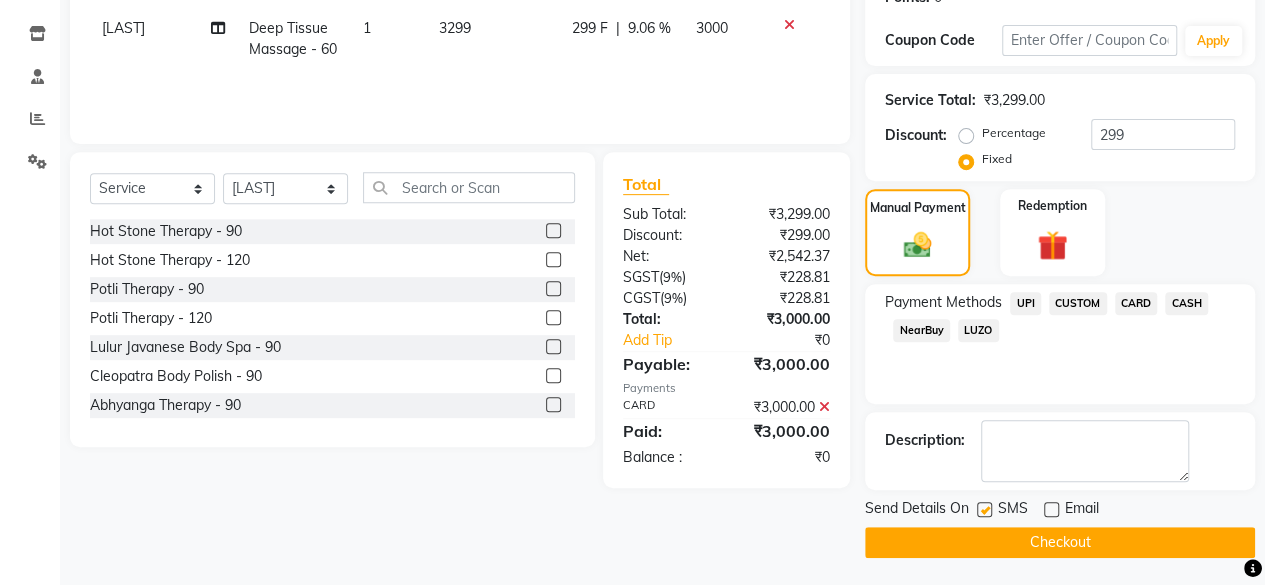 click 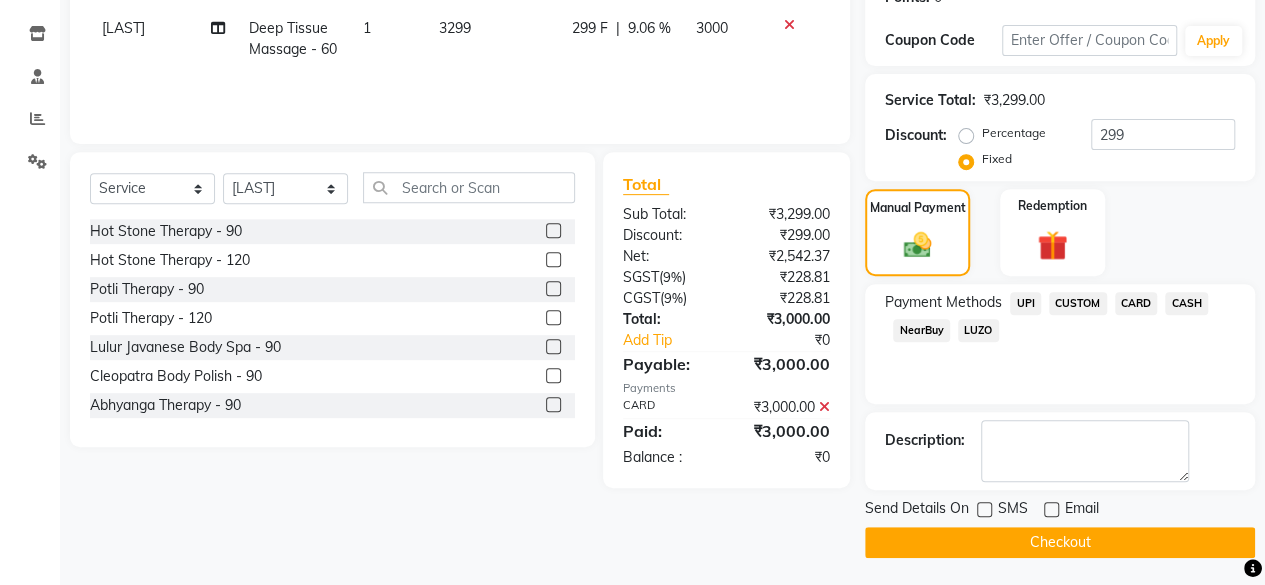 click on "Checkout" 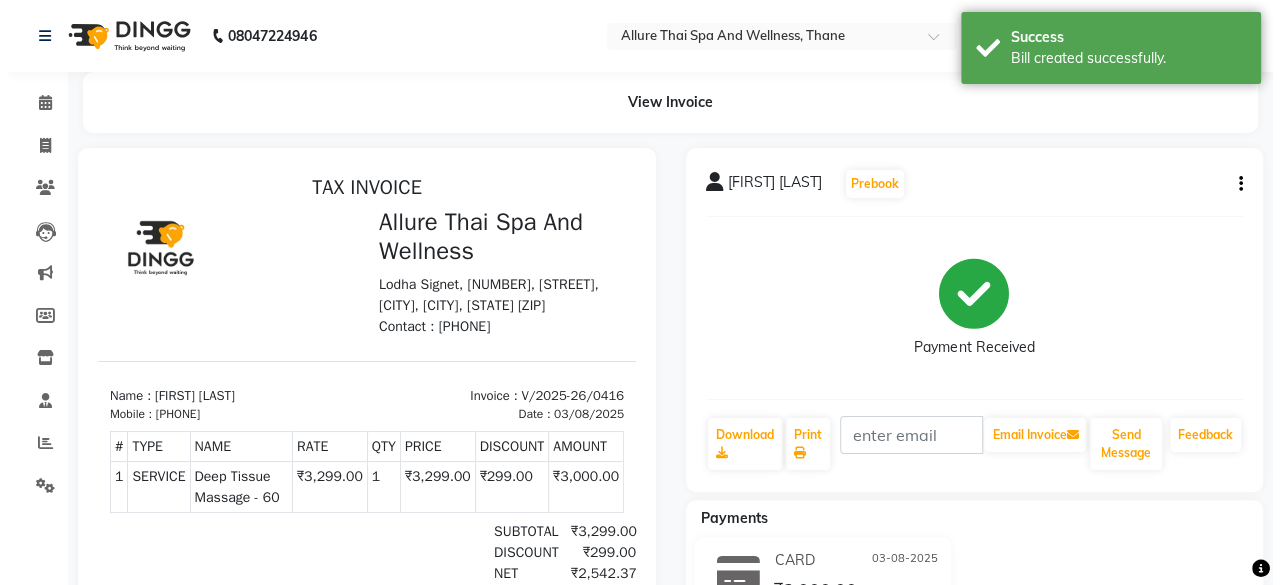 scroll, scrollTop: 0, scrollLeft: 0, axis: both 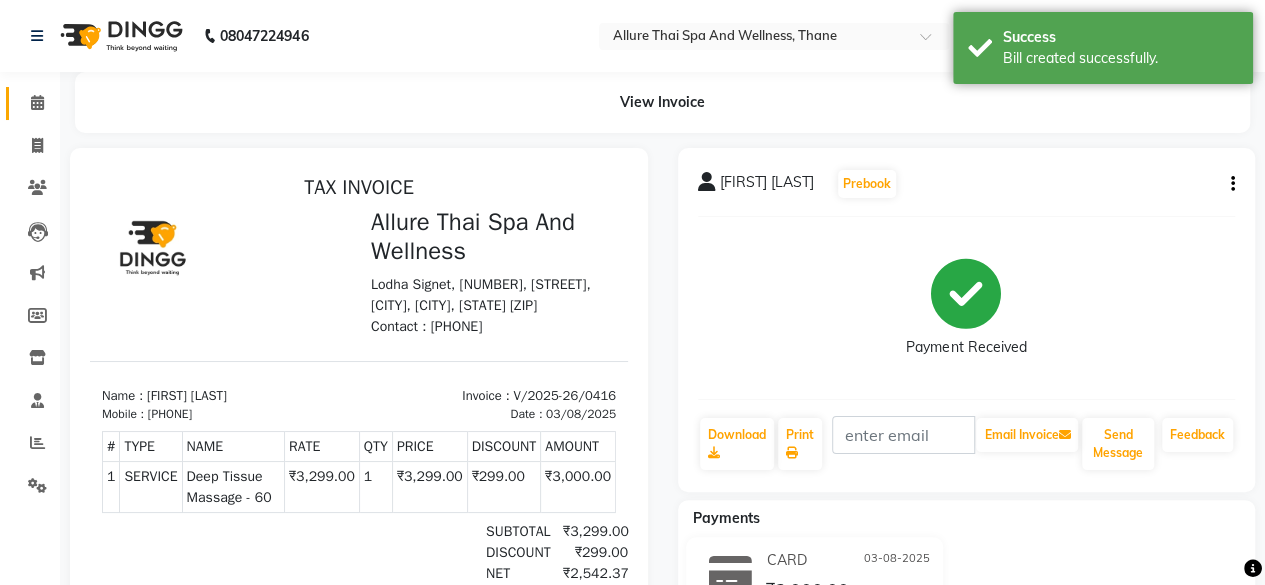 click on "Calendar" 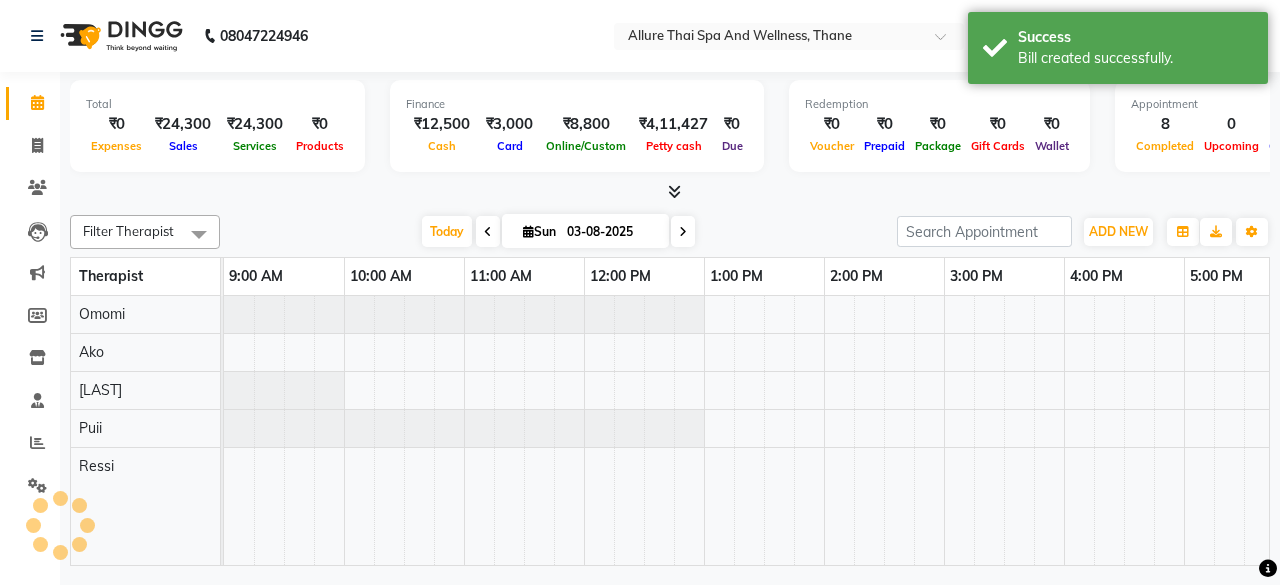 scroll, scrollTop: 0, scrollLeft: 0, axis: both 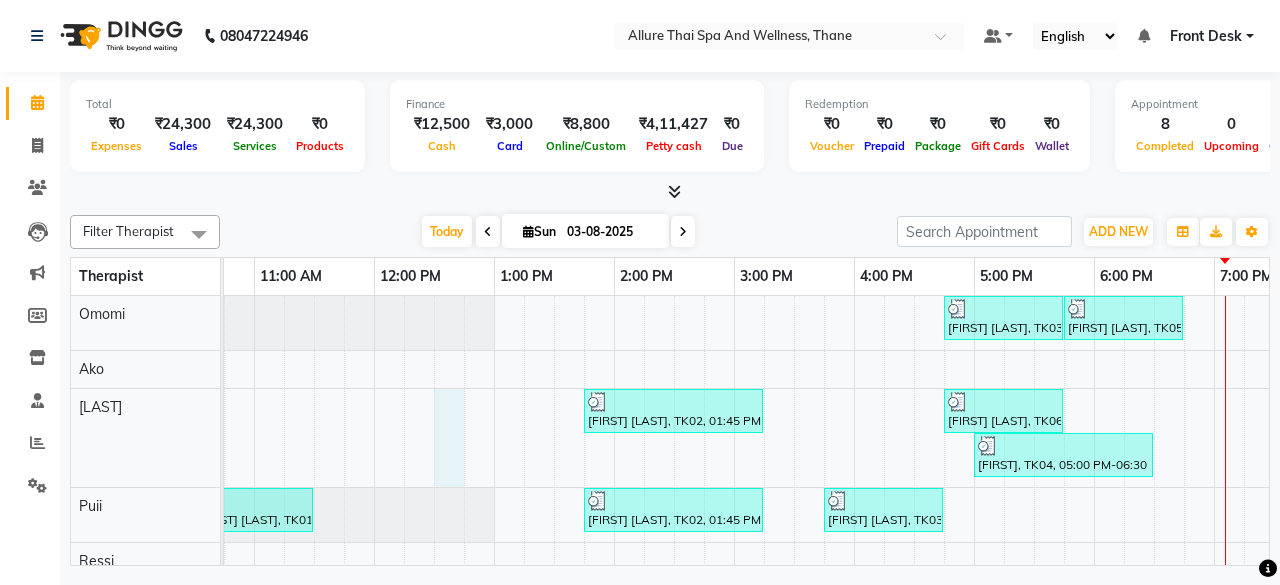 click on "Mamtha Reddy, TK03, 04:45 PM-05:45 PM, Deep Tissue Massage - 60     Ramesh, TK05, 05:45 PM-06:45 PM, Deep Tissue Massage - 60     Shraddha, TK02, 01:45 PM-03:15 PM, Deep Tissue Massage - 90     Anant Ghurye, TK06, 04:45 PM-05:45 PM, Deep Tissue Massage - 60     Shubham, TK04, 05:00 PM-06:30 PM, Swedish Massage - 90     Mahendra kulap, TK01, 10:30 AM-11:30 AM, Swedish Massage - 60     Shraddha, TK02, 01:45 PM-03:15 PM, Balinese Massage - 90     Mamtha Reddy, TK03, 03:45 PM-04:45 PM, Deep Tissue Massage - 60" at bounding box center [914, 438] 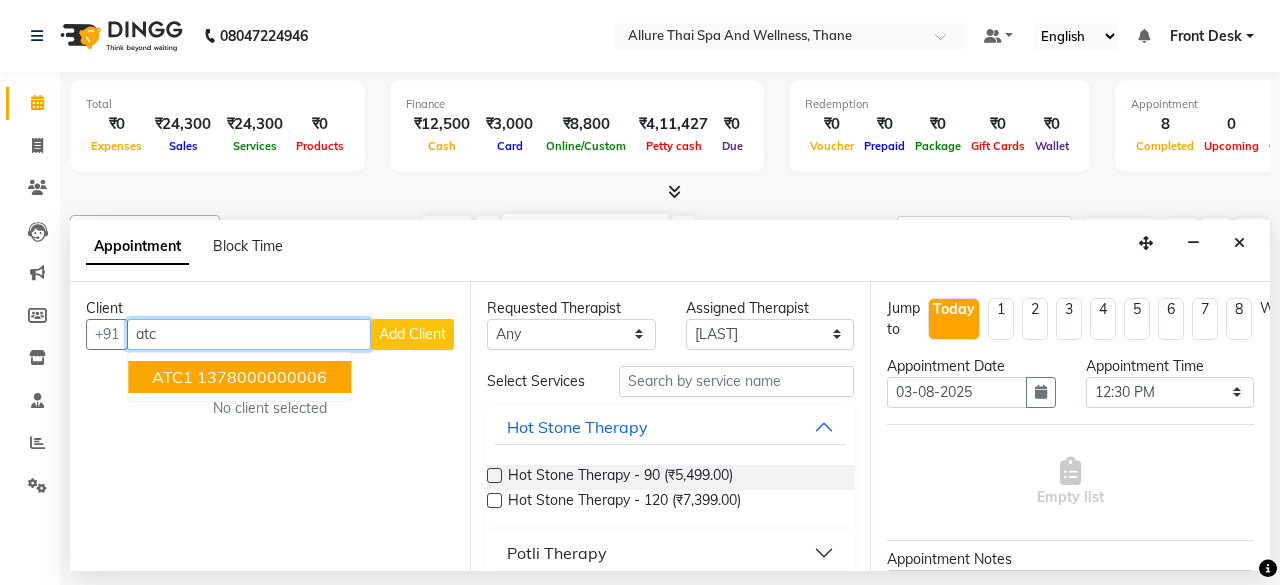 click on "1378000000006" at bounding box center [262, 377] 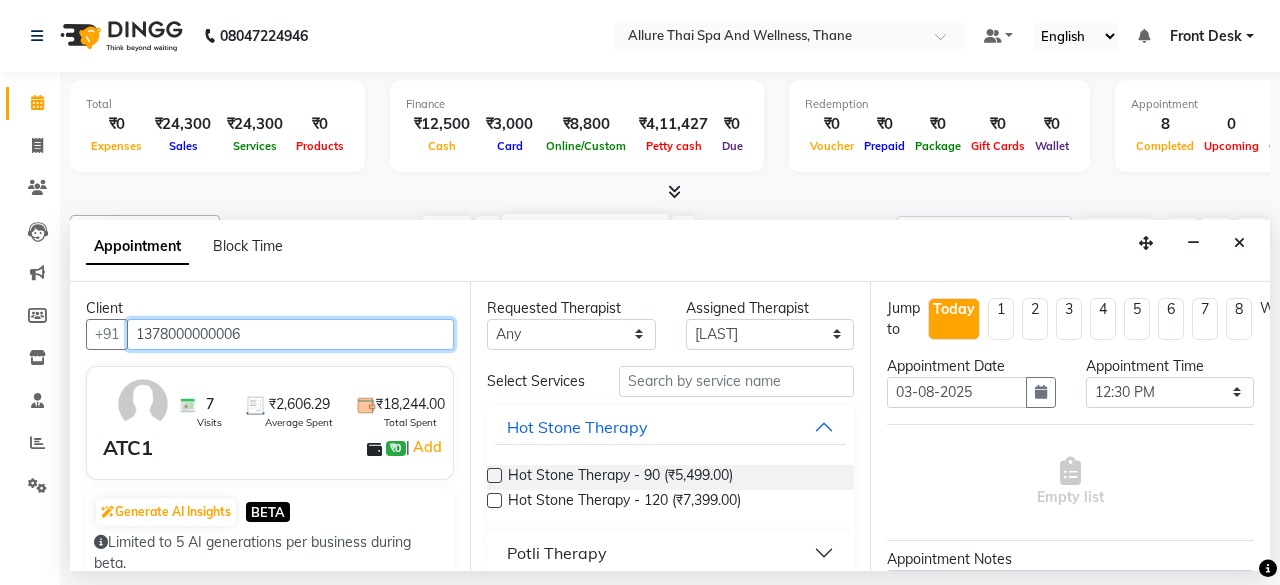 type on "1378000000006" 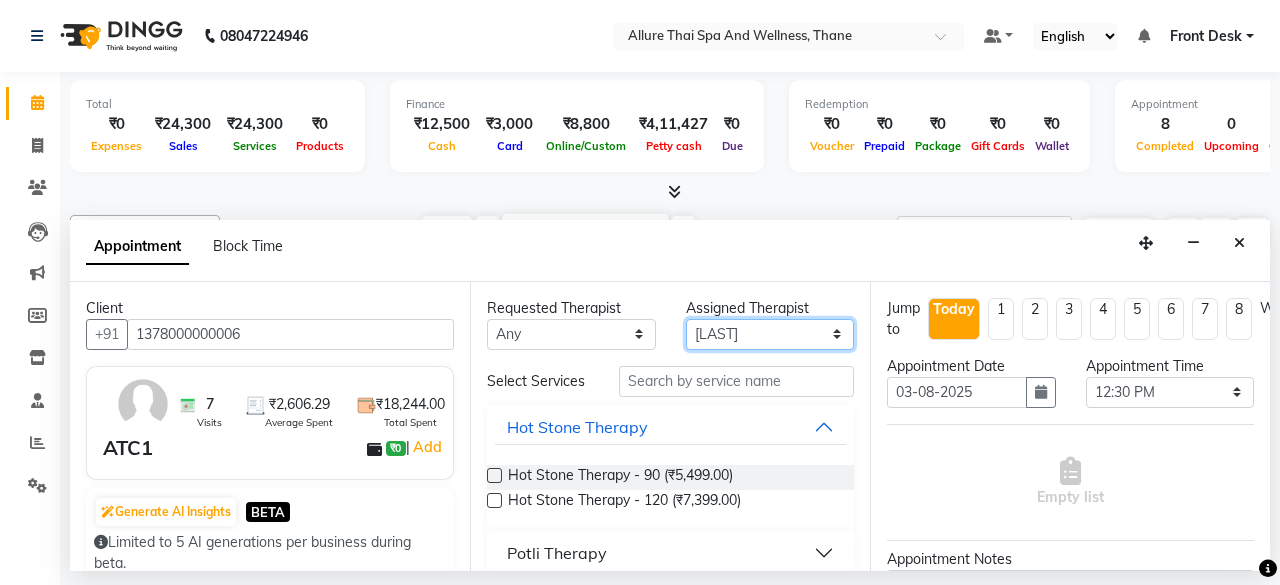 click on "Select Ako Omomi Puii Ressi Seim" at bounding box center (770, 334) 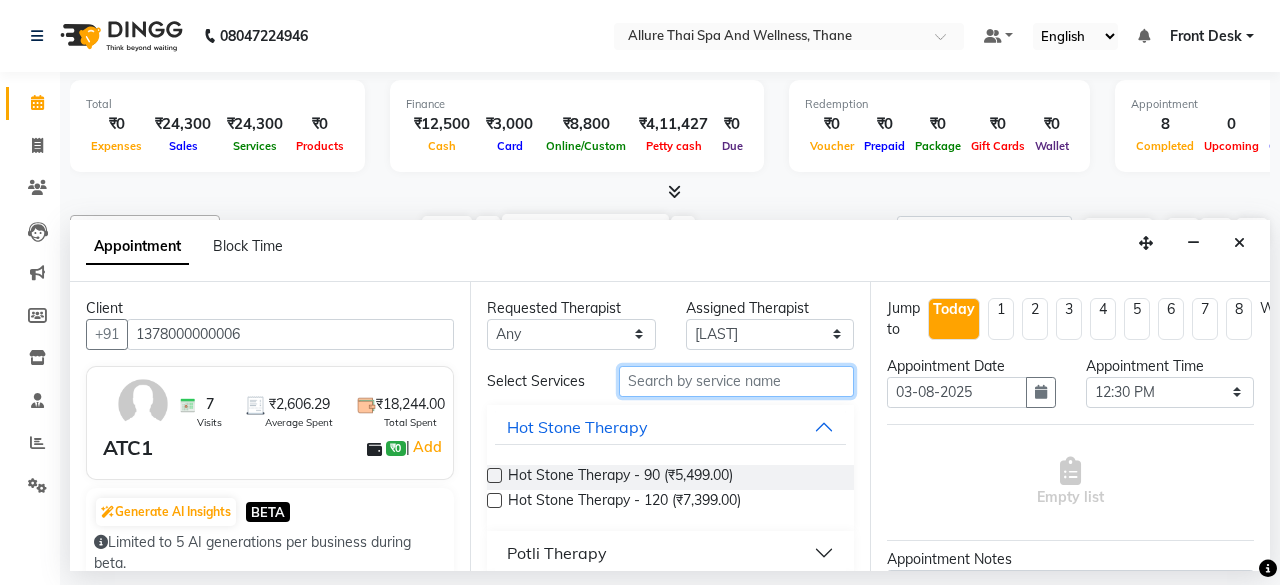click at bounding box center (736, 381) 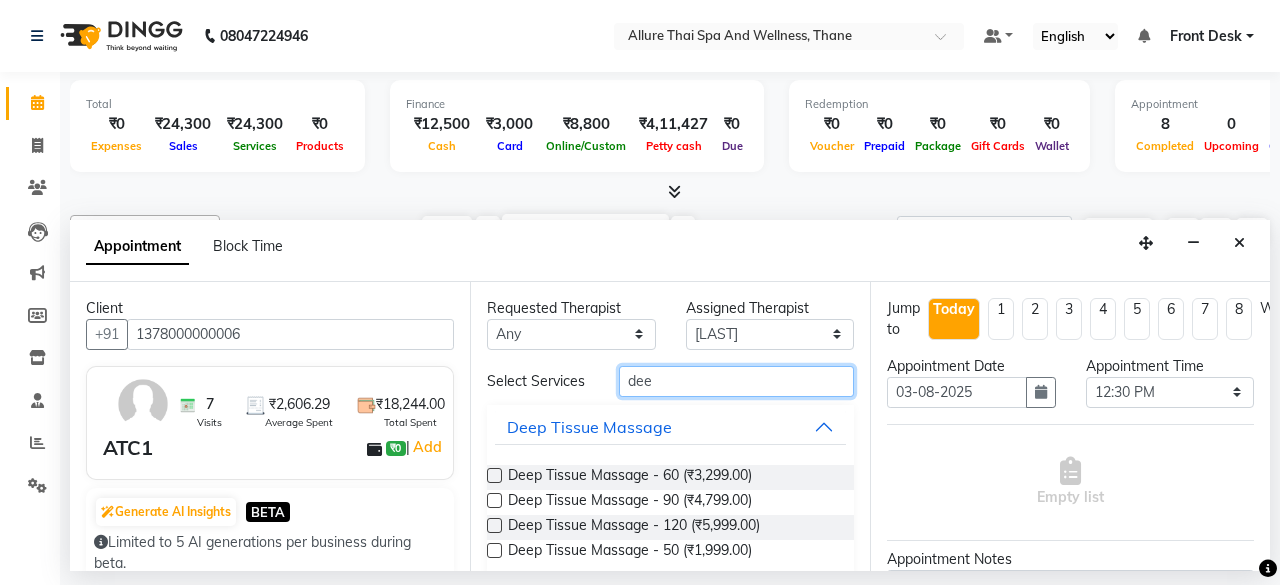 type on "dee" 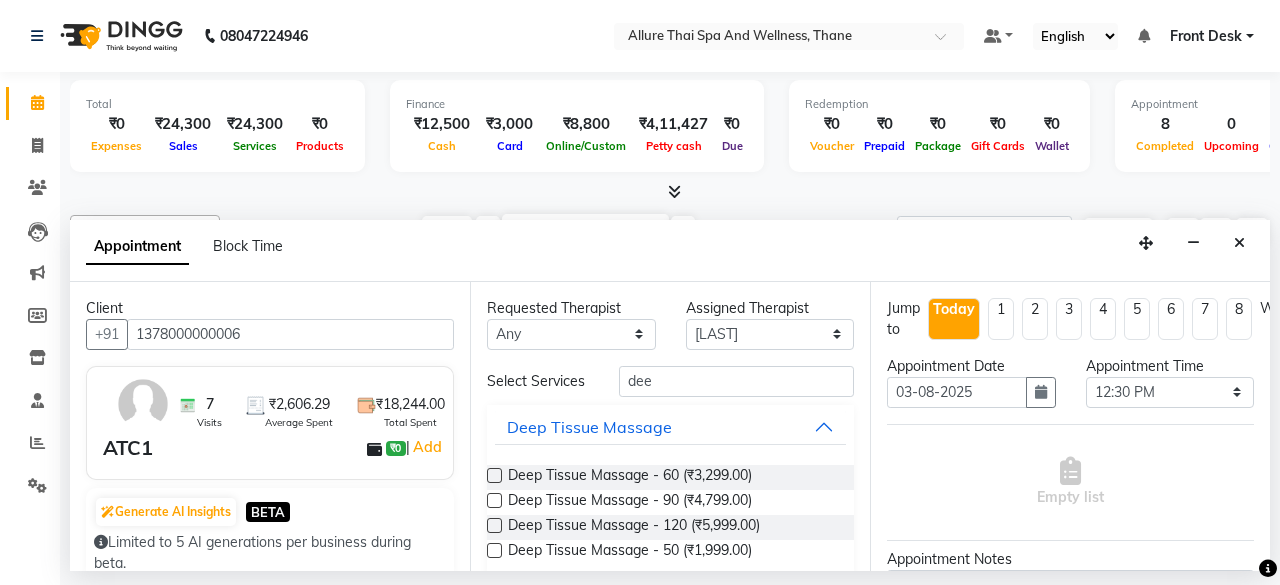 click at bounding box center [494, 475] 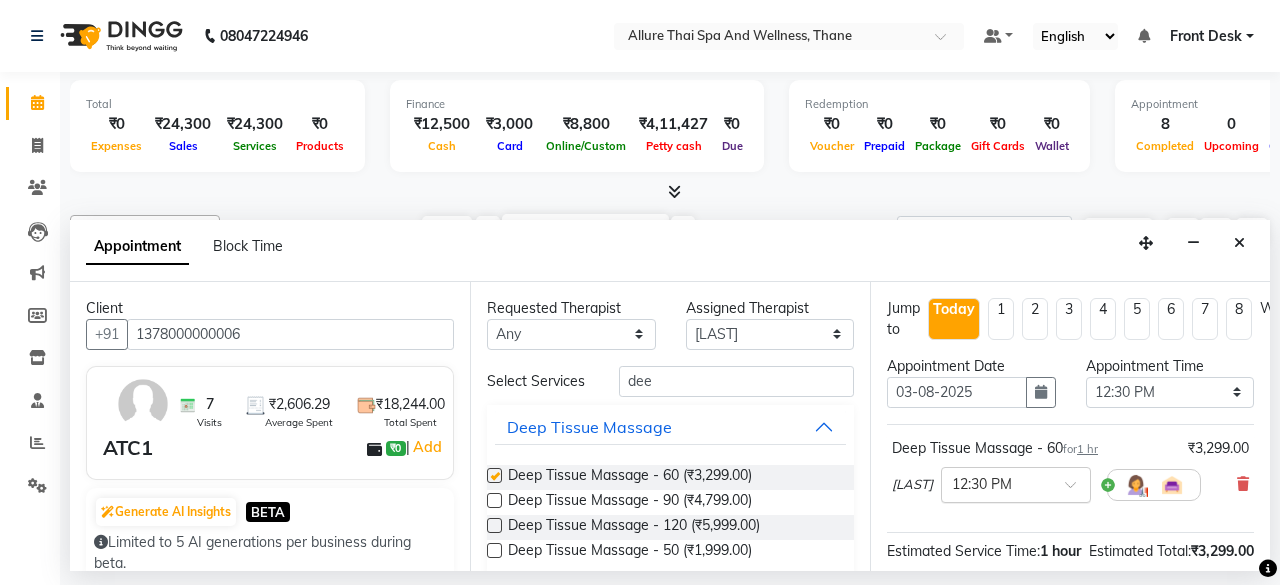 checkbox on "false" 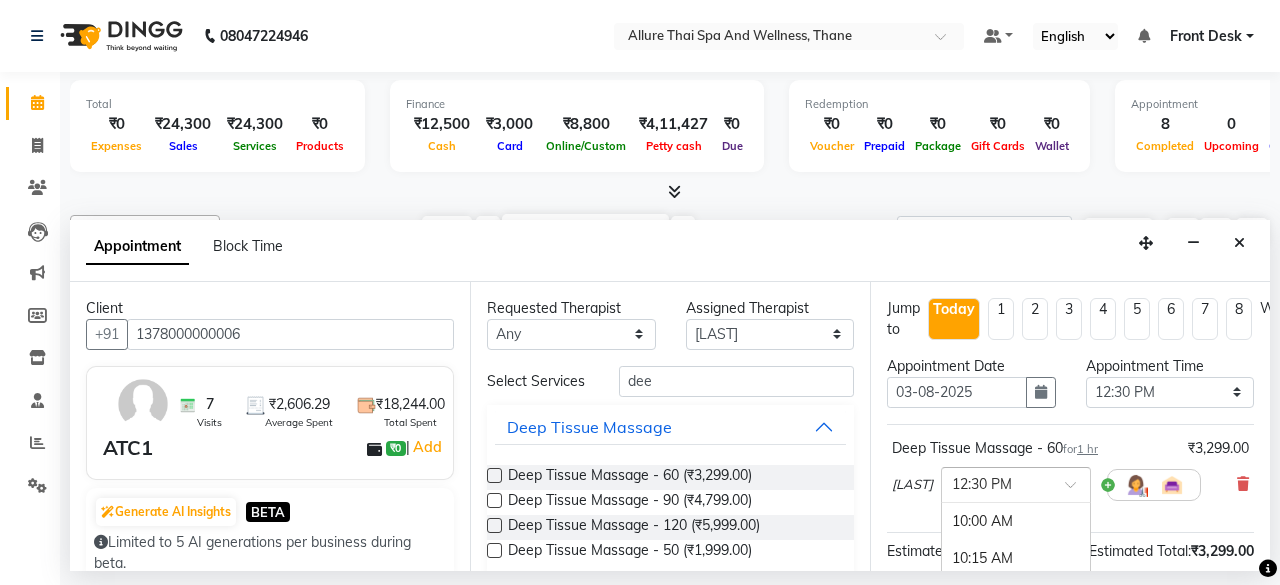 click at bounding box center (996, 483) 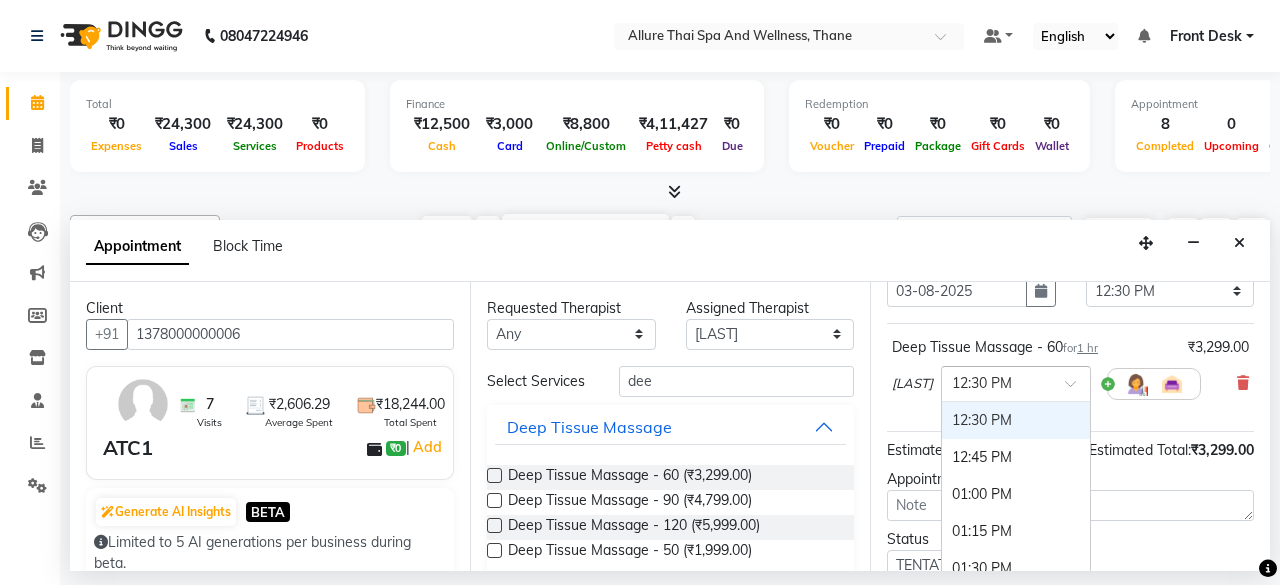 scroll, scrollTop: 103, scrollLeft: 0, axis: vertical 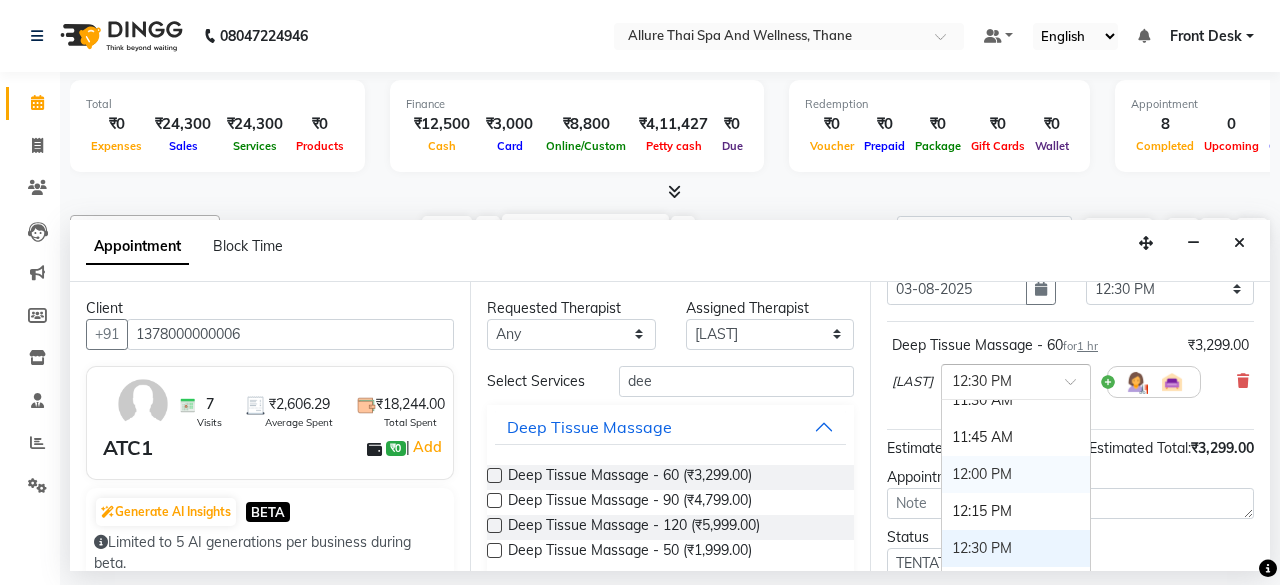 click on "12:00 PM" at bounding box center (1016, 474) 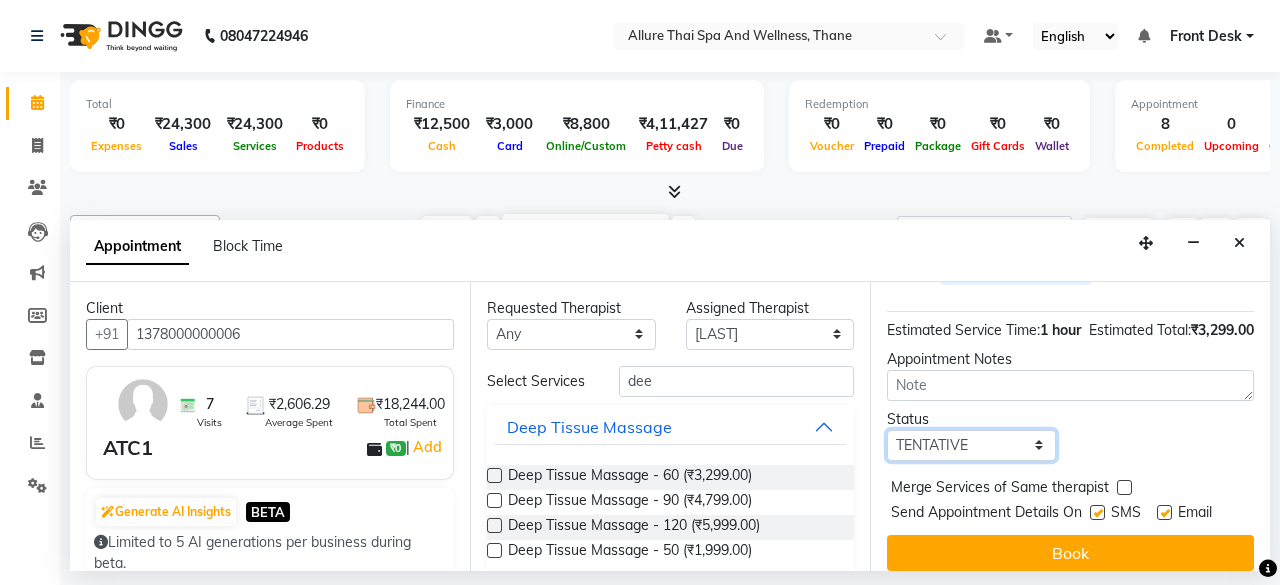 click on "Select TENTATIVE CONFIRM CHECK-IN UPCOMING" at bounding box center (971, 445) 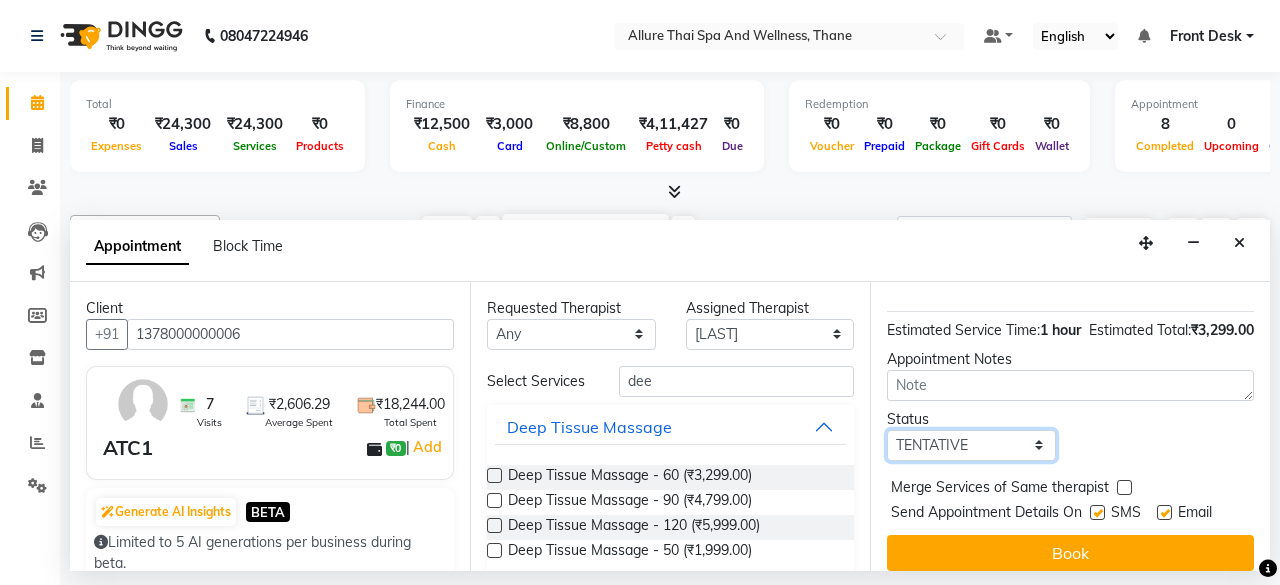 select on "check-in" 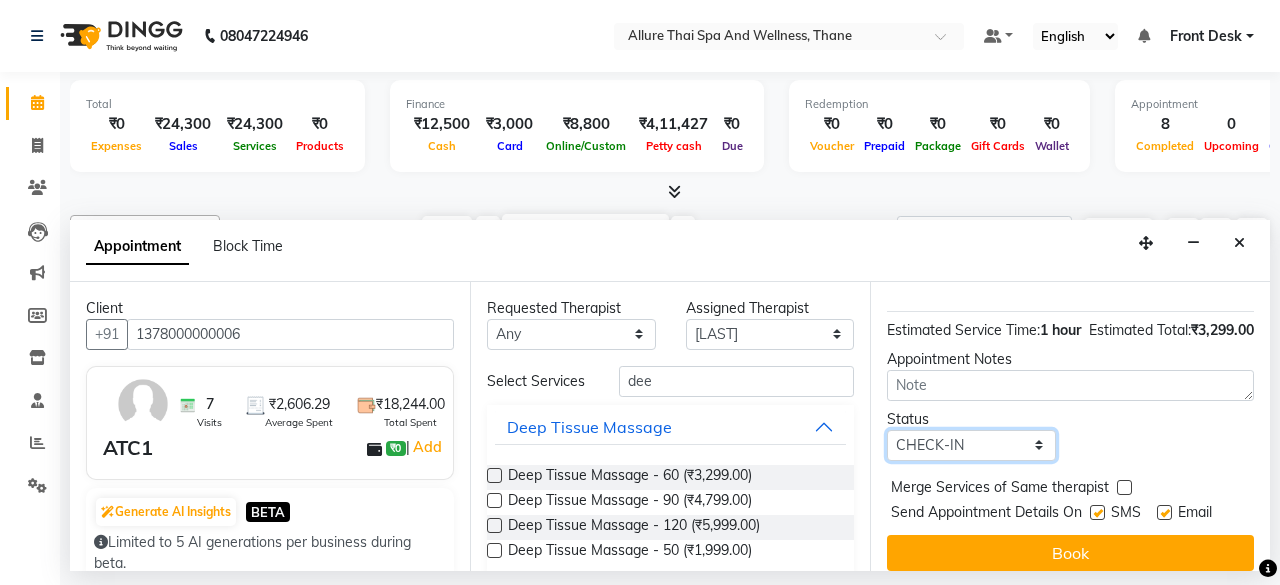 click on "Select TENTATIVE CONFIRM CHECK-IN UPCOMING" at bounding box center [971, 445] 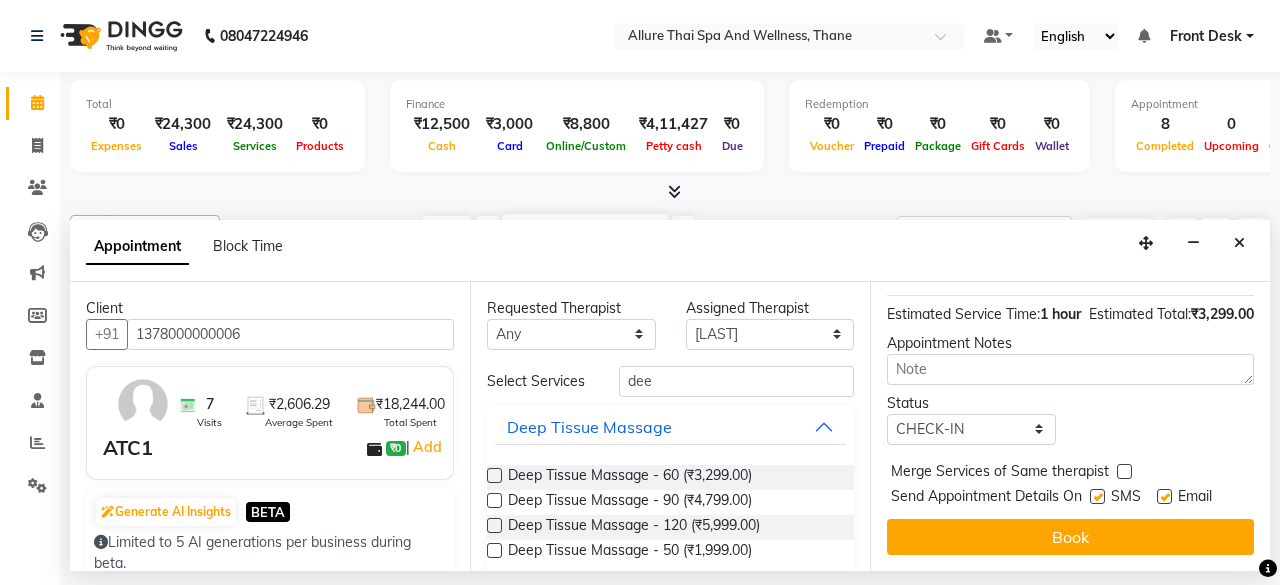click at bounding box center (1097, 496) 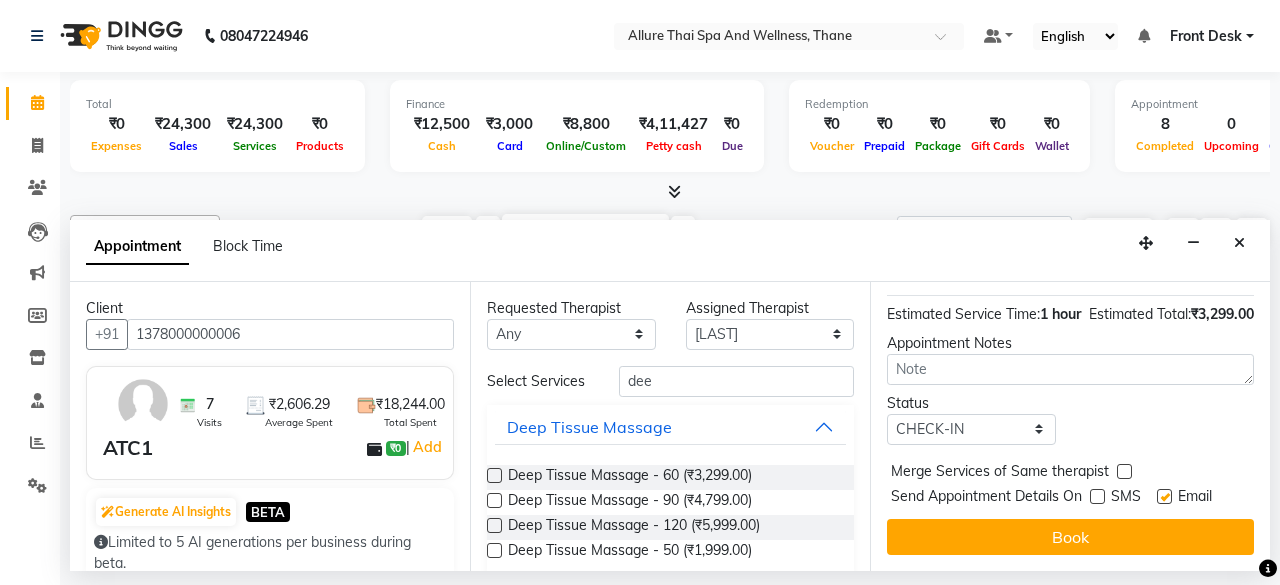 click at bounding box center (1164, 496) 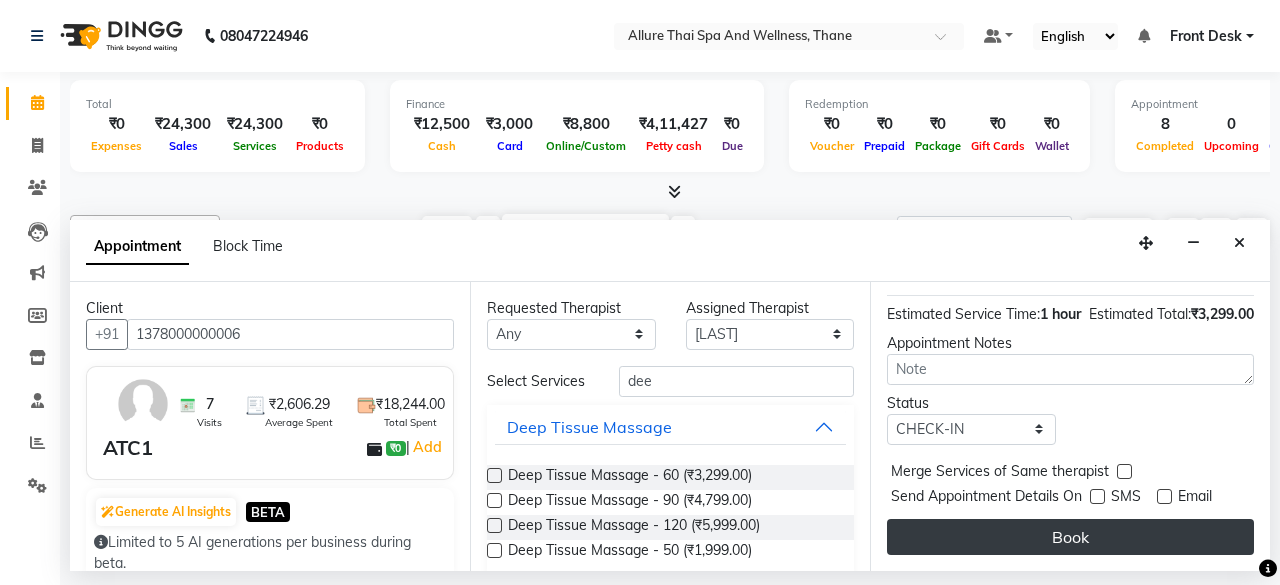 click on "Book" at bounding box center [1070, 537] 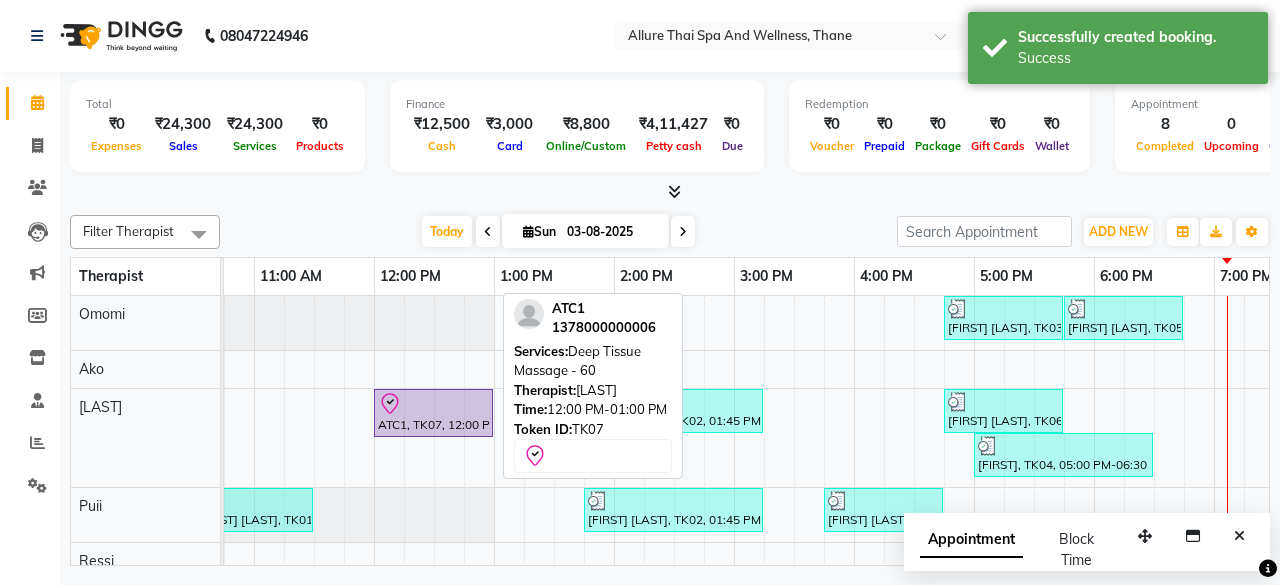 click at bounding box center (433, 404) 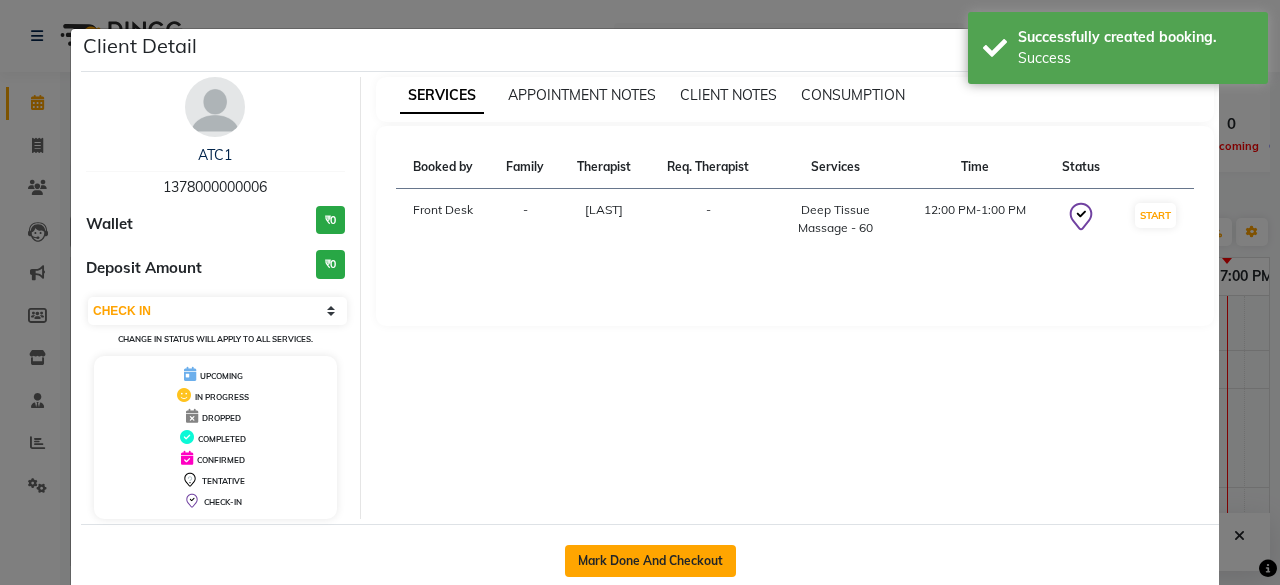 click on "Mark Done And Checkout" 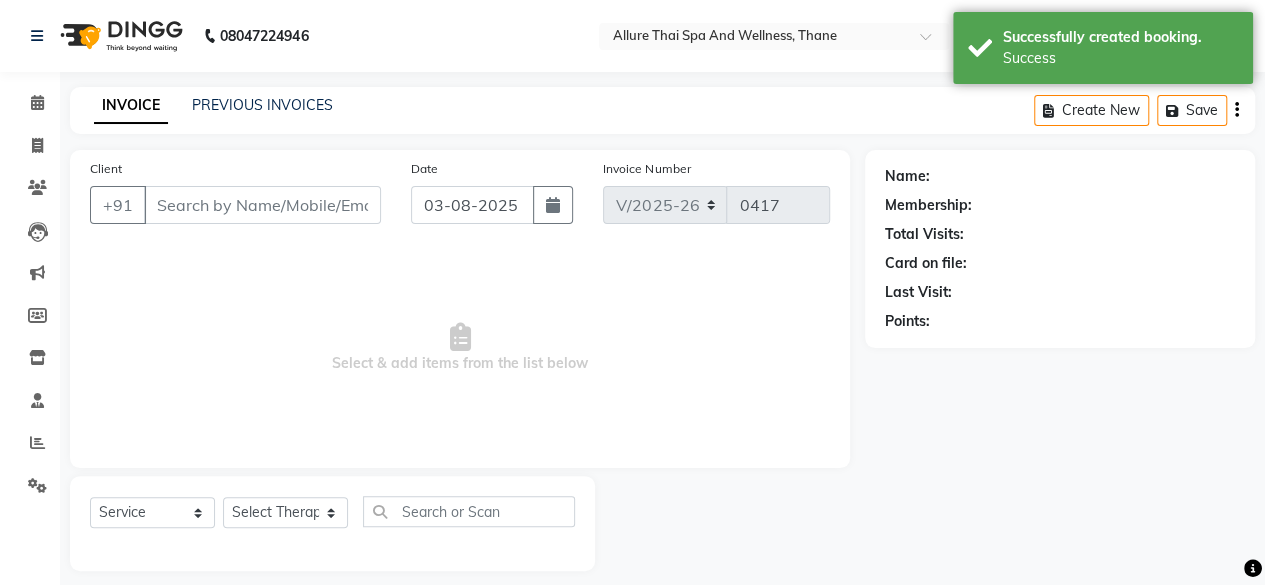 type on "1378000000006" 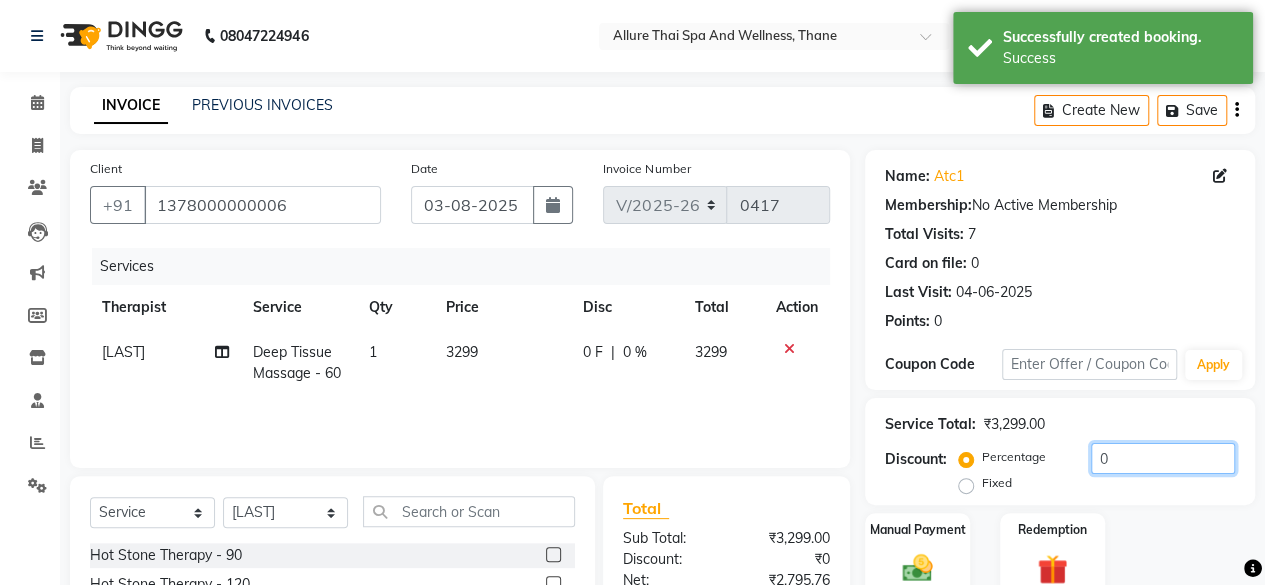 click on "0" 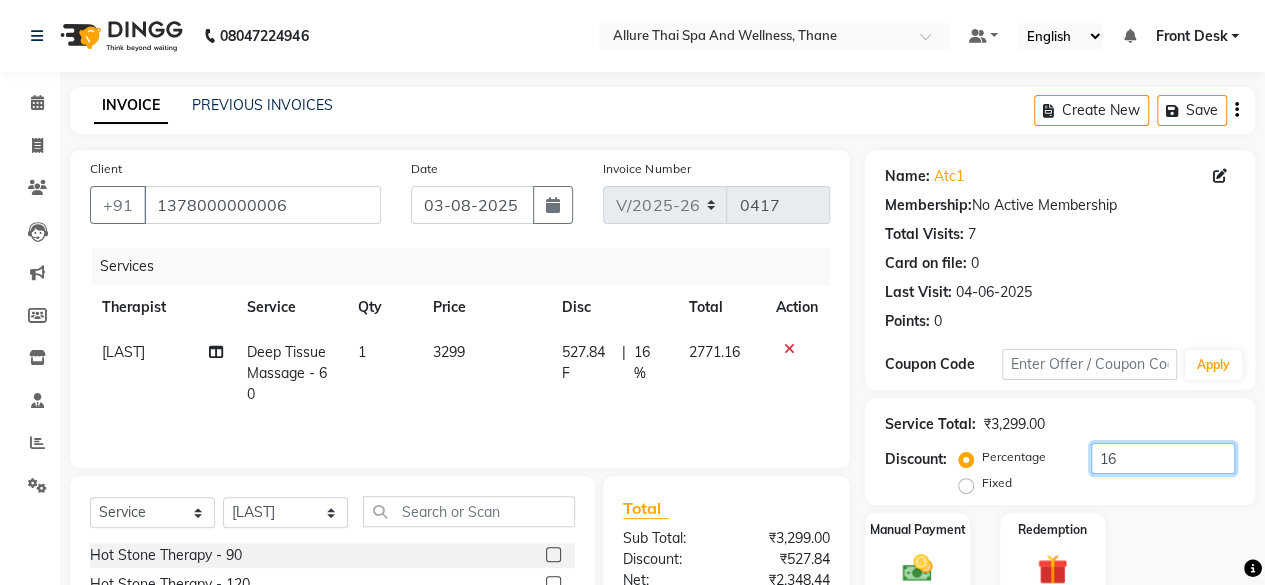 type on "1" 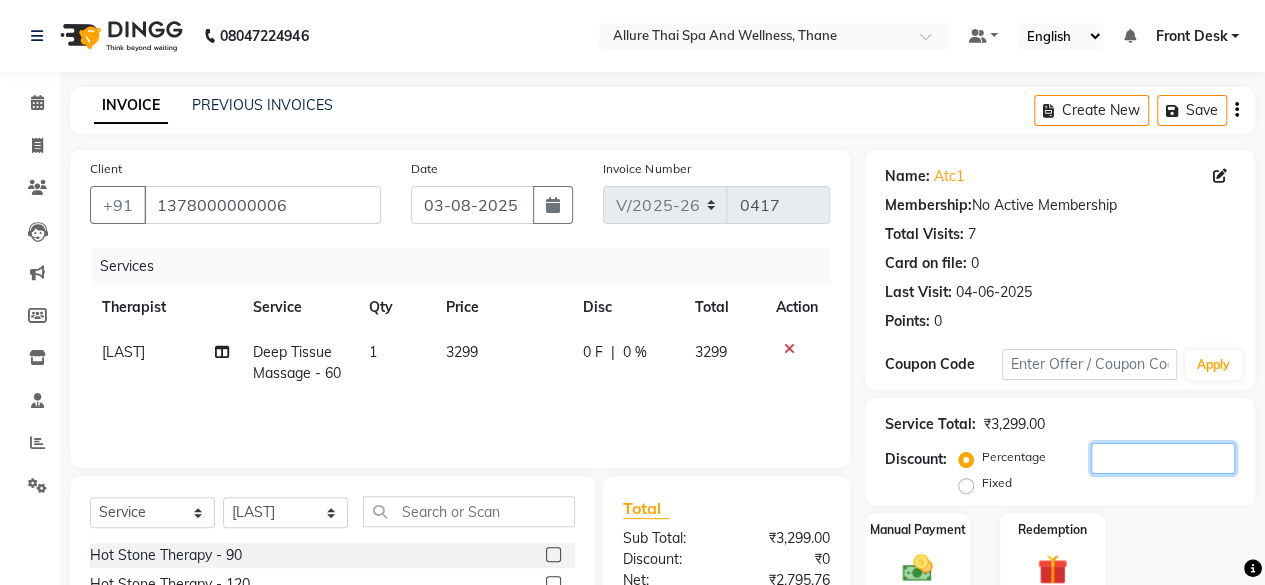 type 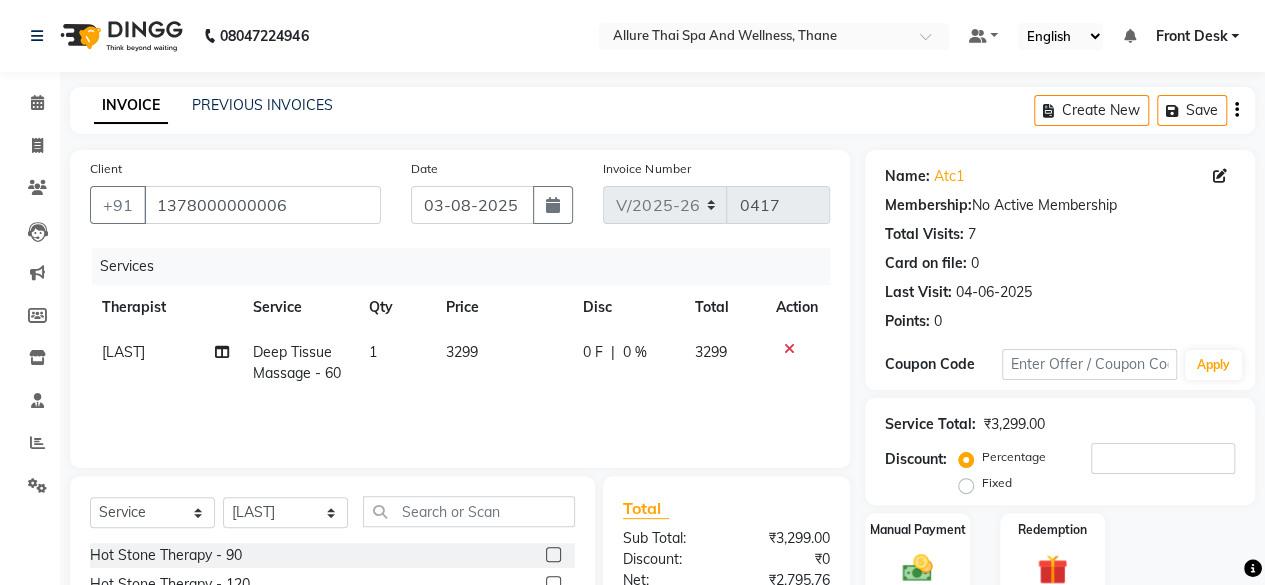 click on "Fixed" 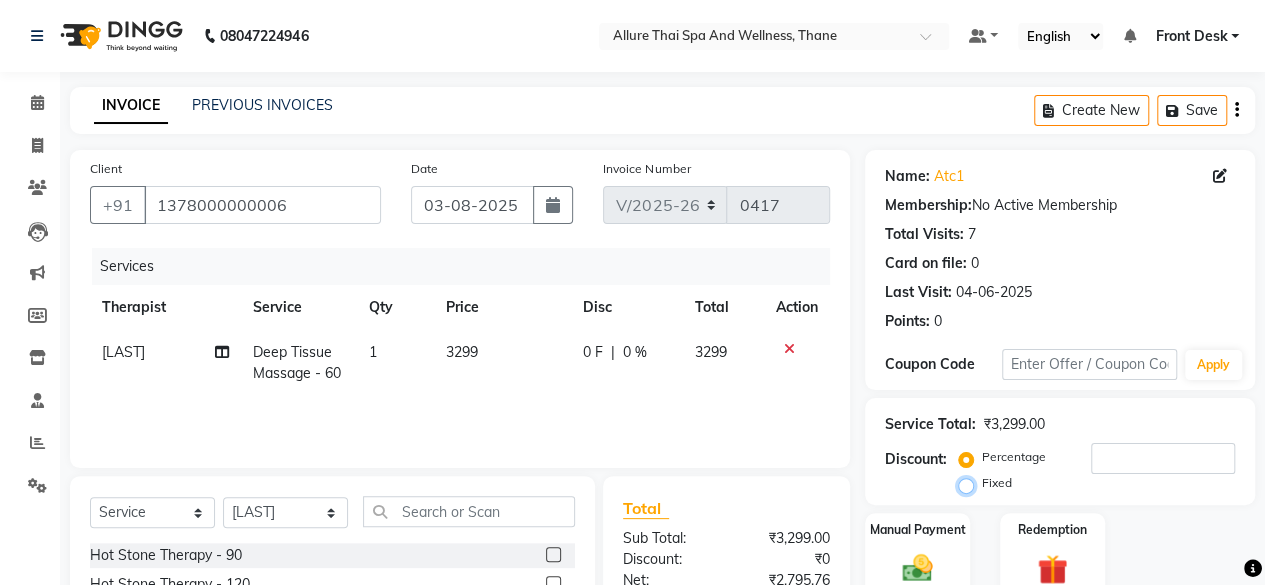 click on "Fixed" at bounding box center (970, 483) 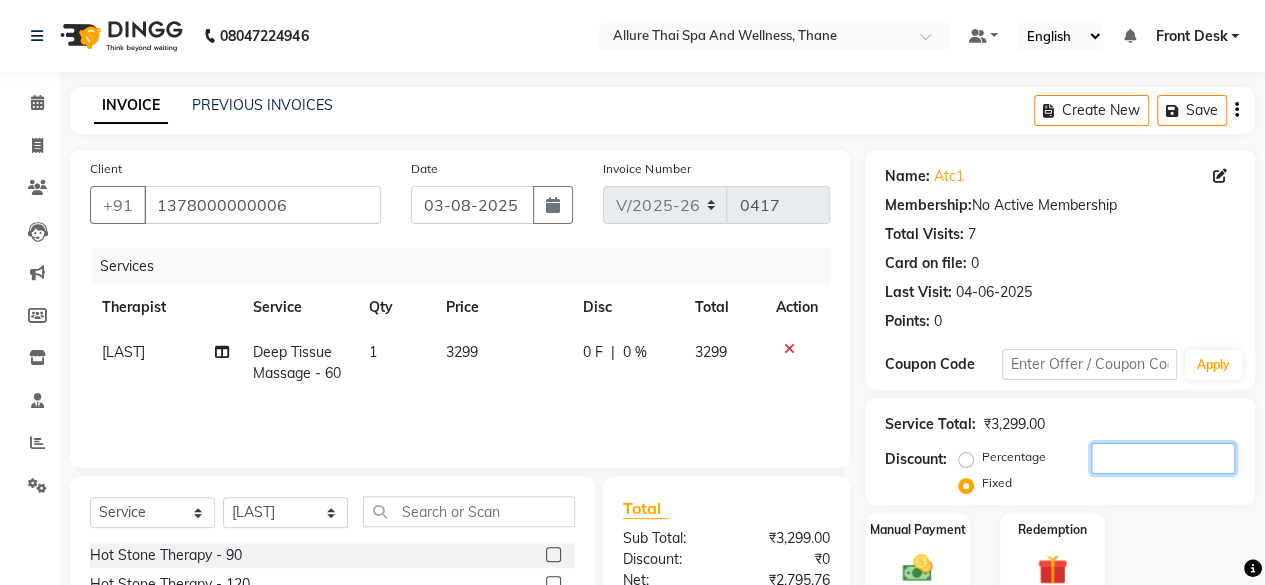 click 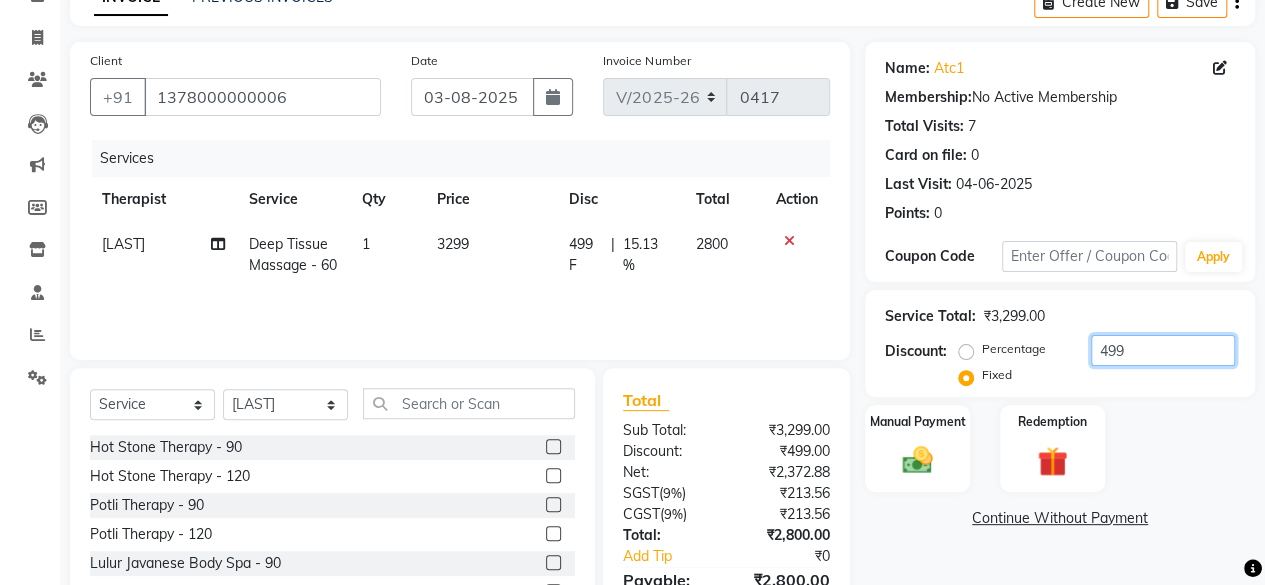 scroll, scrollTop: 115, scrollLeft: 0, axis: vertical 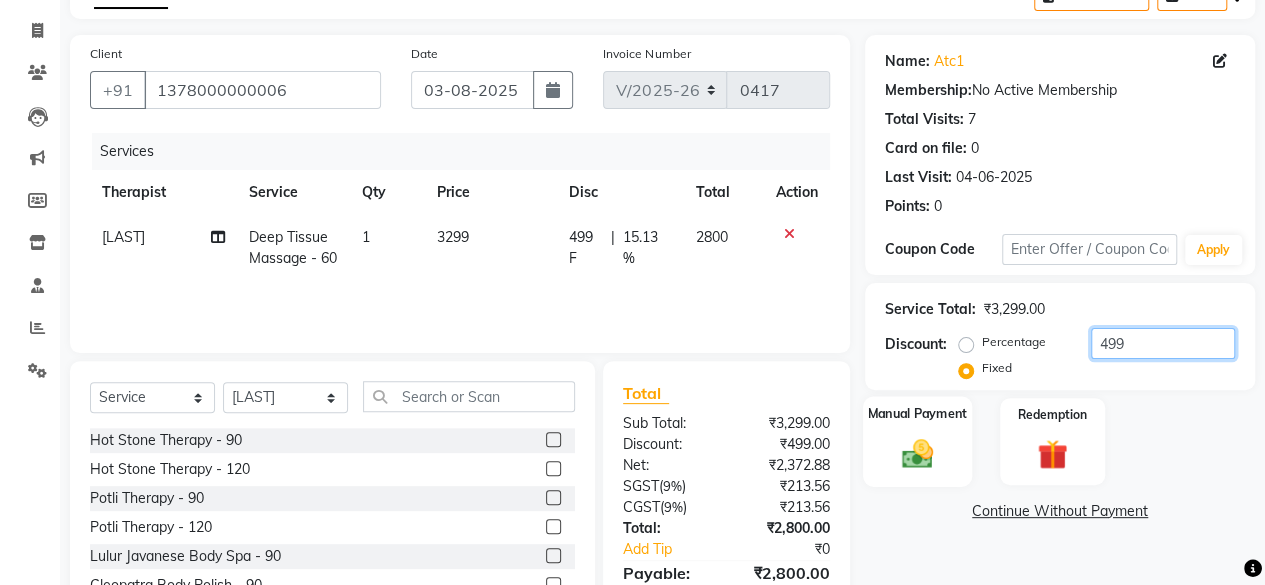 type on "499" 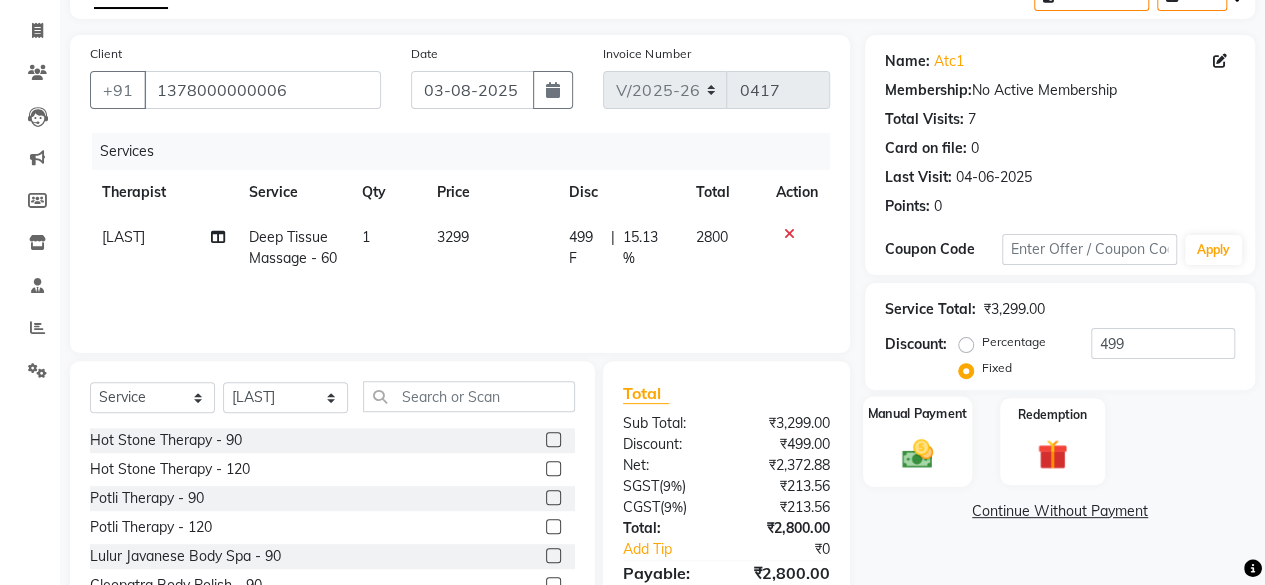 click 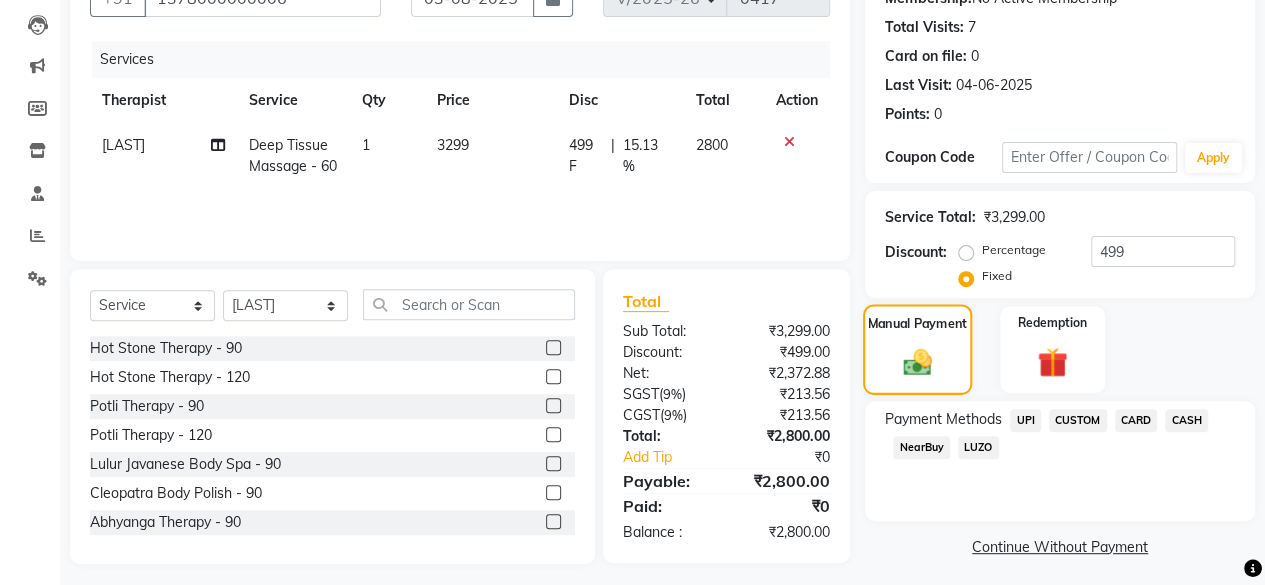 scroll, scrollTop: 209, scrollLeft: 0, axis: vertical 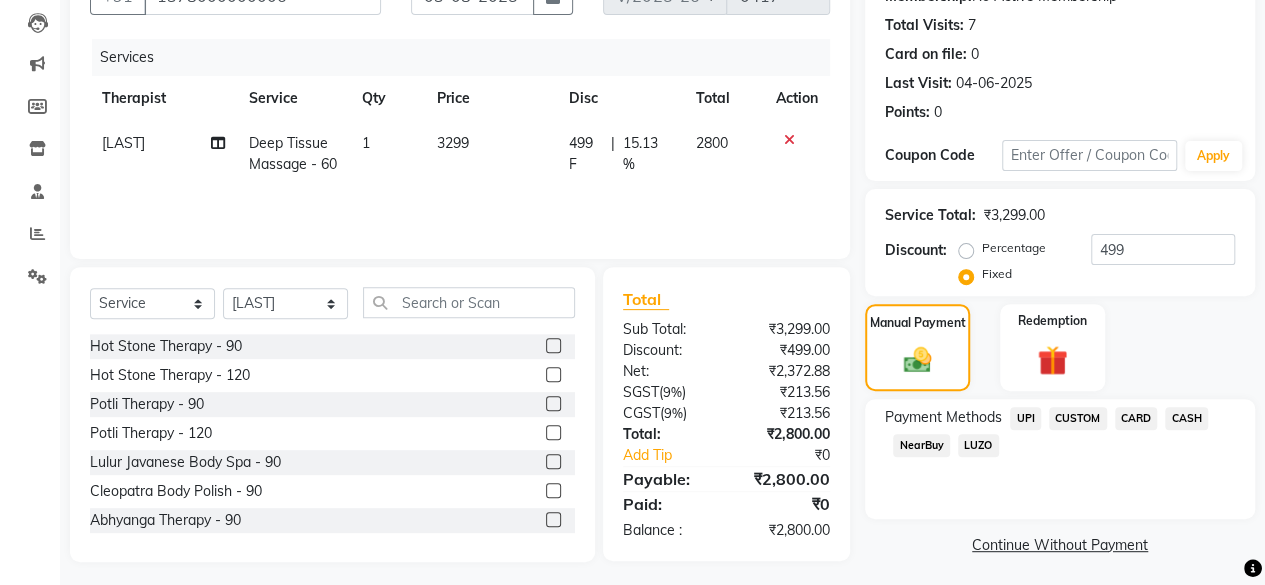 click on "CARD" 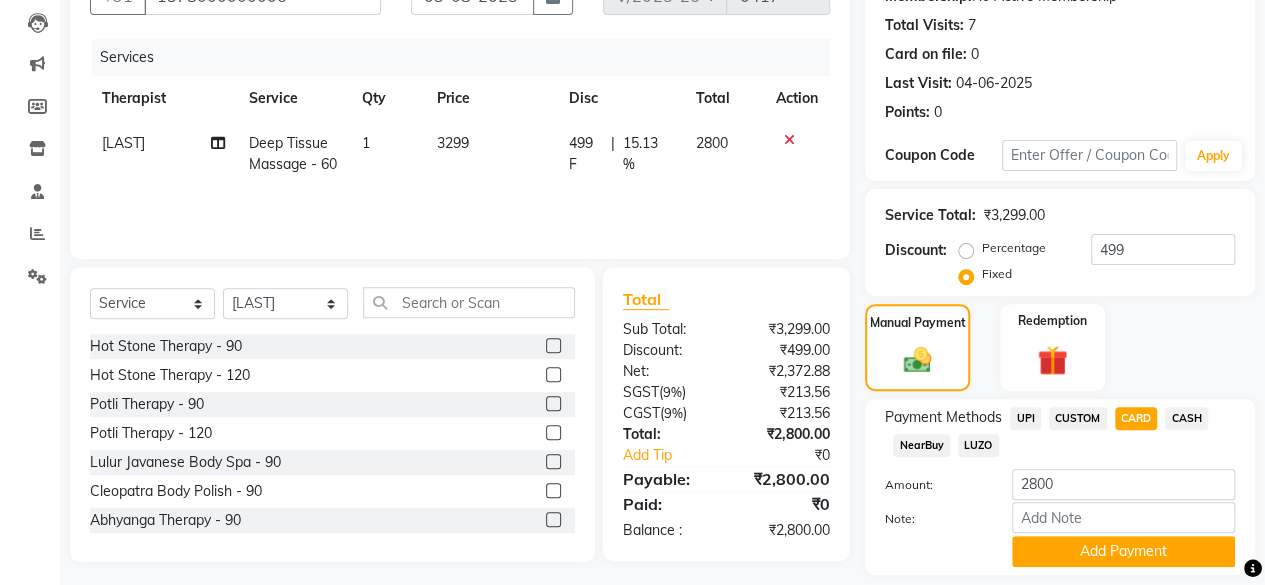 scroll, scrollTop: 268, scrollLeft: 0, axis: vertical 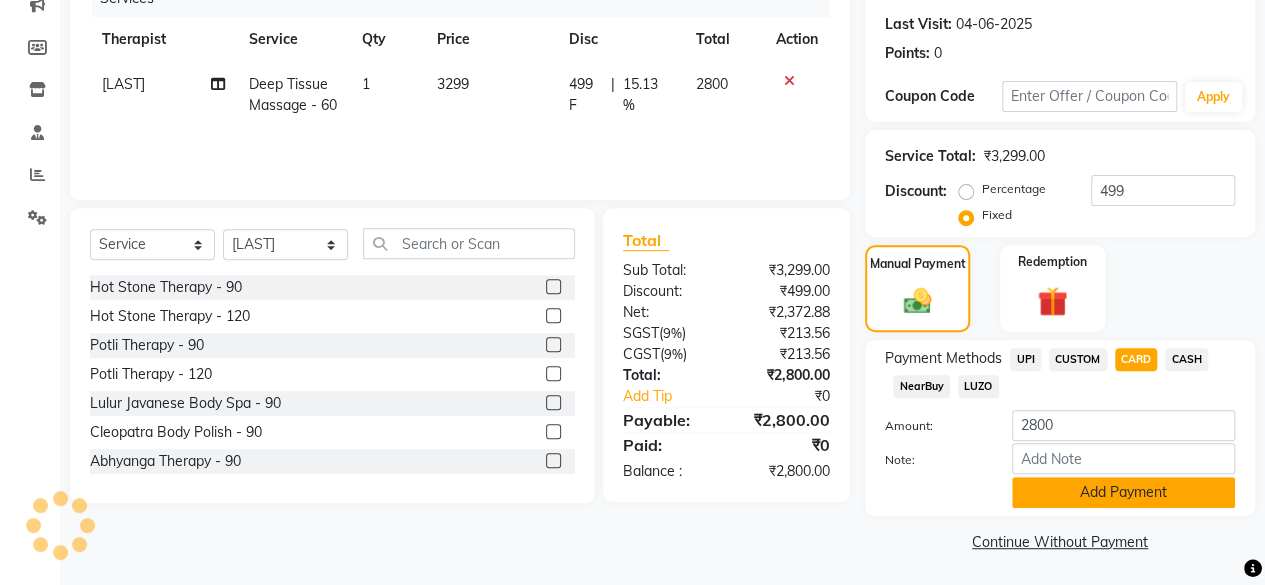 click on "Add Payment" 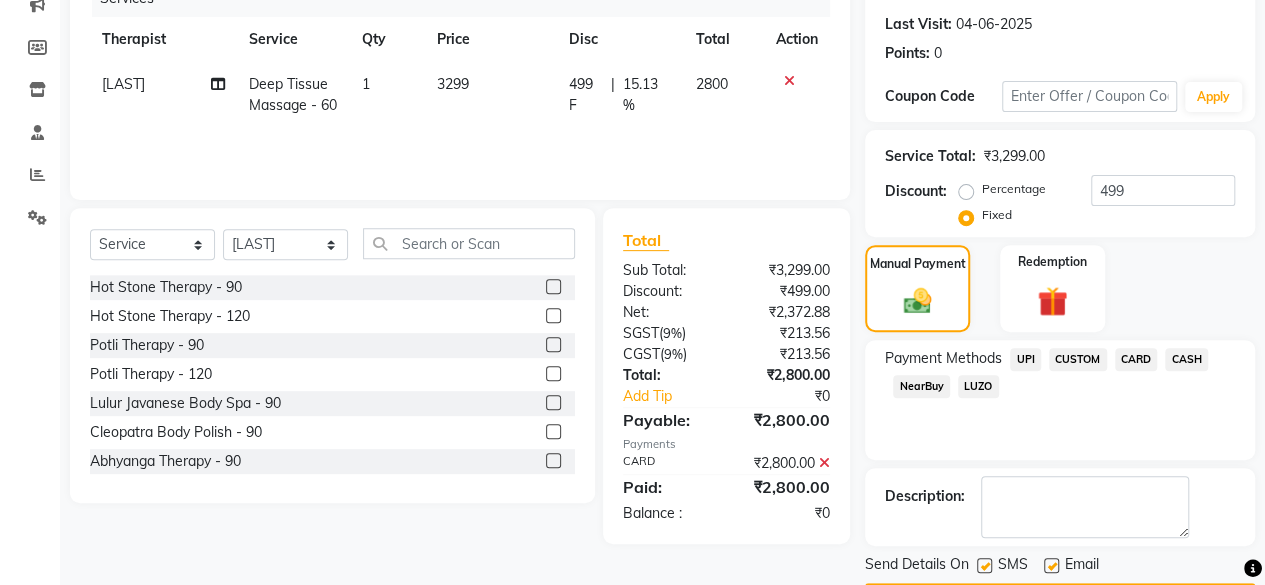 scroll, scrollTop: 324, scrollLeft: 0, axis: vertical 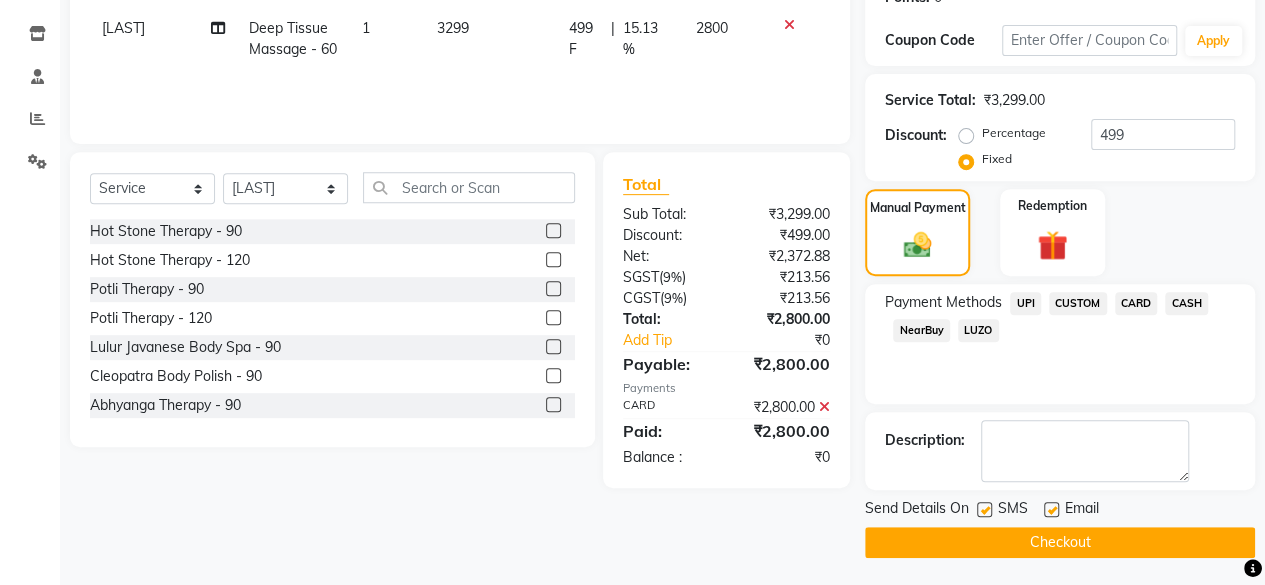click on "Email" 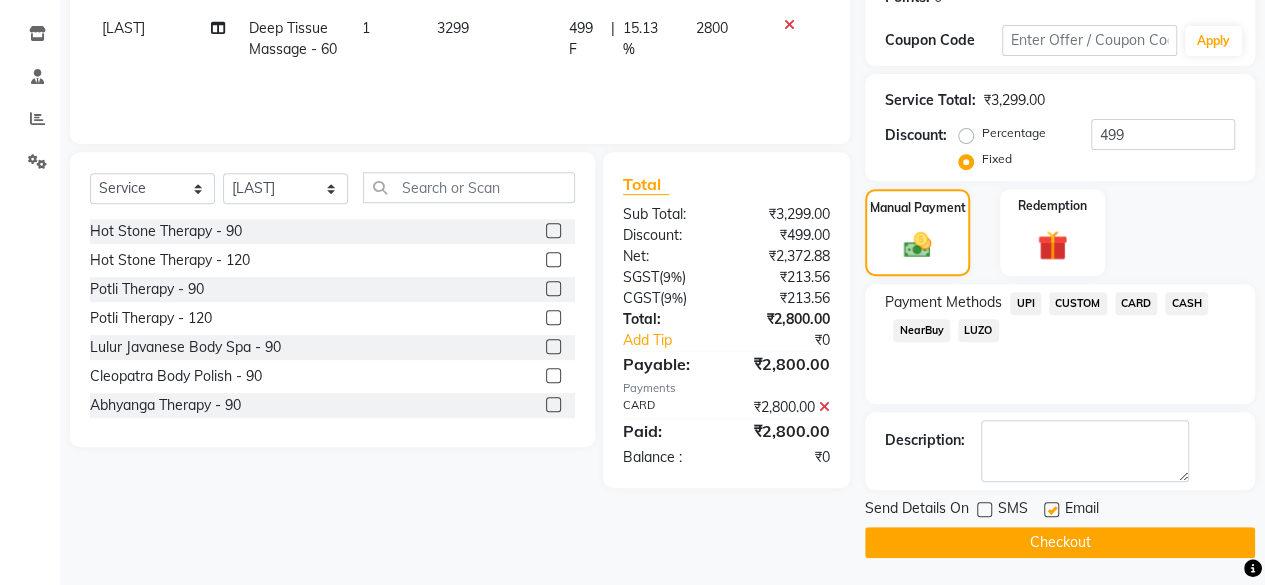 click 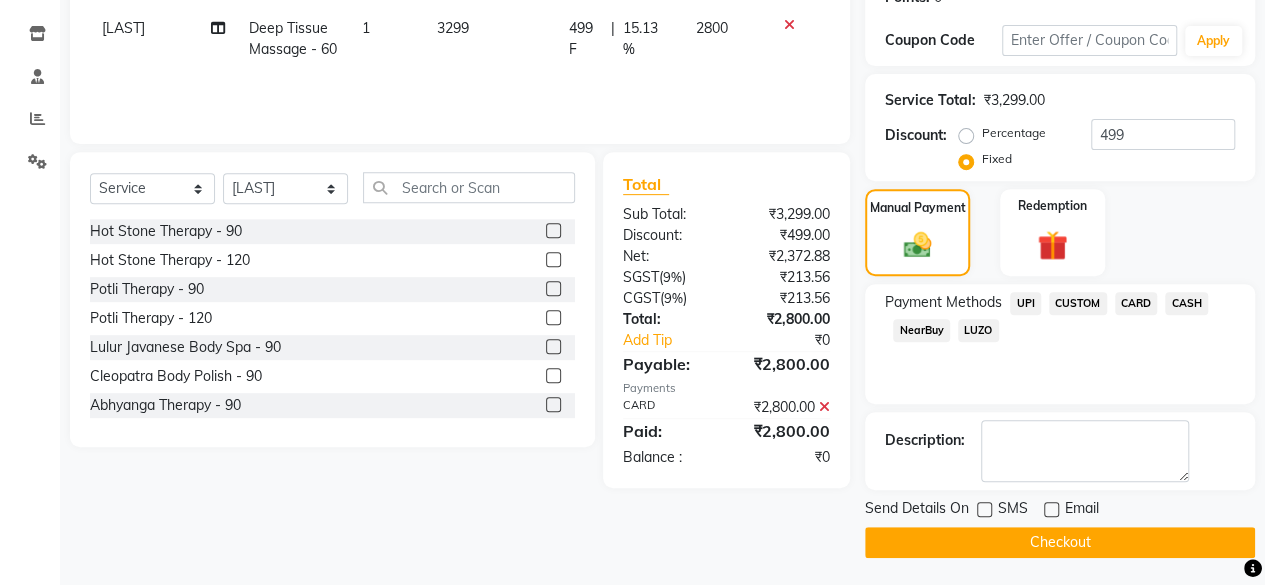 click on "Checkout" 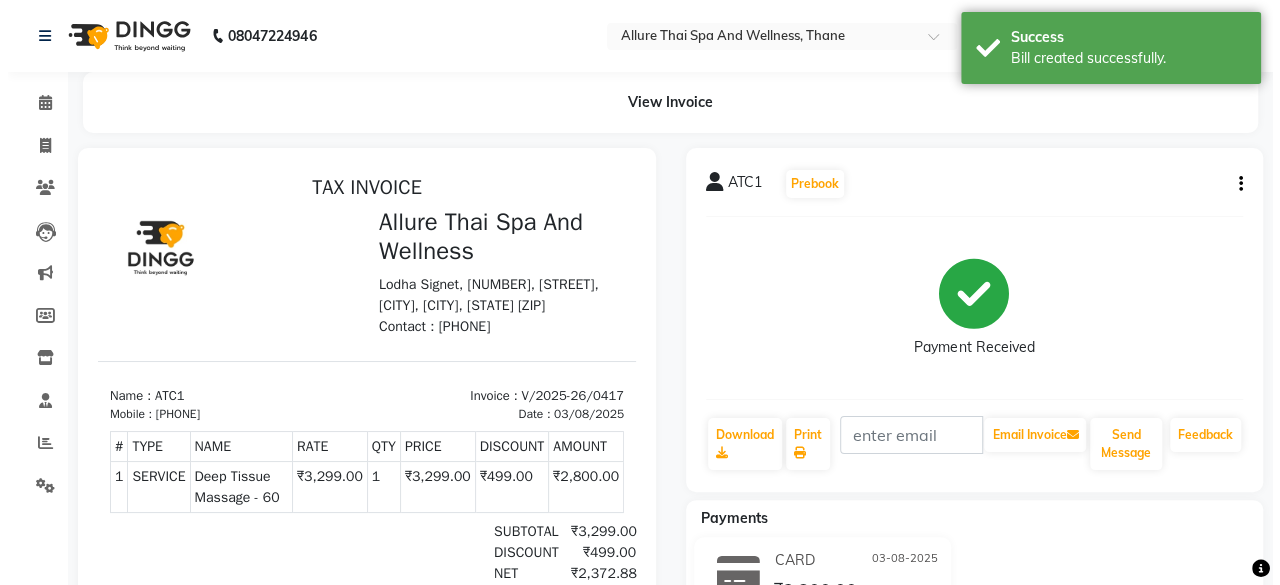 scroll, scrollTop: 31, scrollLeft: 0, axis: vertical 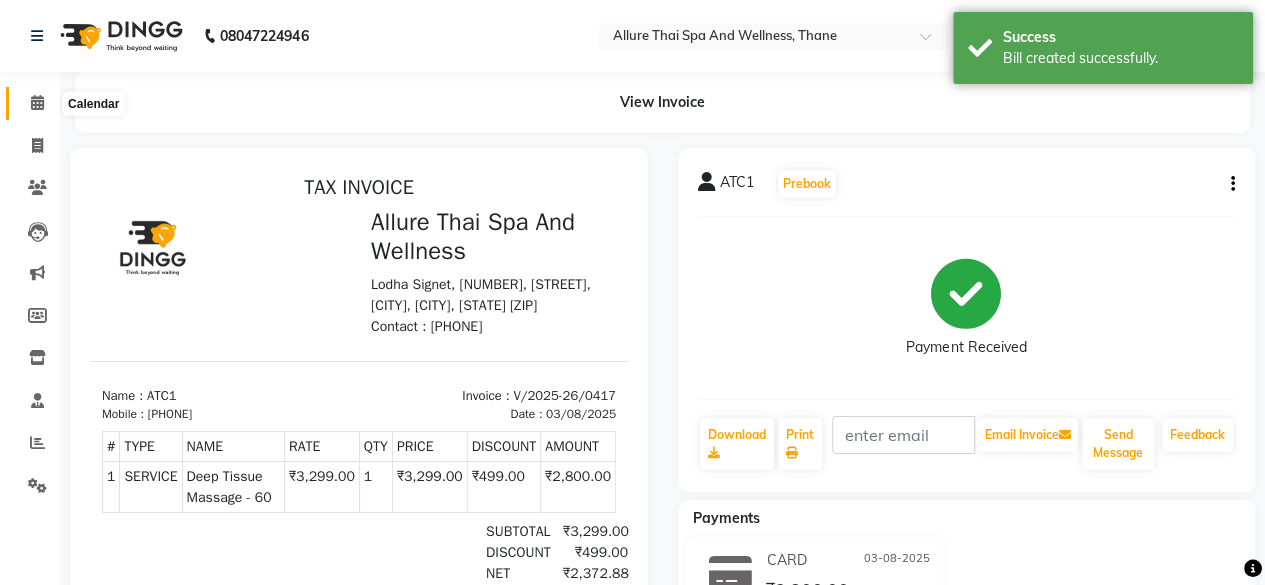 click 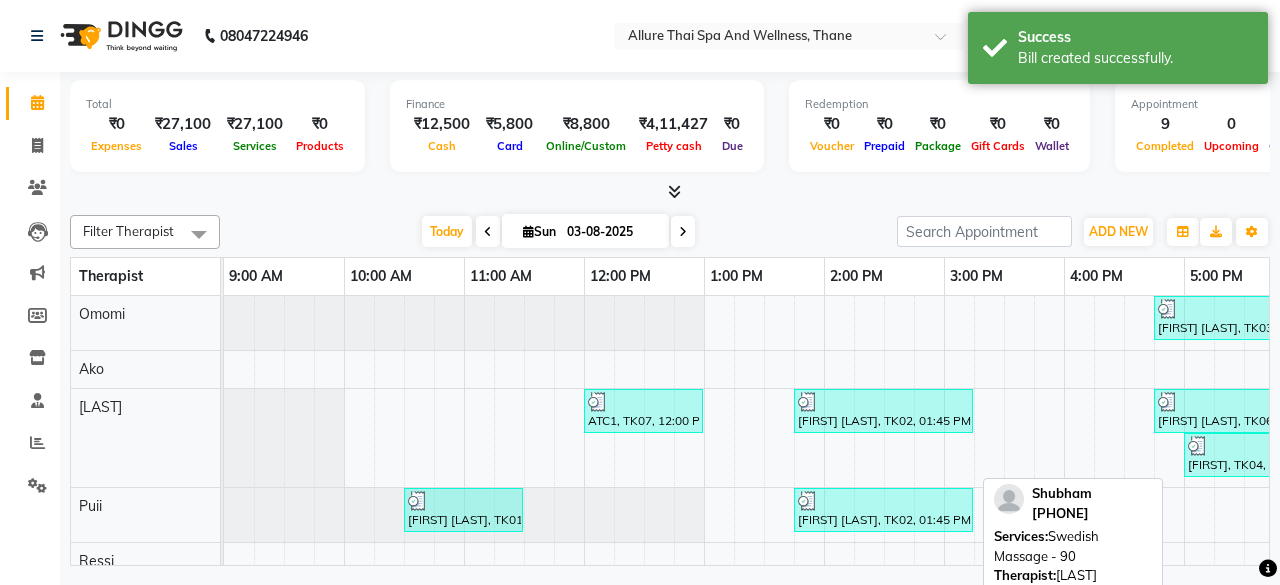 scroll, scrollTop: 0, scrollLeft: 391, axis: horizontal 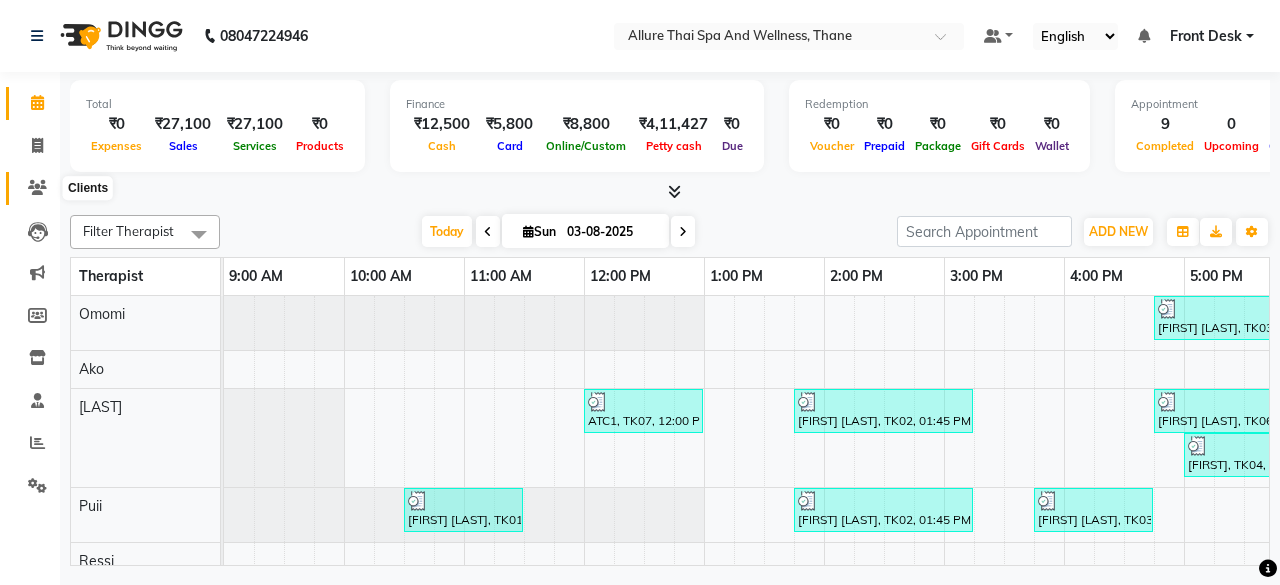 click 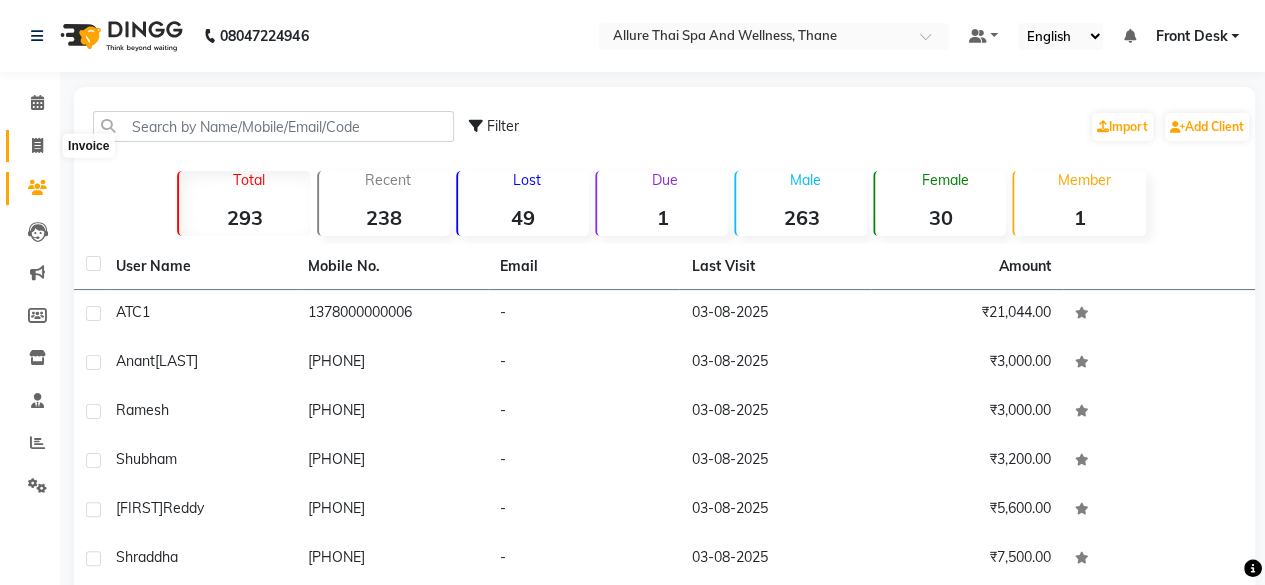 click 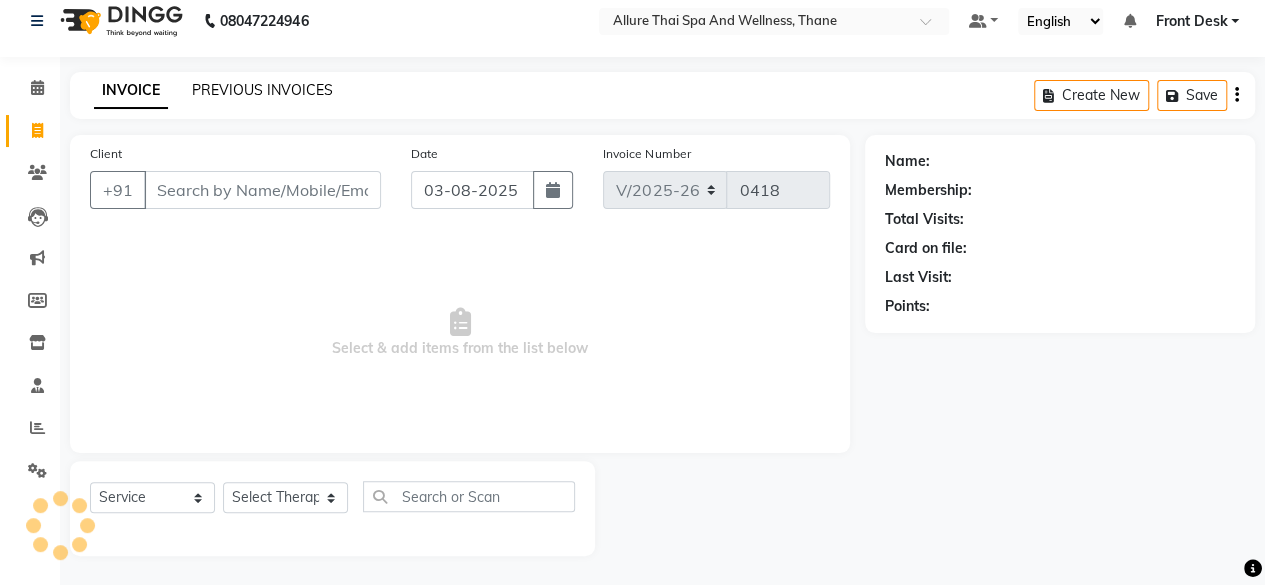 click on "PREVIOUS INVOICES" 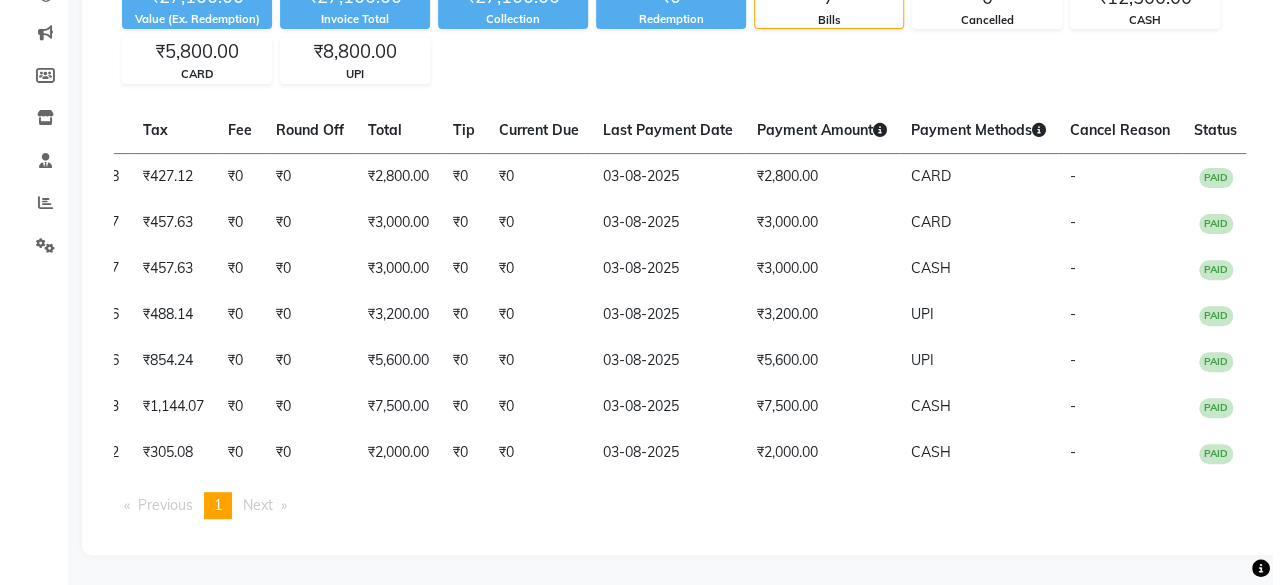 scroll, scrollTop: 0, scrollLeft: 0, axis: both 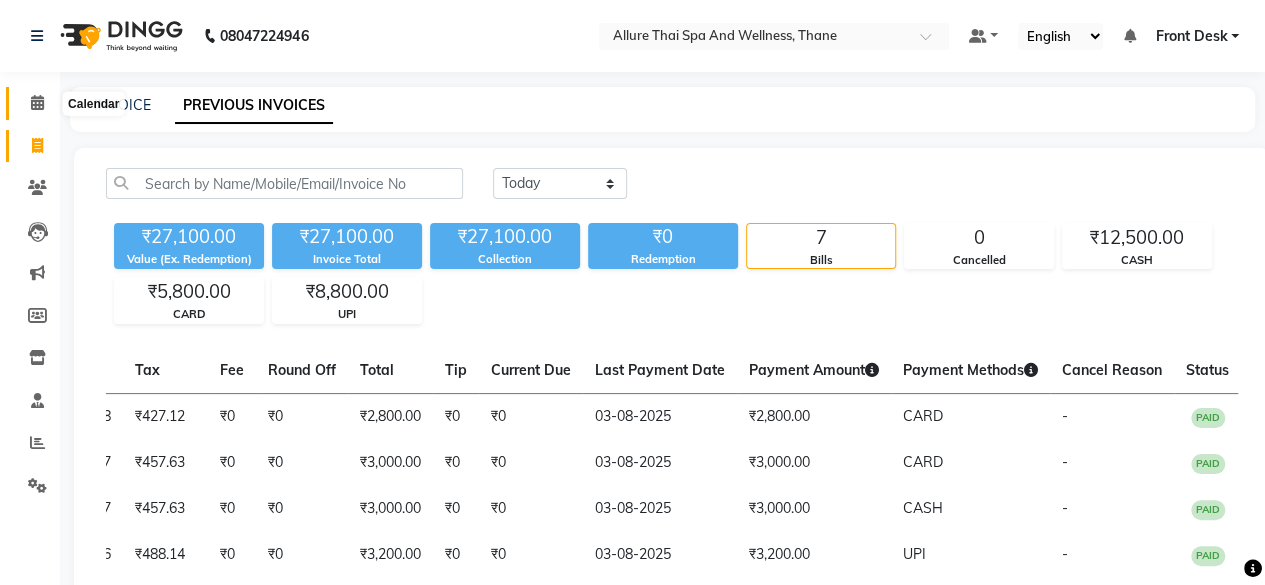 click 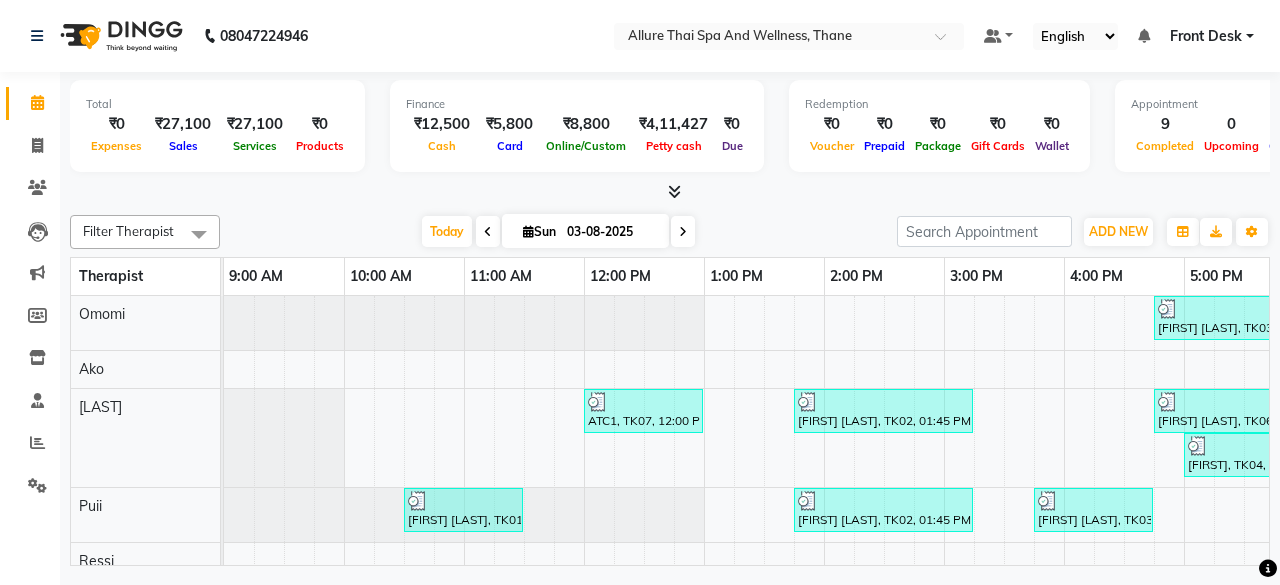scroll, scrollTop: 27, scrollLeft: 6, axis: both 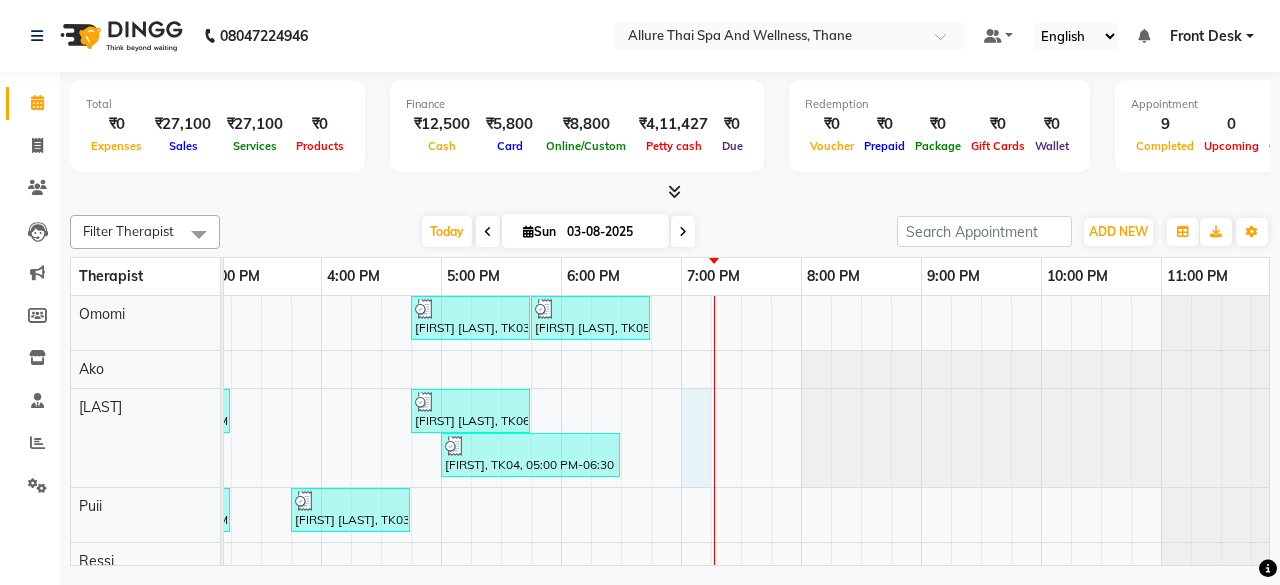 click on "[PERSON_NAME], TK03, 04:45 PM-05:45 PM, Deep Tissue Massage - 60     [PERSON_NAME], TK05, 05:45 PM-06:45 PM, Deep Tissue Massage - 60     ATC1, TK07, 12:00 PM-01:00 PM, Deep Tissue Massage - 60     [PERSON_NAME], TK02, 01:45 PM-03:15 PM, Deep Tissue Massage - 90     [PERSON_NAME], TK06, 04:45 PM-05:45 PM, Deep Tissue Massage - 60     [PERSON_NAME], TK04, 05:00 PM-06:30 PM, Swedish Massage - 90     [PERSON_NAME], TK01, 10:30 AM-11:30 AM, Swedish Massage - 60     [PERSON_NAME], TK02, 01:45 PM-03:15 PM, Balinese Massage - 90     [PERSON_NAME], TK03, 03:45 PM-04:45 PM, Deep Tissue Massage - 60" at bounding box center [381, 438] 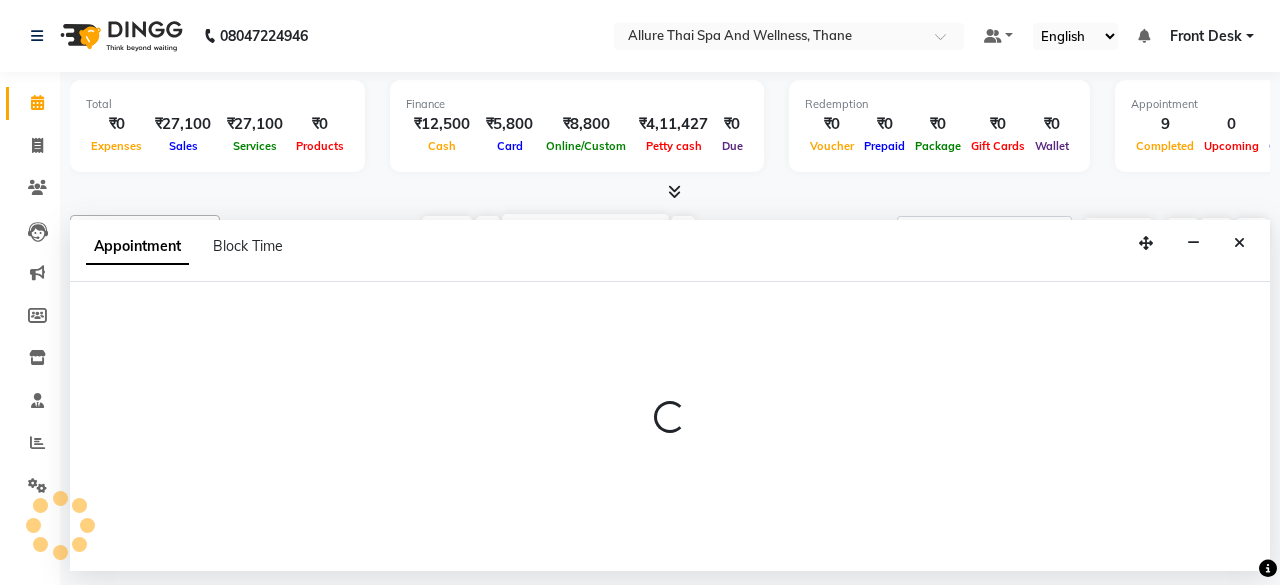 select on "84282" 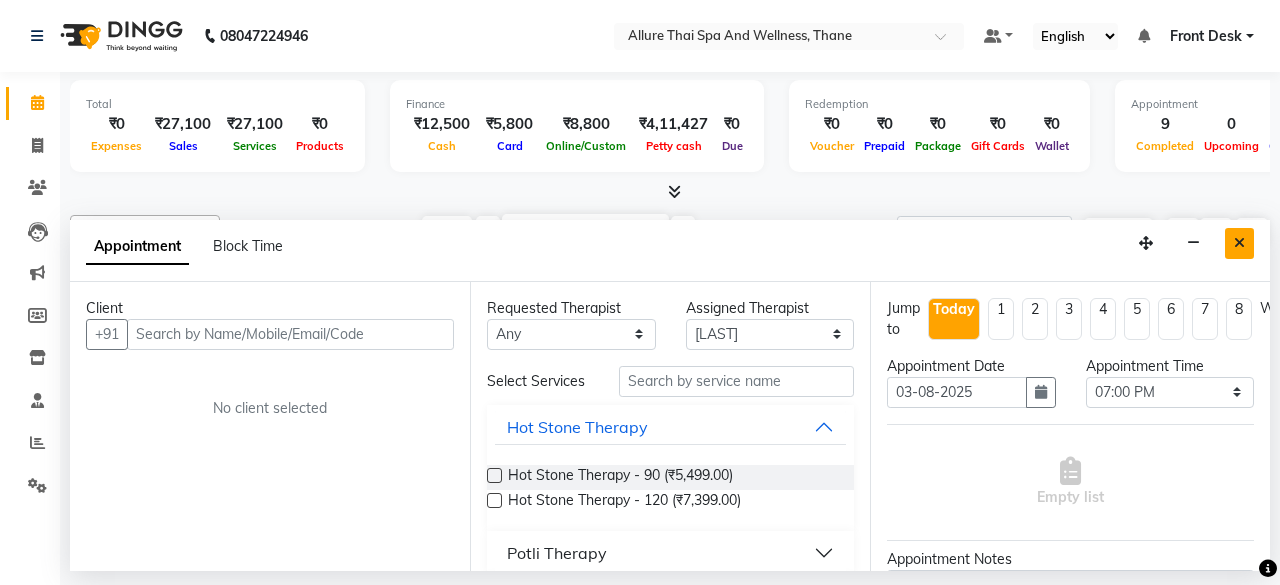 click at bounding box center (1239, 243) 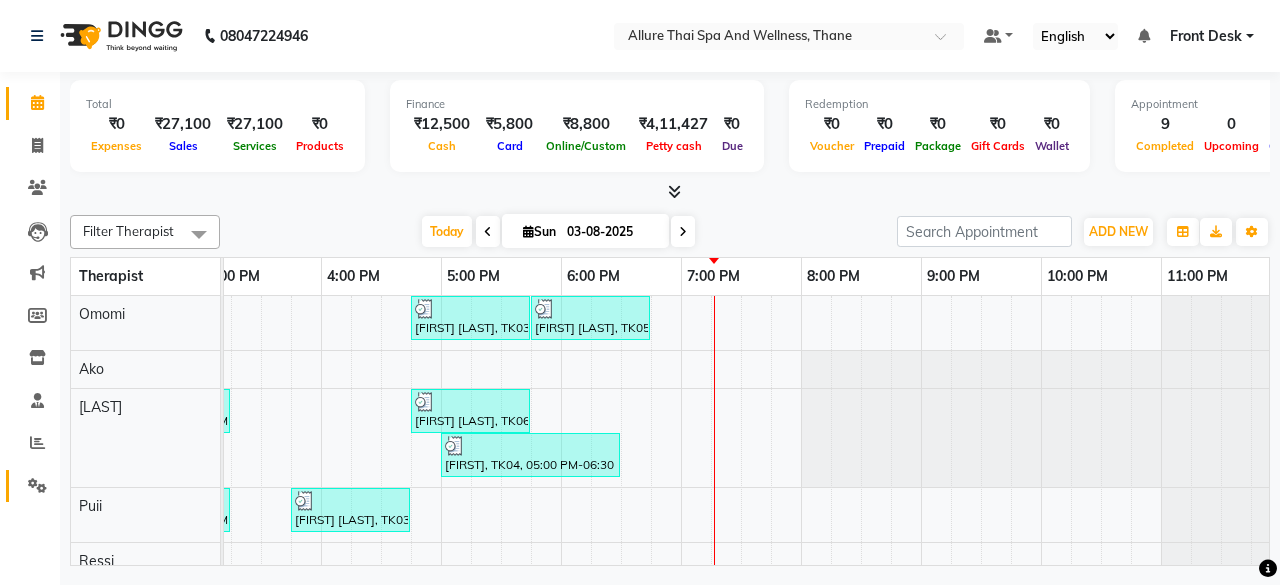 click on "Settings" 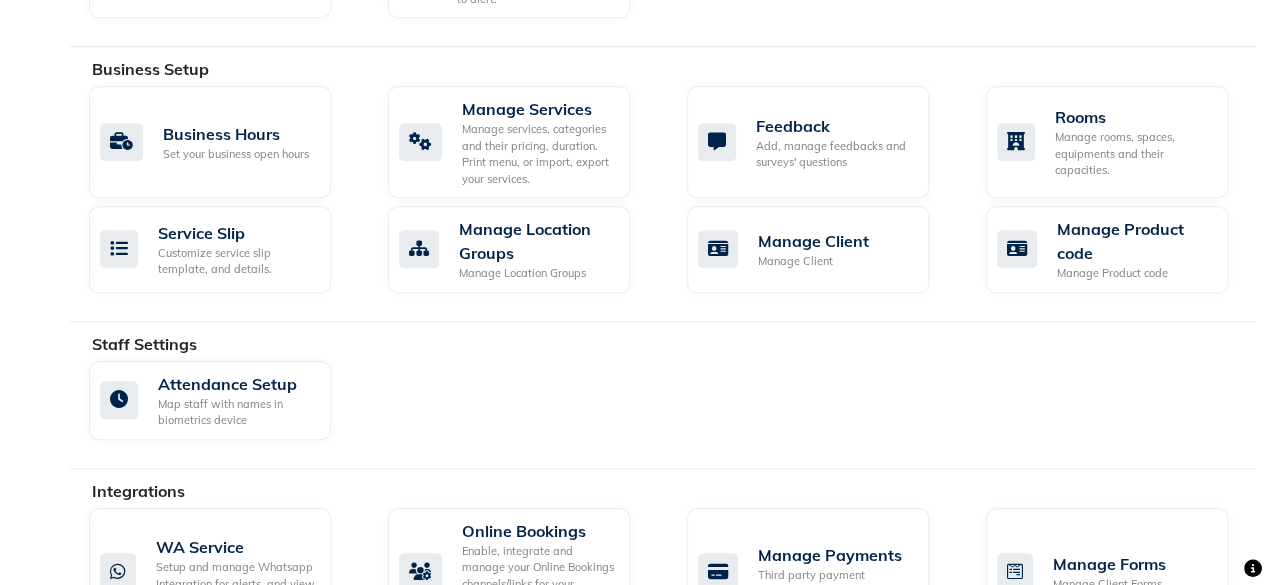 scroll, scrollTop: 774, scrollLeft: 0, axis: vertical 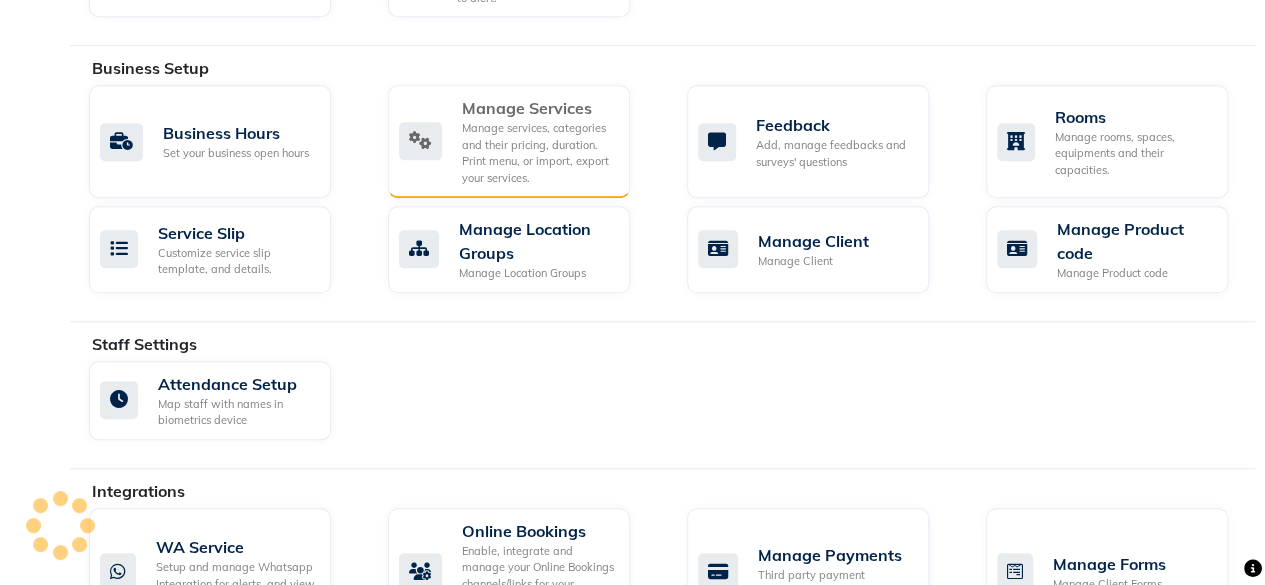 click on "Manage Services" 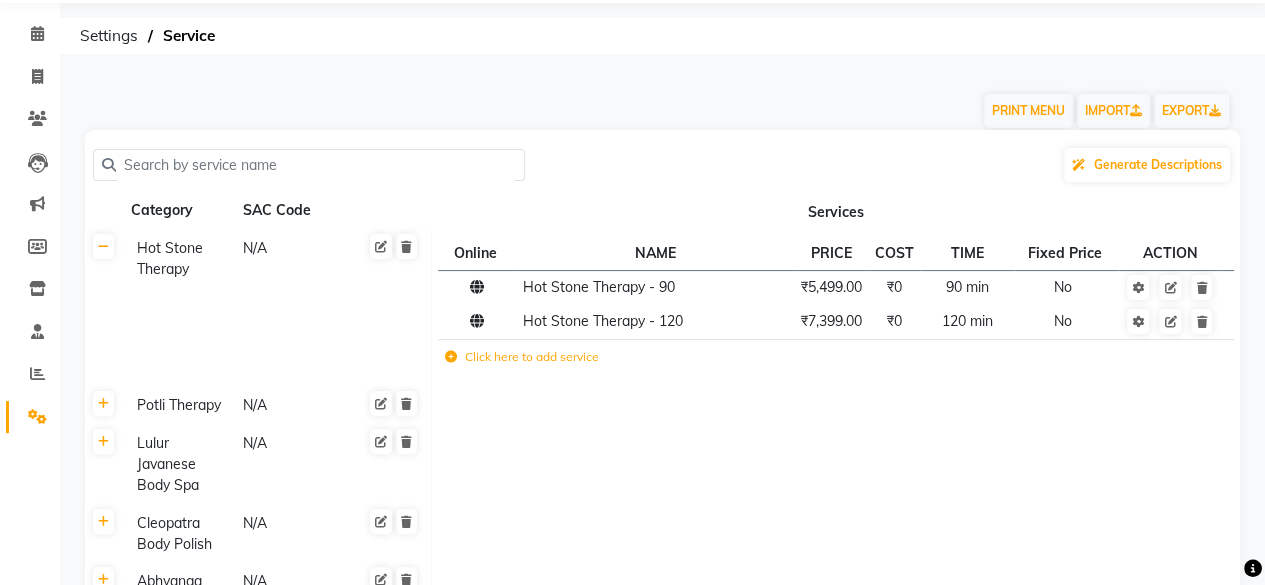 scroll, scrollTop: 70, scrollLeft: 0, axis: vertical 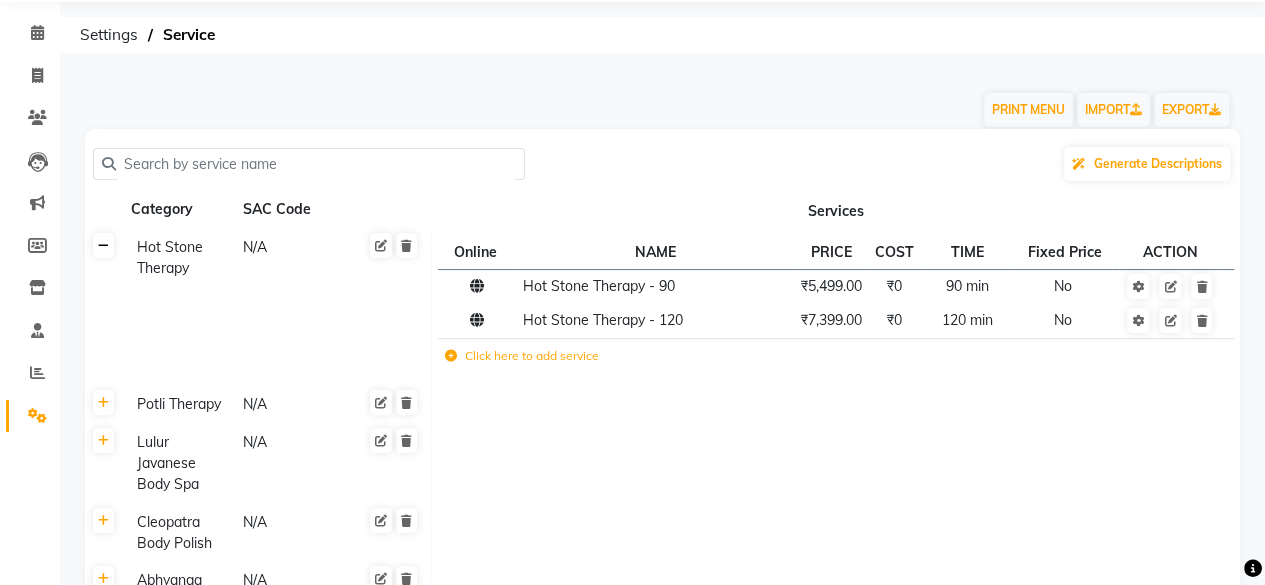 click 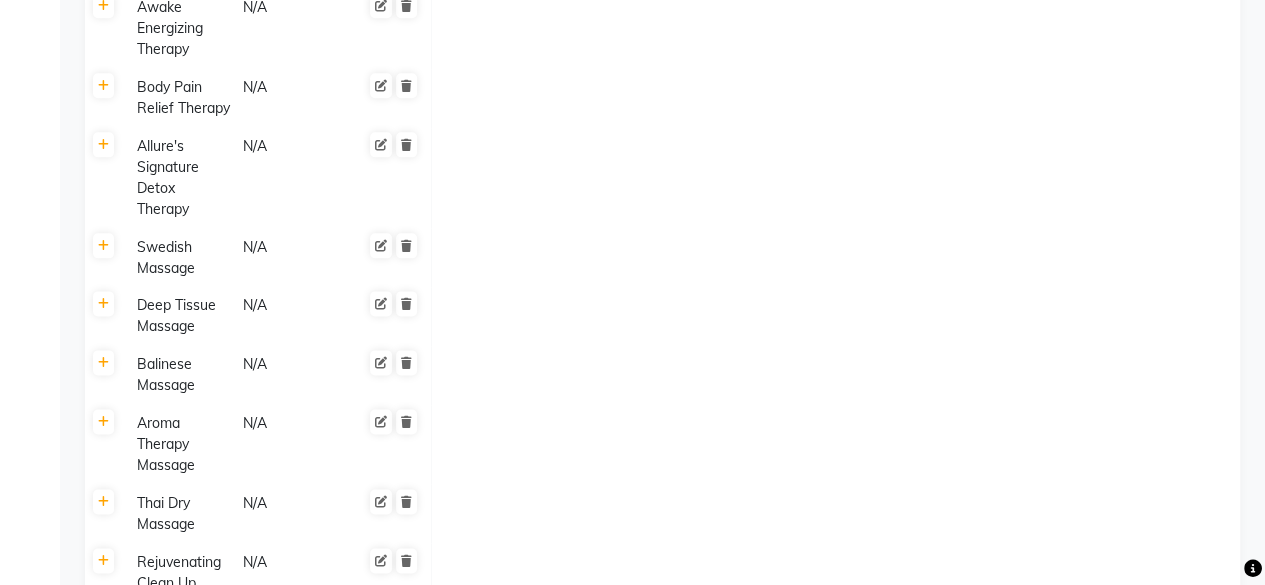 scroll, scrollTop: 1159, scrollLeft: 0, axis: vertical 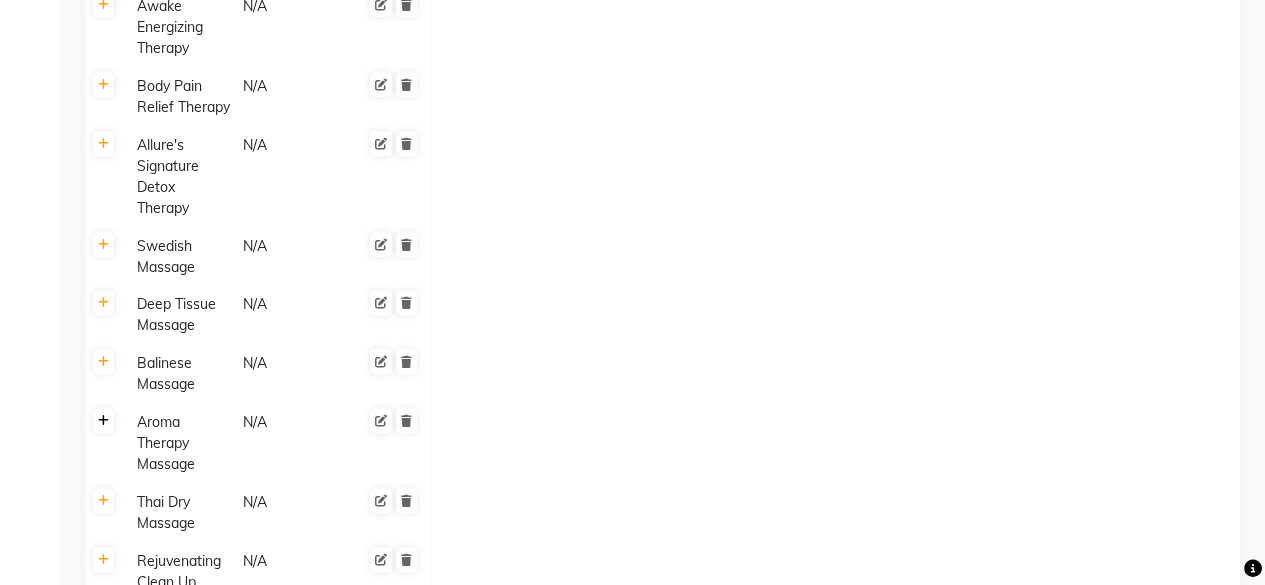 click 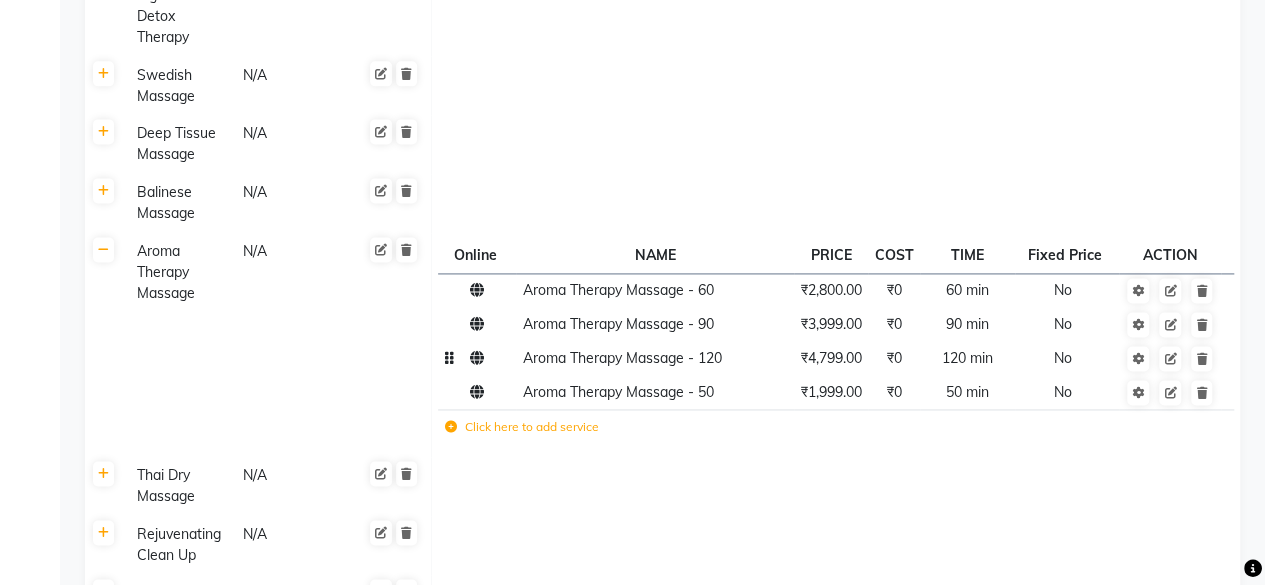 scroll, scrollTop: 1331, scrollLeft: 0, axis: vertical 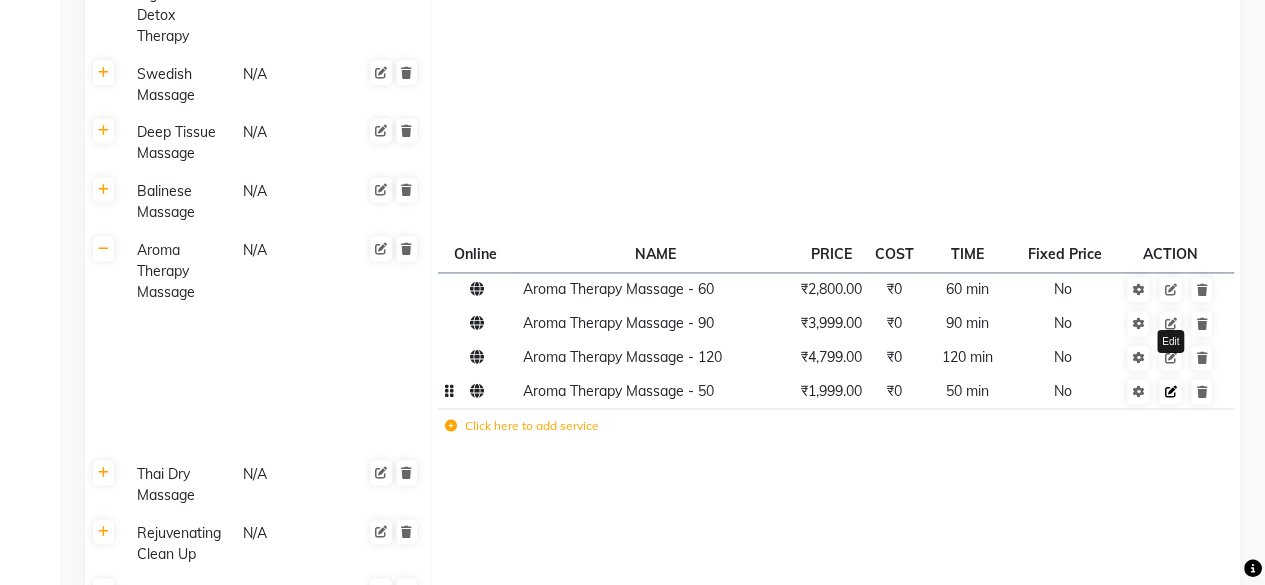 click 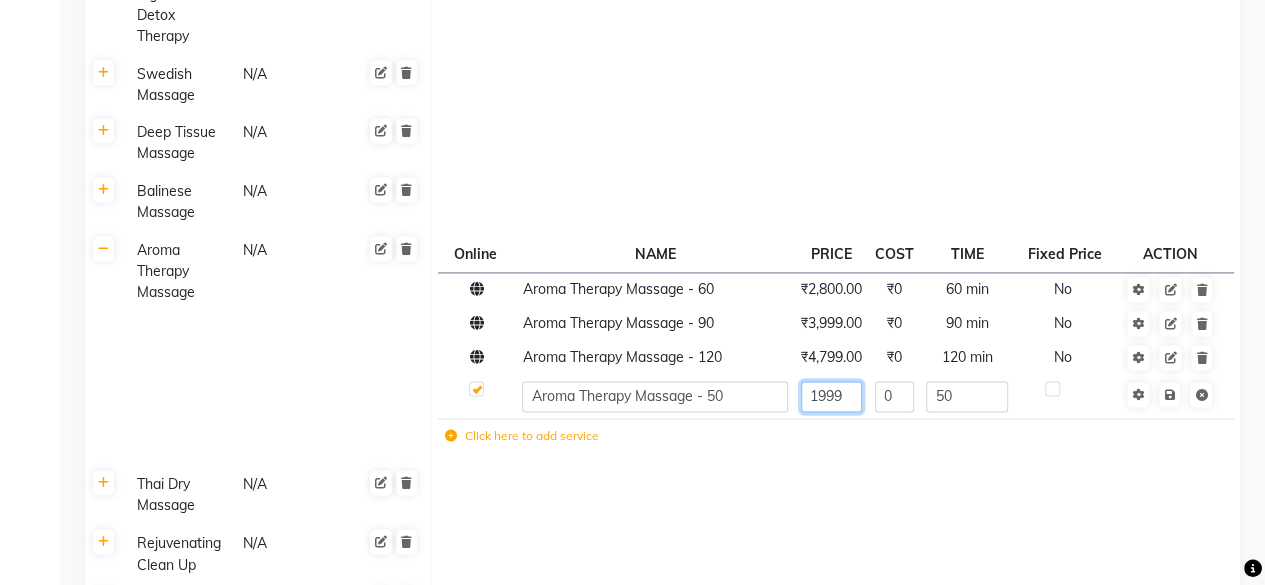 click on "1999" 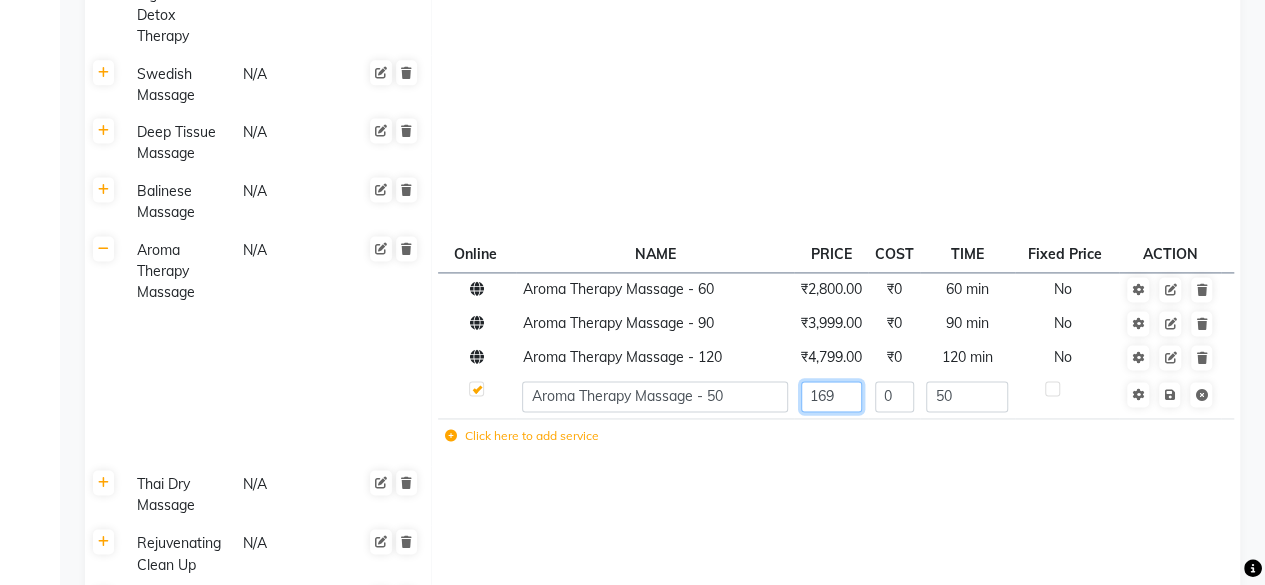 type on "1699" 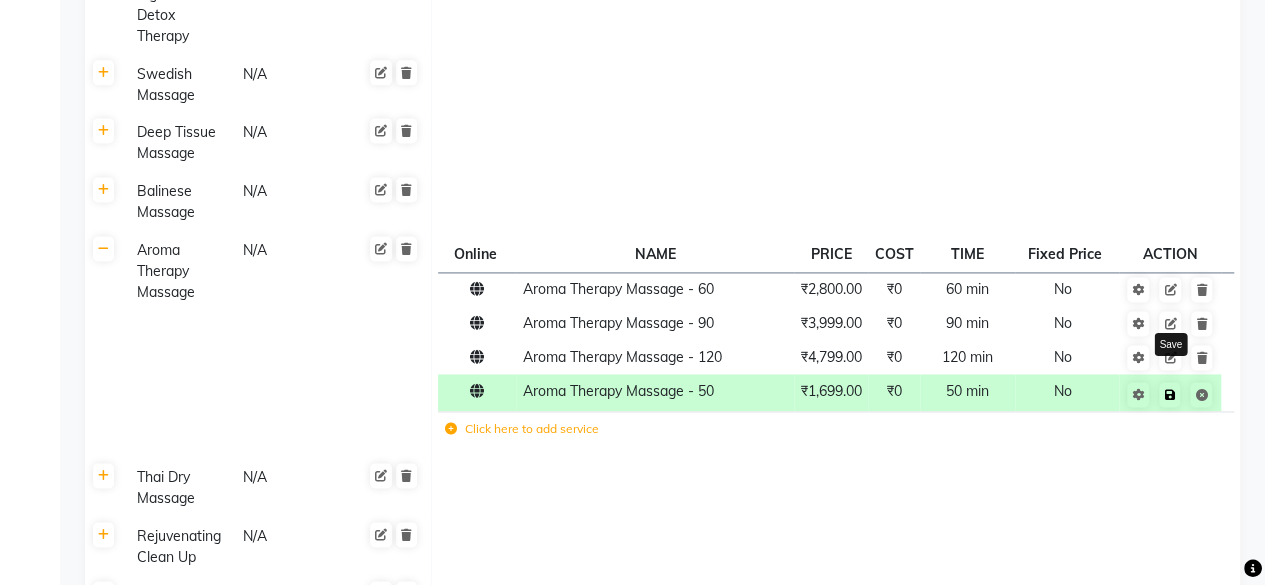 click 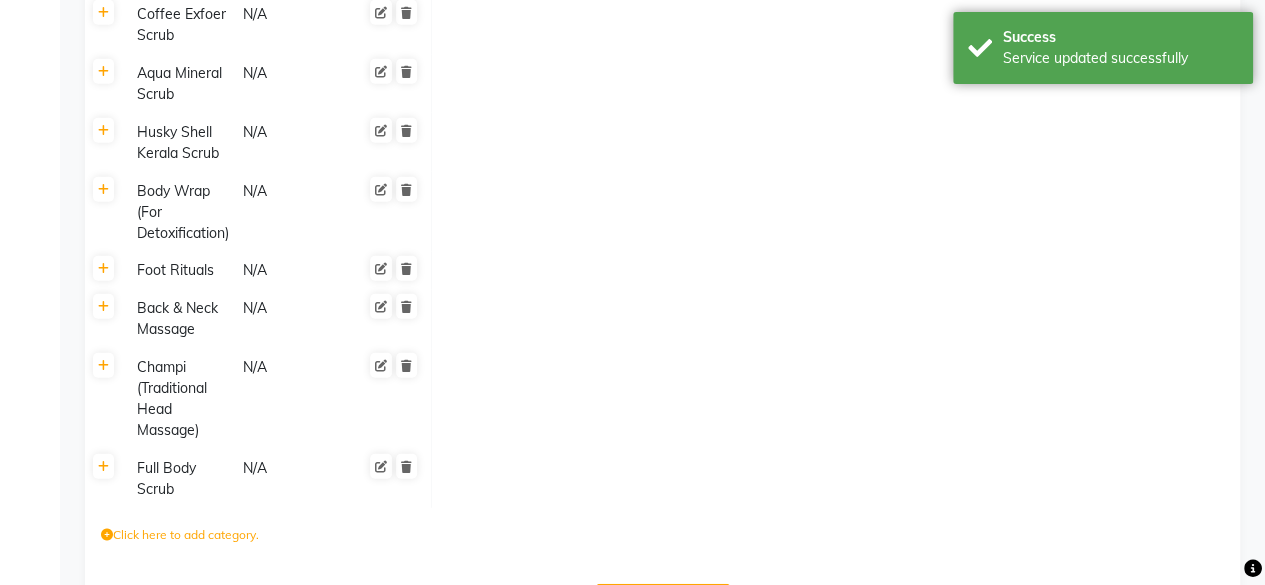 scroll, scrollTop: 2726, scrollLeft: 0, axis: vertical 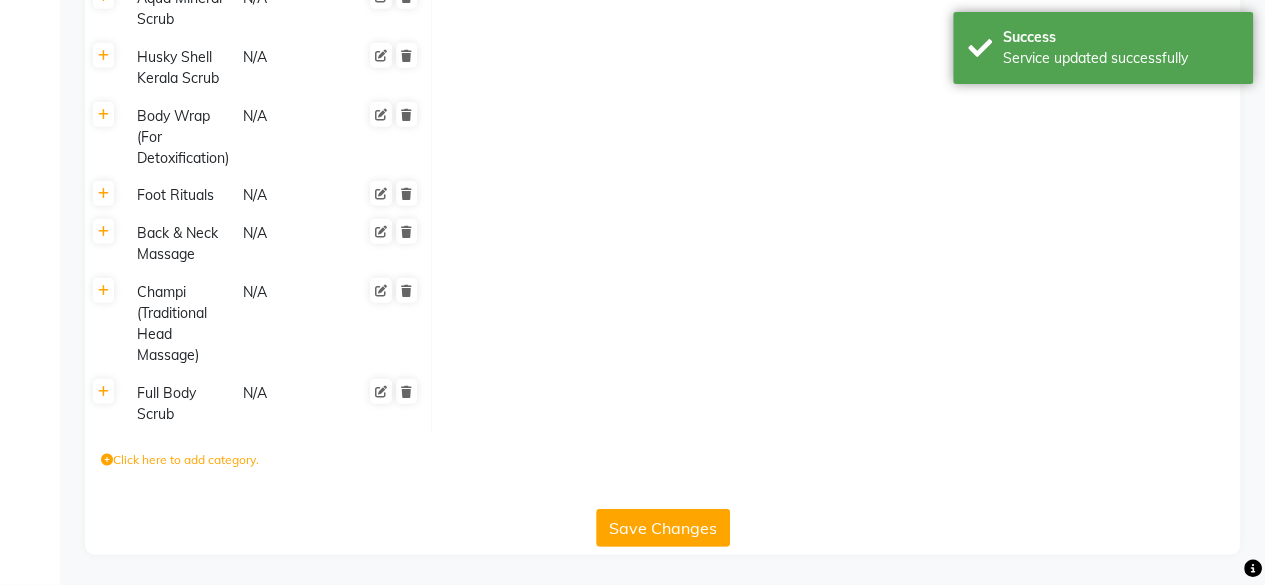 click on "Save Changes" 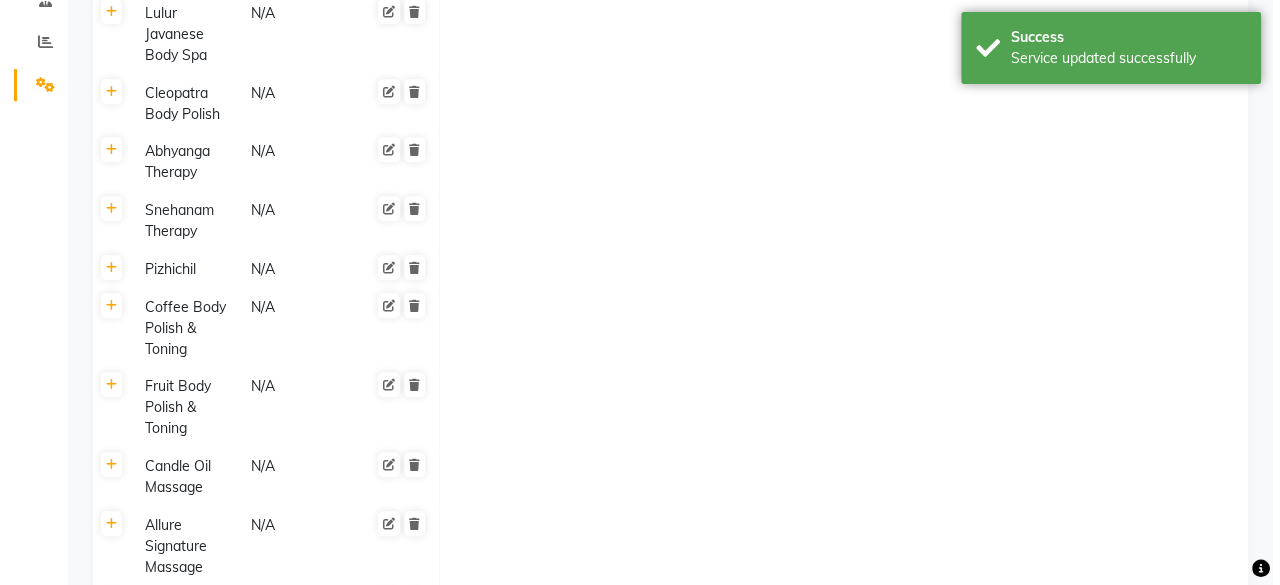 scroll, scrollTop: 0, scrollLeft: 0, axis: both 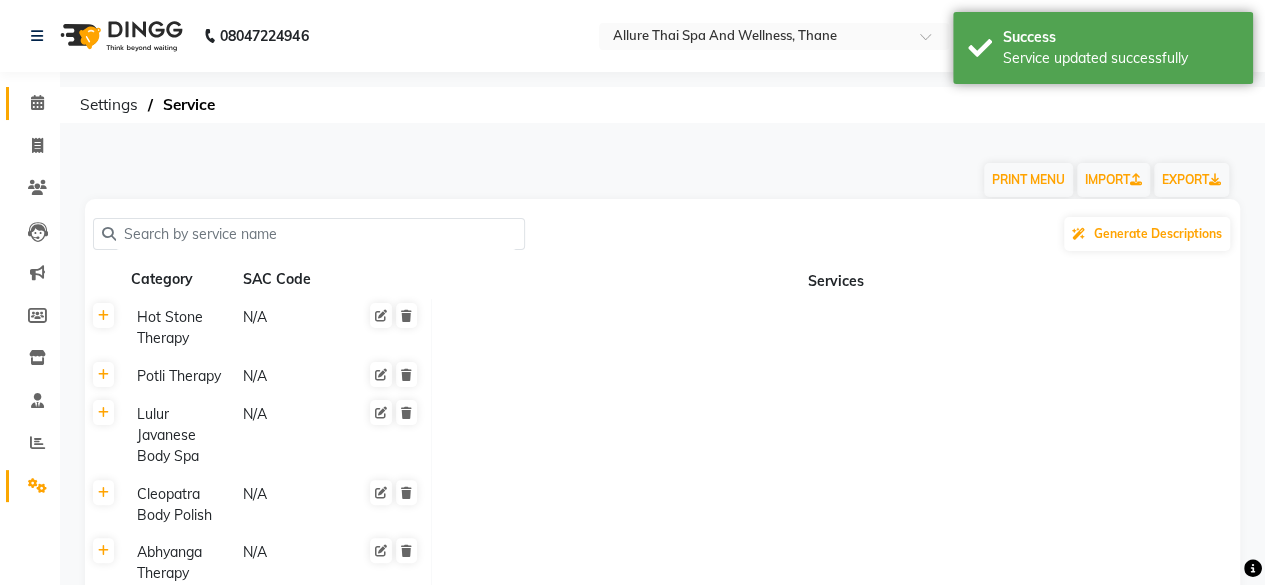 click on "Calendar" 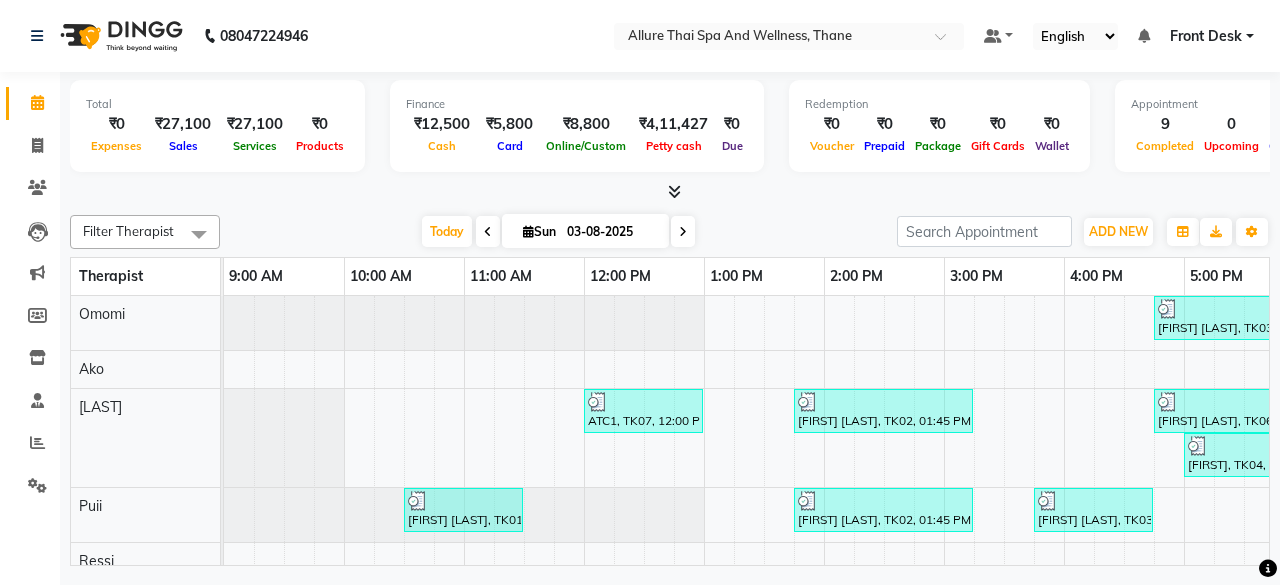 scroll, scrollTop: 0, scrollLeft: 411, axis: horizontal 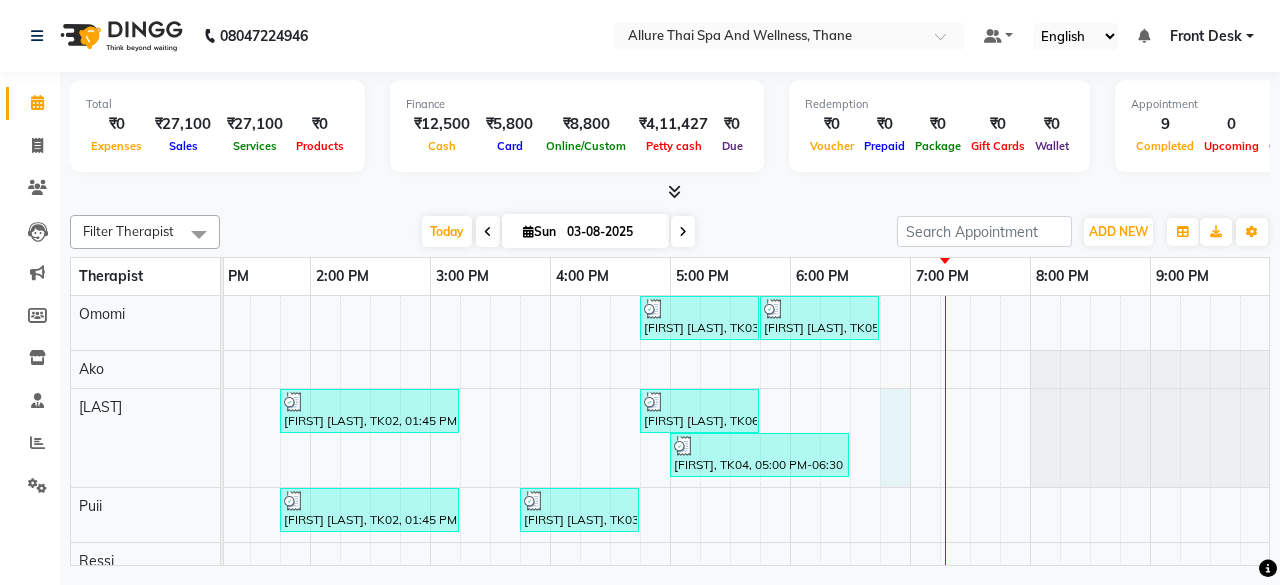 click on "[PERSON_NAME], TK03, 04:45 PM-05:45 PM, Deep Tissue Massage - 60     [PERSON_NAME], TK05, 05:45 PM-06:45 PM, Deep Tissue Massage - 60     ATC1, TK07, 12:00 PM-01:00 PM, Deep Tissue Massage - 60     [PERSON_NAME], TK02, 01:45 PM-03:15 PM, Deep Tissue Massage - 90     [PERSON_NAME], TK06, 04:45 PM-05:45 PM, Deep Tissue Massage - 60     [PERSON_NAME], TK04, 05:00 PM-06:30 PM, Swedish Massage - 90     [PERSON_NAME], TK01, 10:30 AM-11:30 AM, Swedish Massage - 60     [PERSON_NAME], TK02, 01:45 PM-03:15 PM, Balinese Massage - 90     [PERSON_NAME], TK03, 03:45 PM-04:45 PM, Deep Tissue Massage - 60" at bounding box center [610, 438] 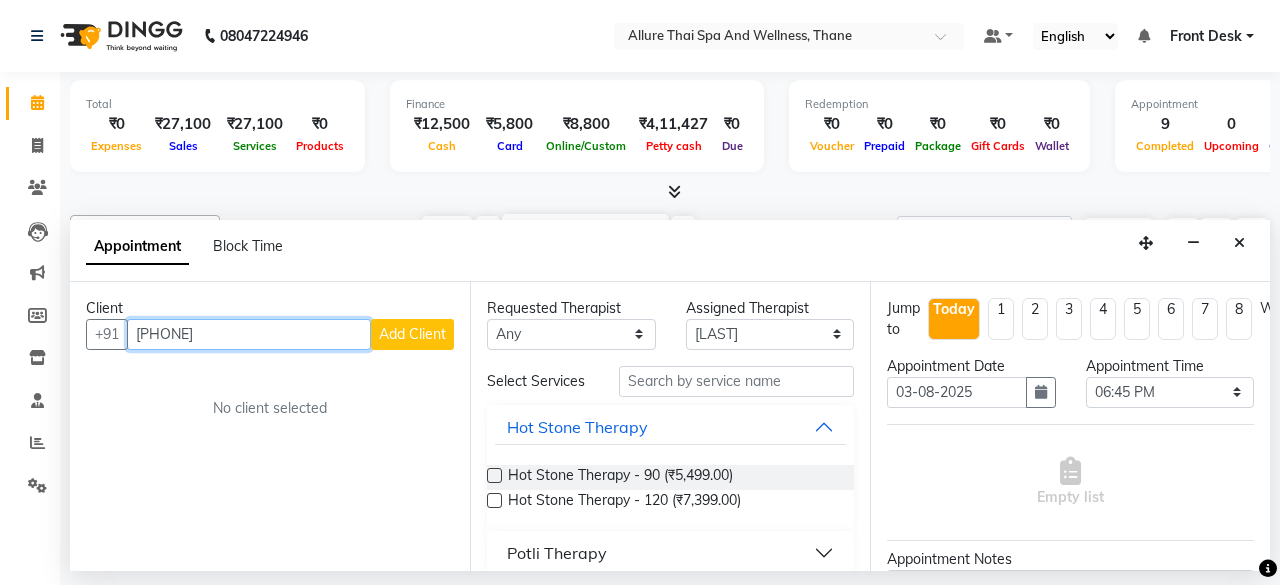 type on "[PHONE]" 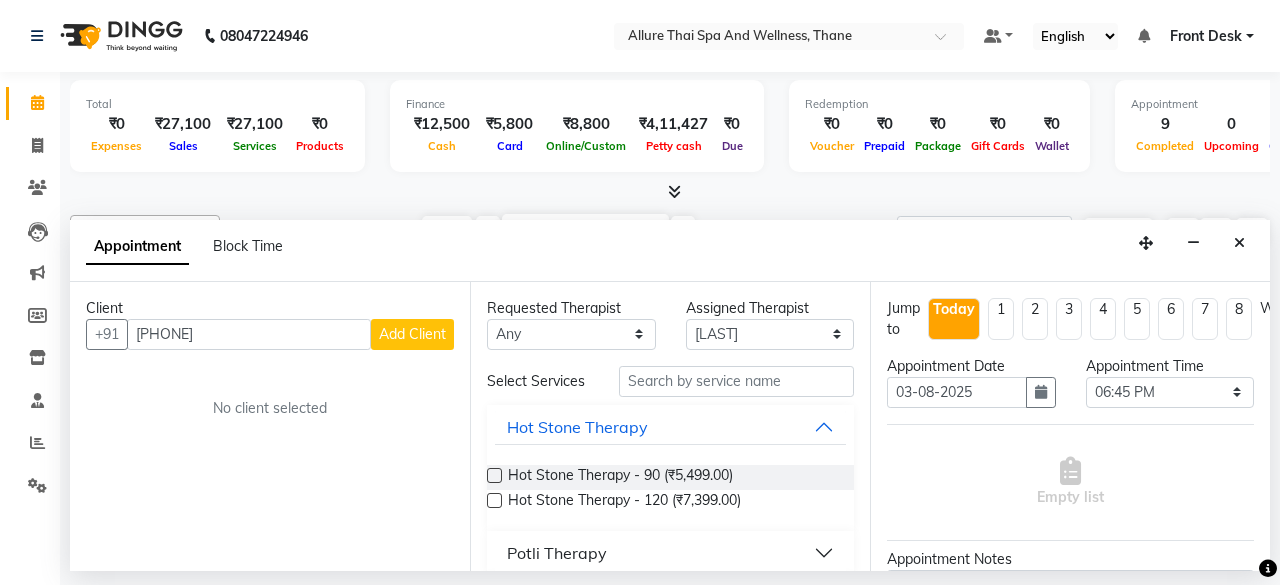 click on "Add Client" at bounding box center (412, 334) 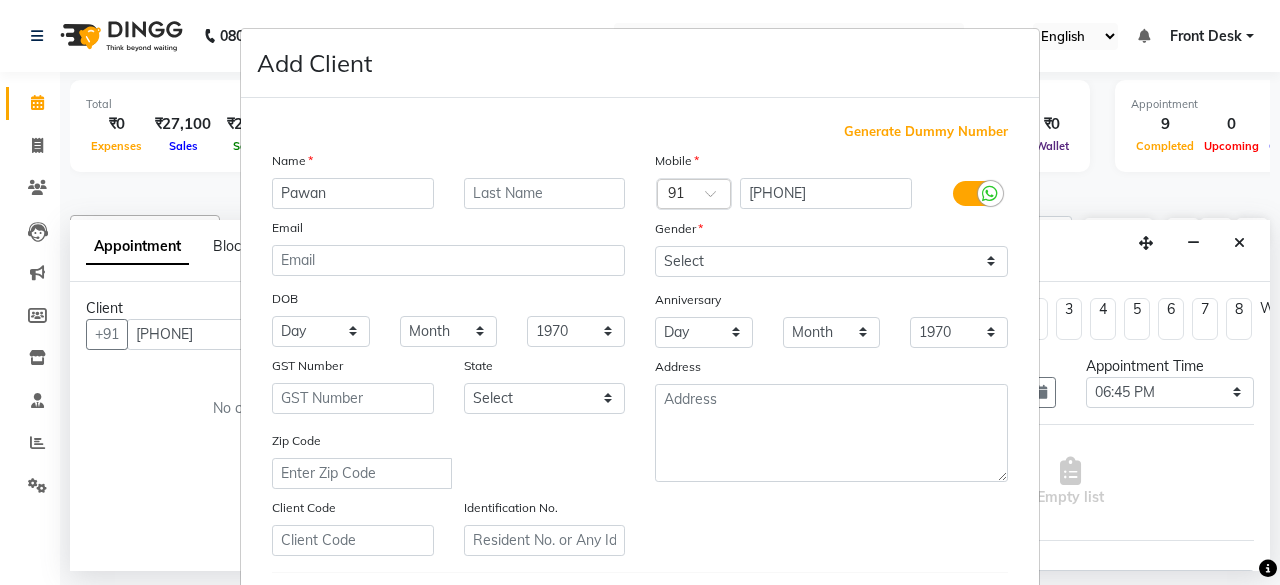 type on "Pawan" 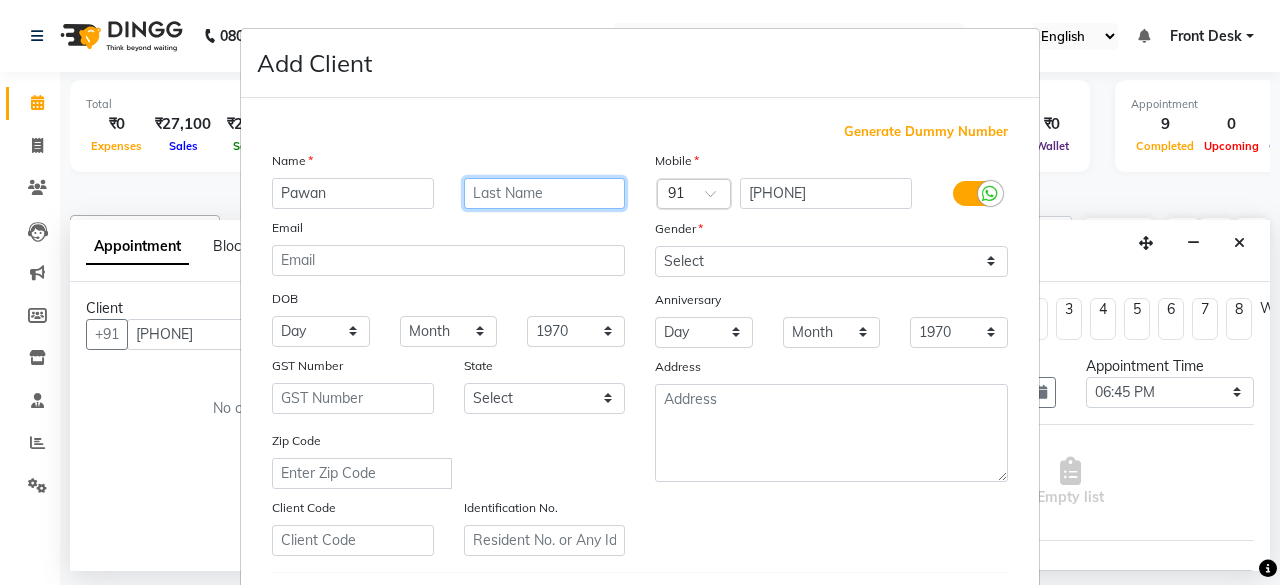 click at bounding box center [545, 193] 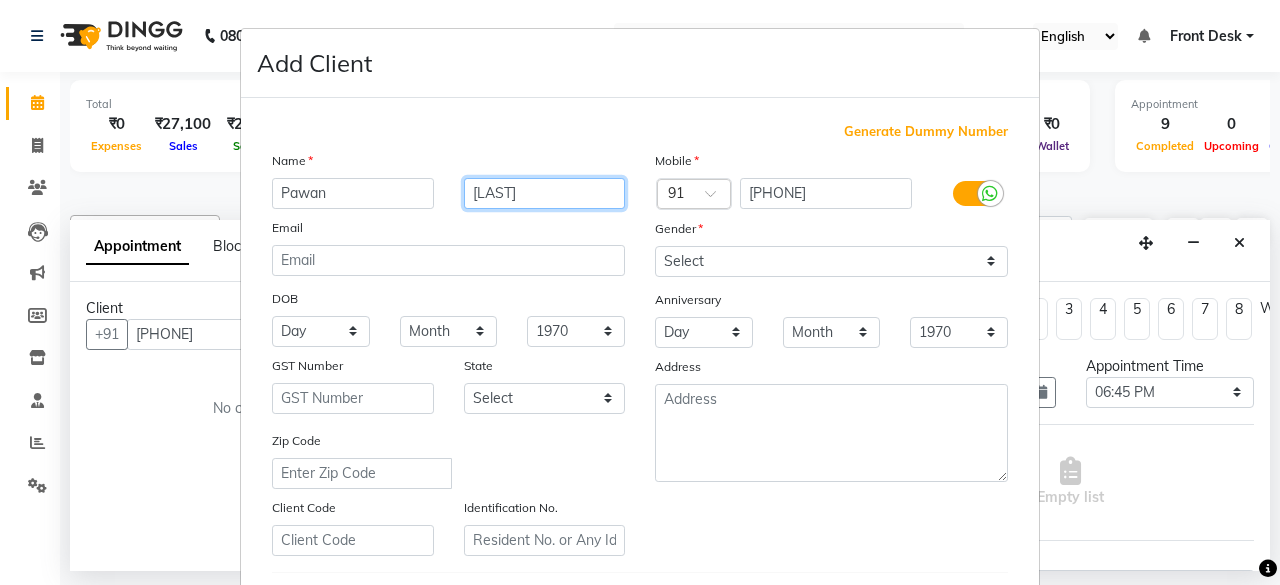 type on "Mulani" 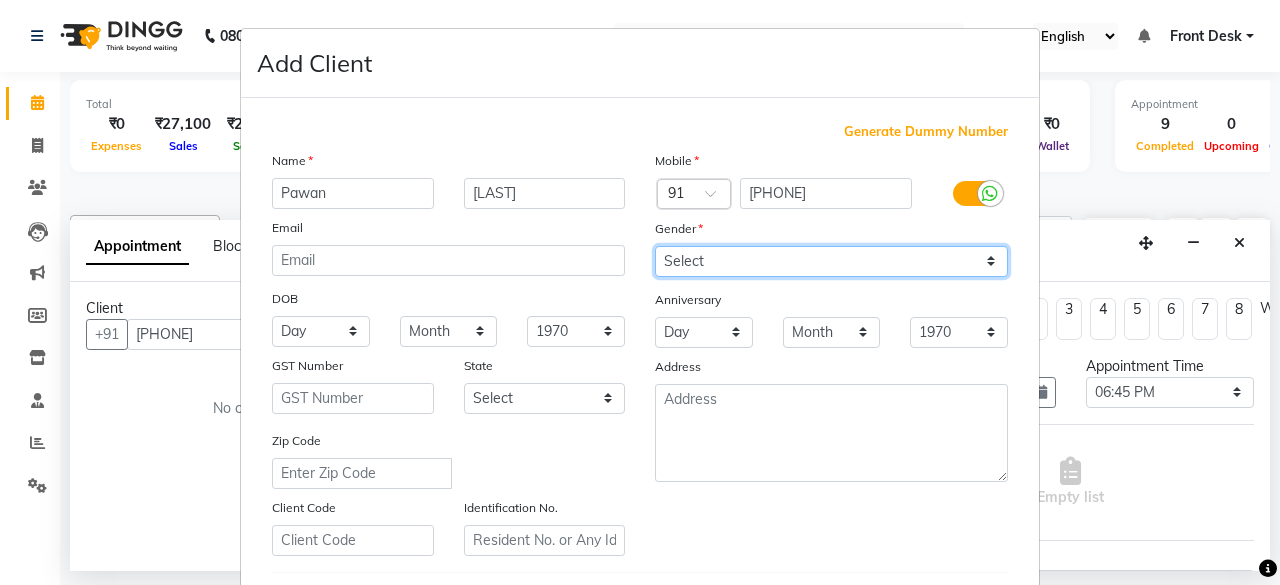 click on "Select Male Female Other Prefer Not To Say" at bounding box center [831, 261] 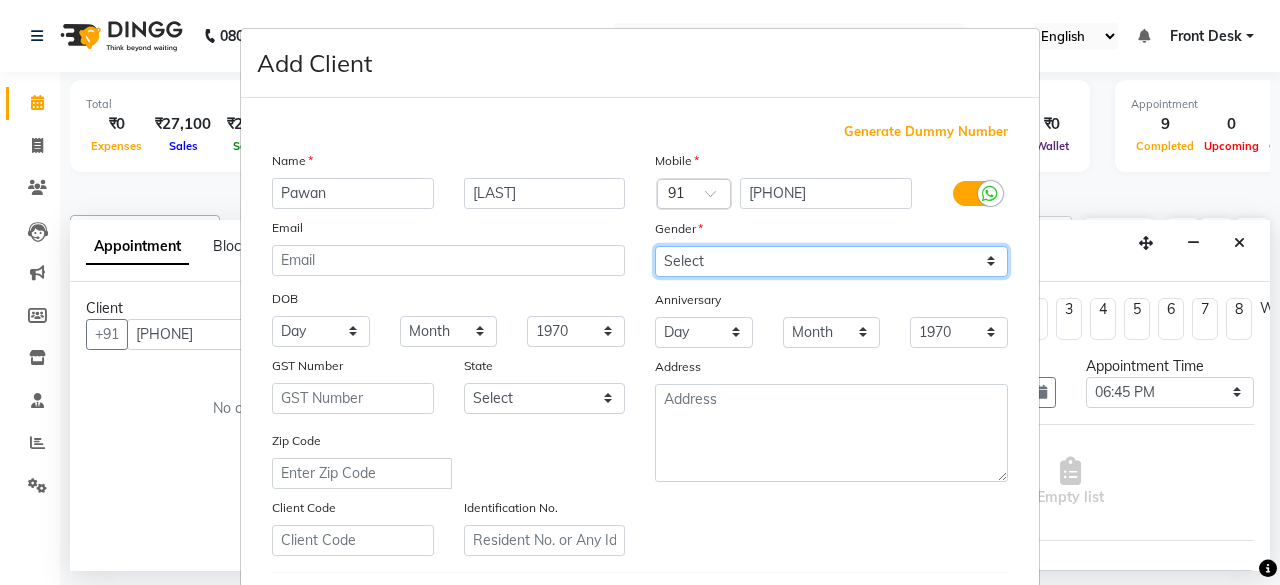 select on "male" 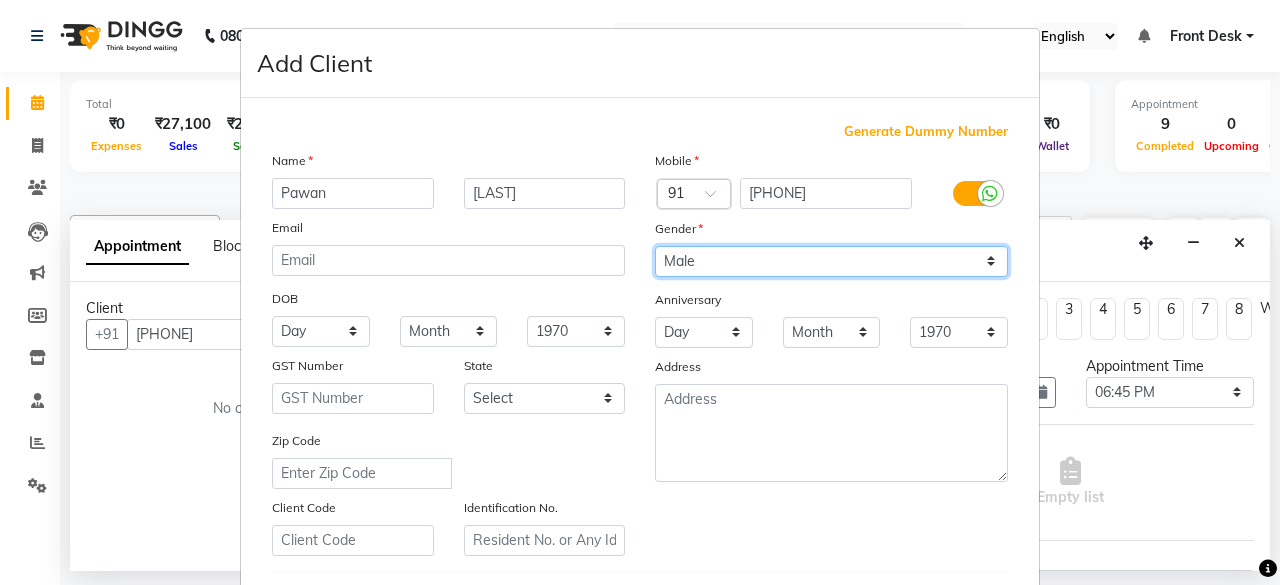 click on "Select Male Female Other Prefer Not To Say" at bounding box center [831, 261] 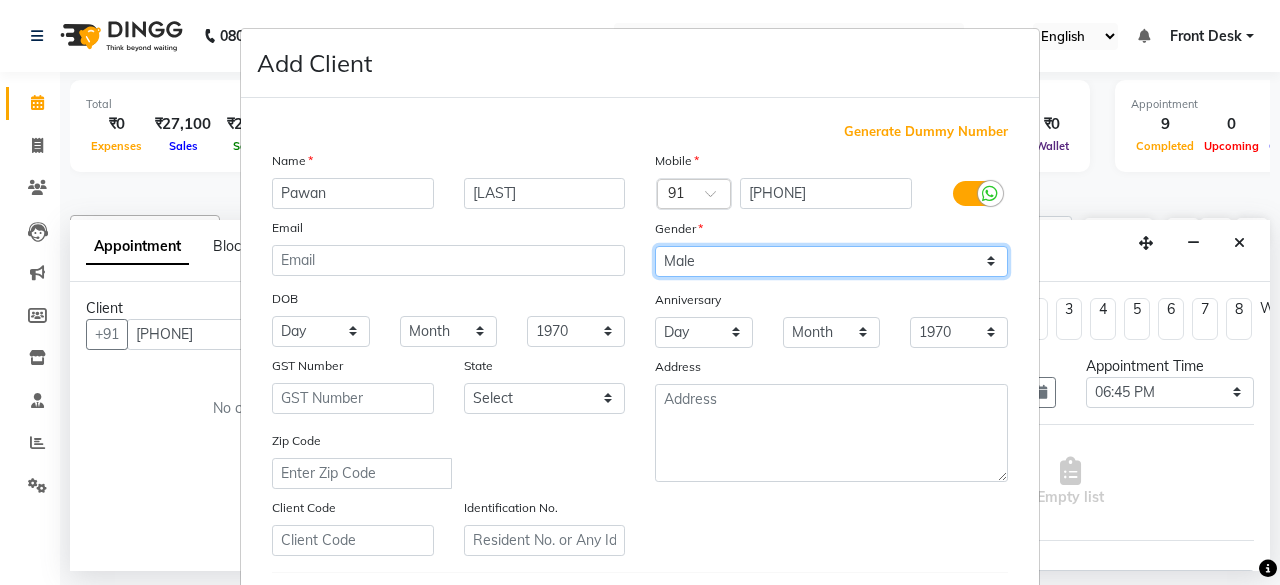 scroll, scrollTop: 334, scrollLeft: 0, axis: vertical 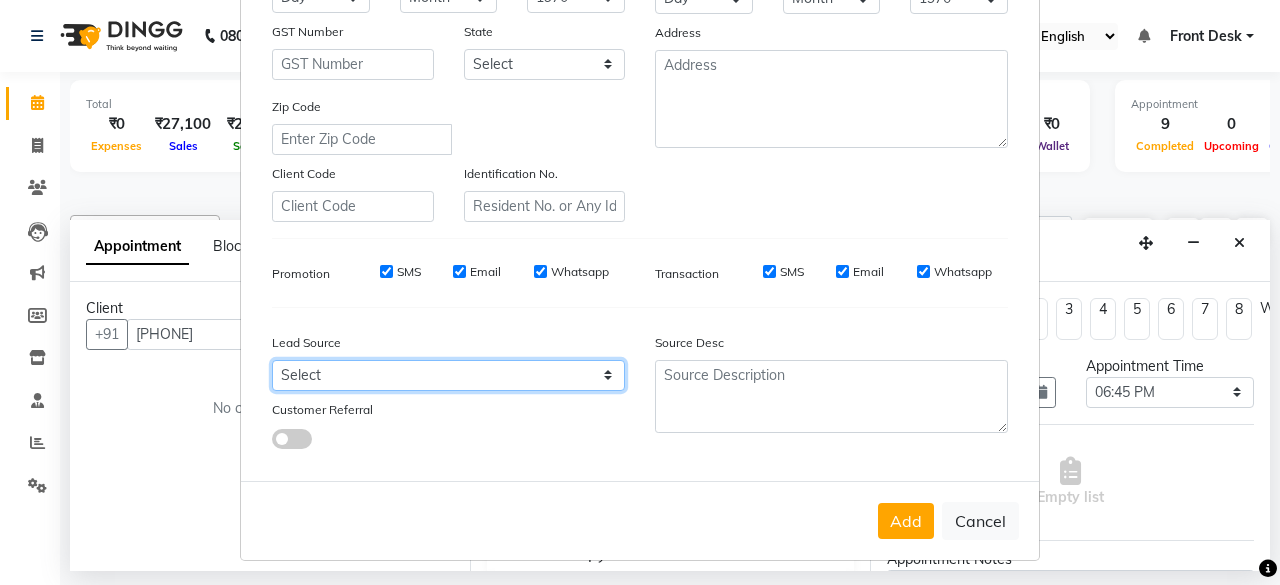 click on "Select Walk-in Referral Internet Friend Word of Mouth Advertisement Facebook JustDial Google Other" at bounding box center (448, 375) 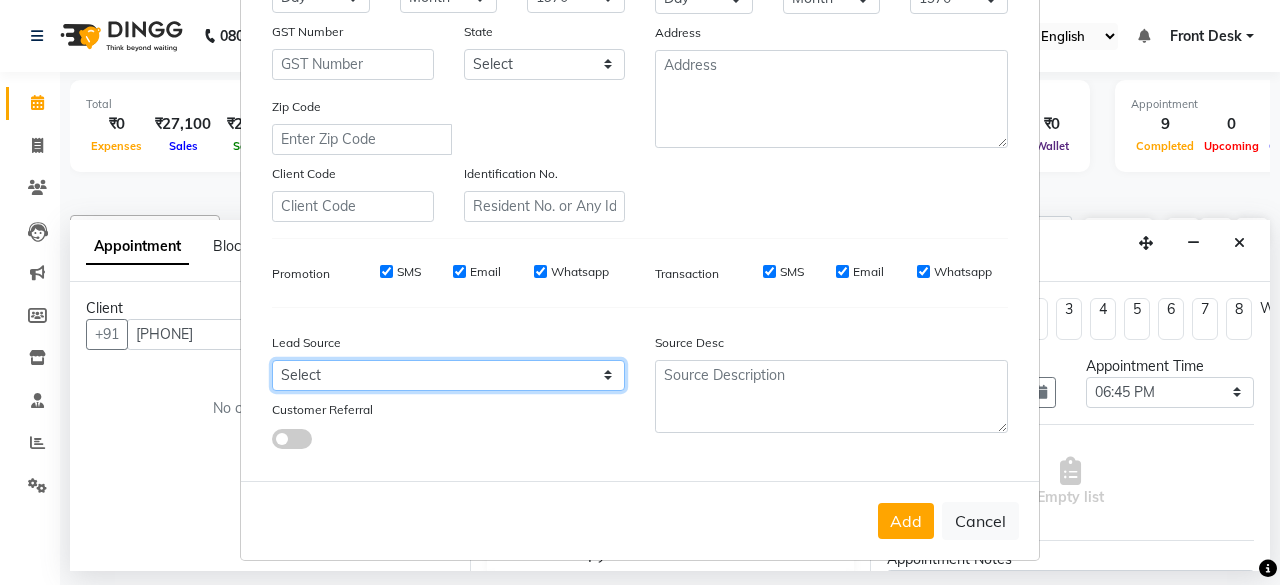 select on "55727" 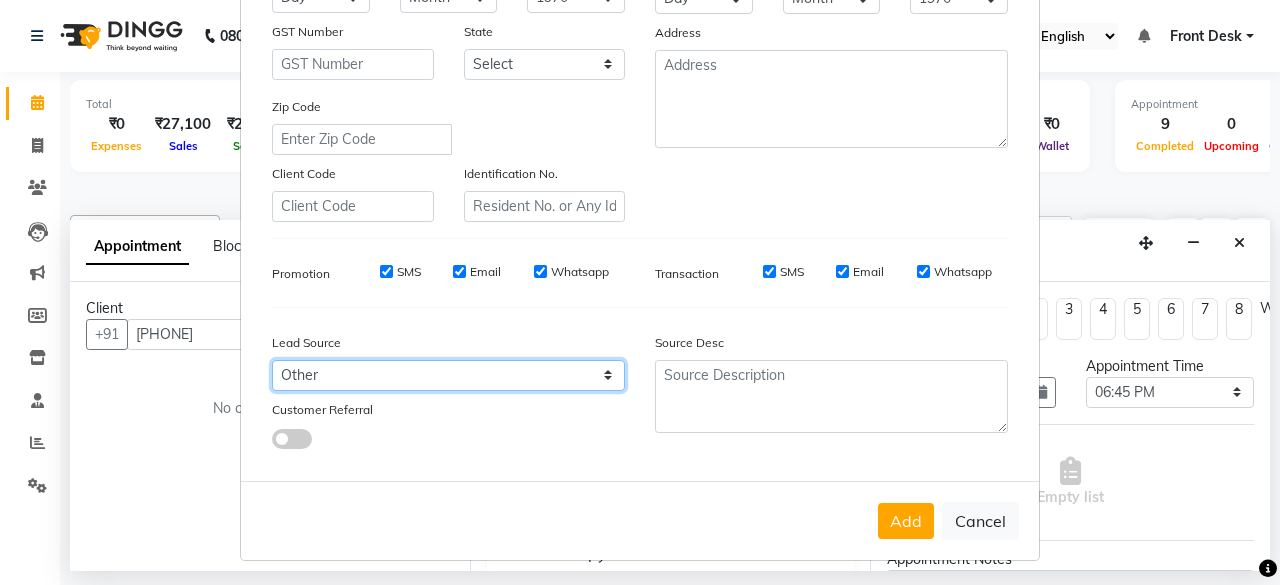 click on "Select Walk-in Referral Internet Friend Word of Mouth Advertisement Facebook JustDial Google Other" at bounding box center [448, 375] 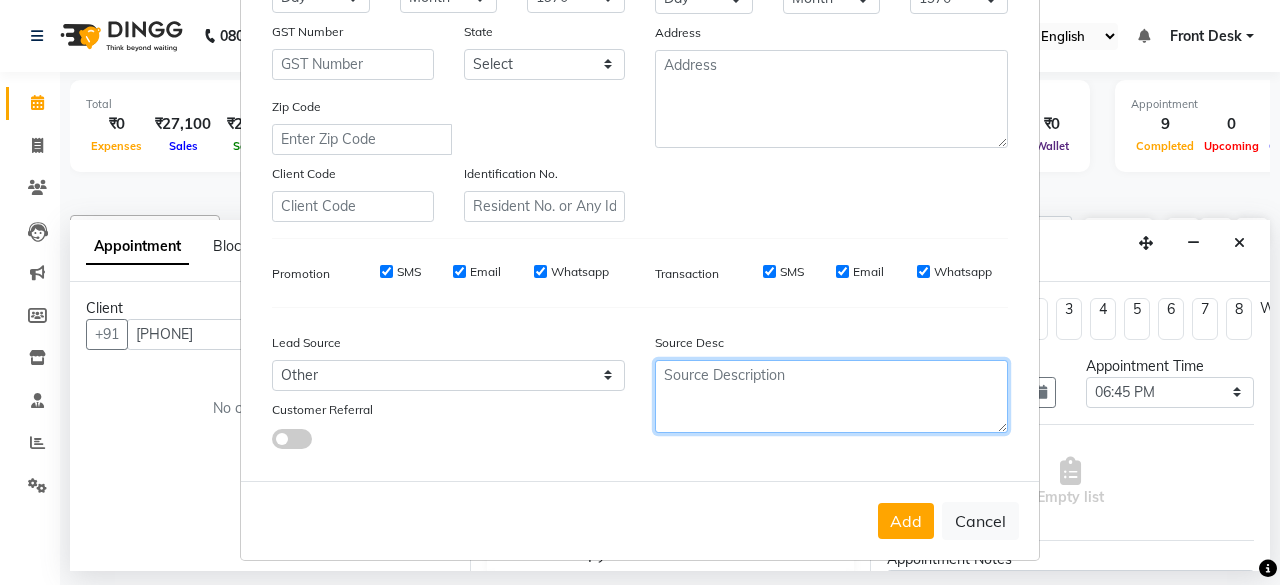 click at bounding box center [831, 396] 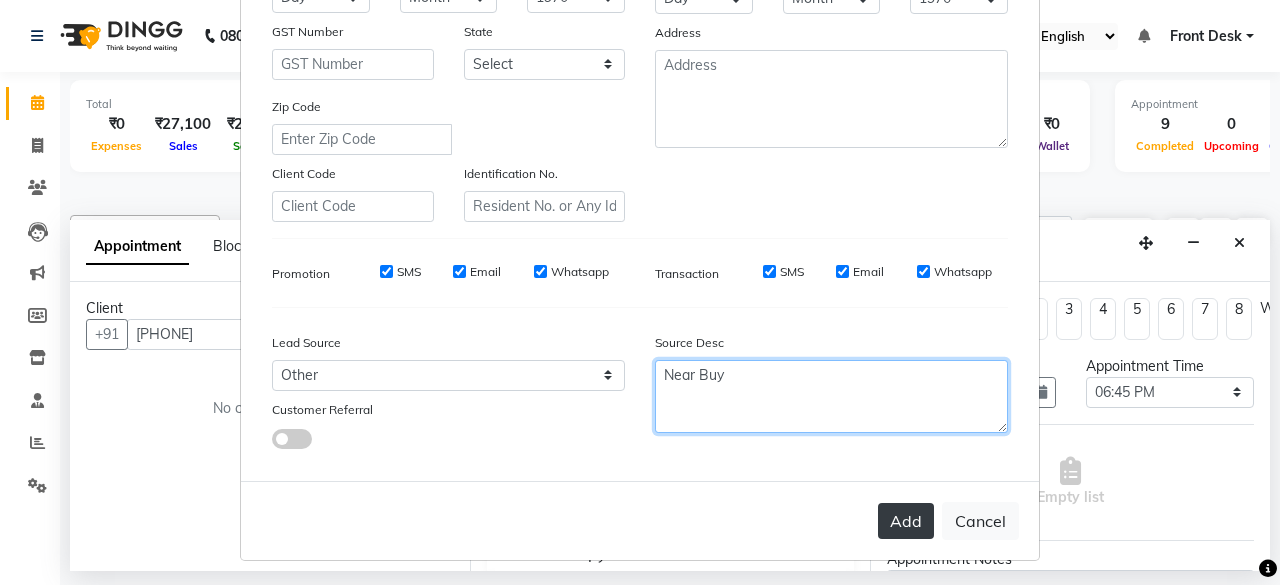 type on "Near Buy" 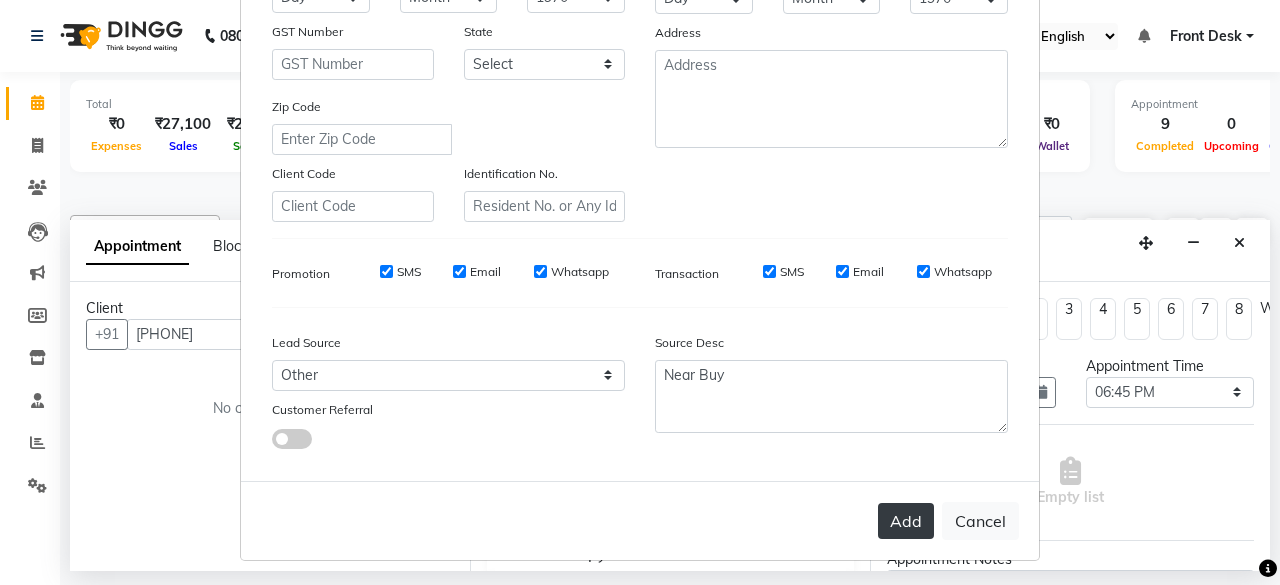 click on "Add" at bounding box center (906, 521) 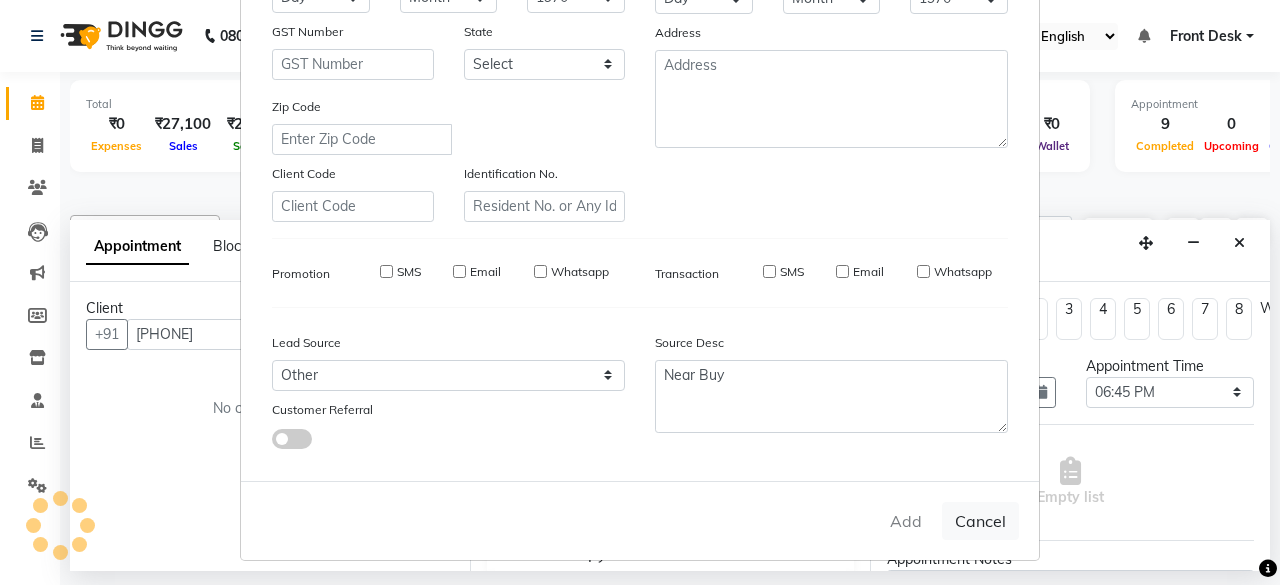 type 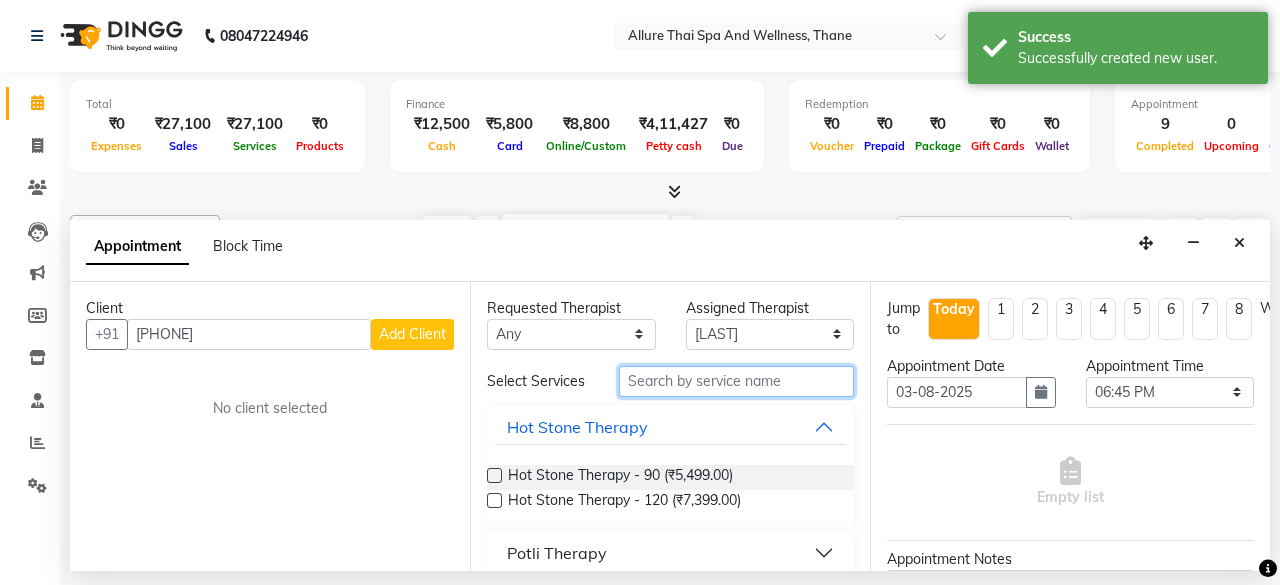 click at bounding box center [736, 381] 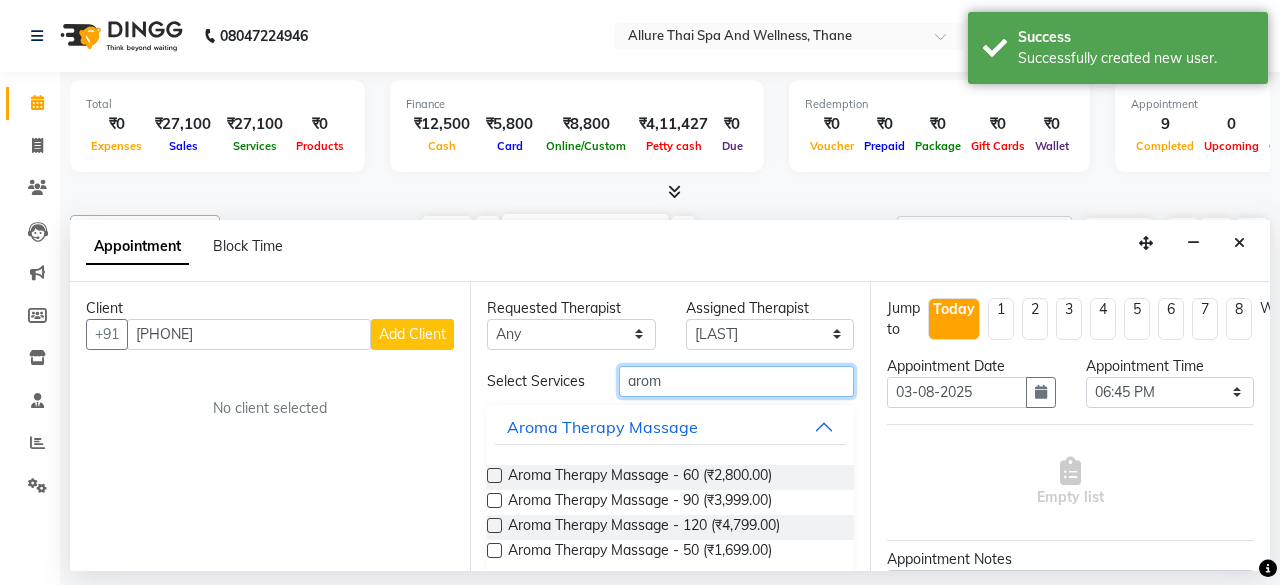 type on "arom" 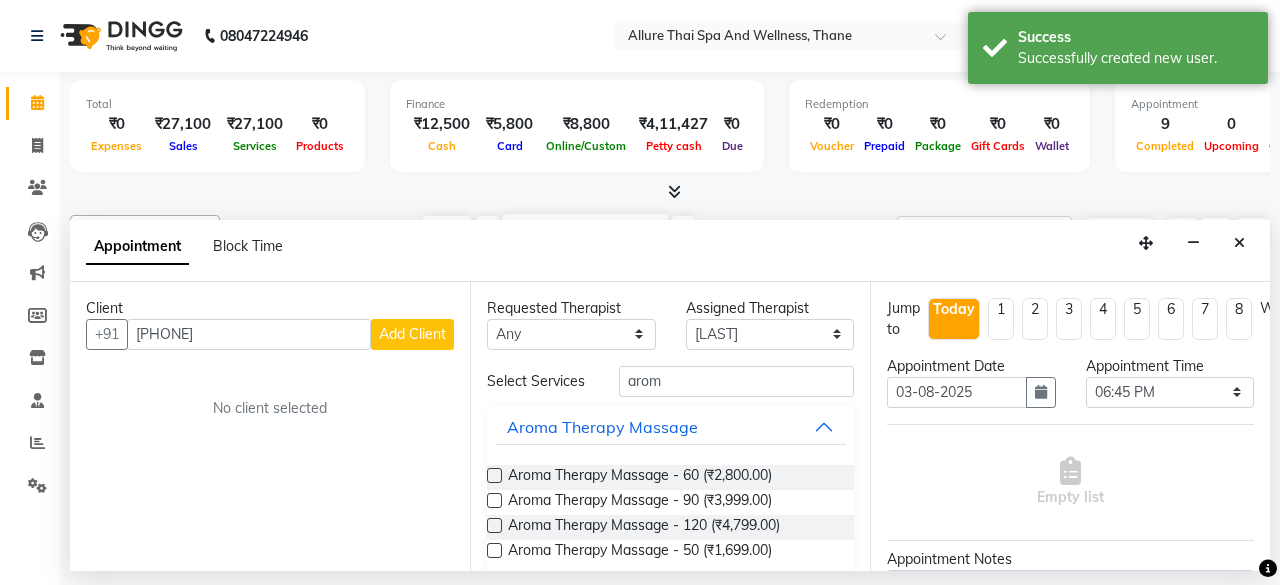 click at bounding box center (494, 550) 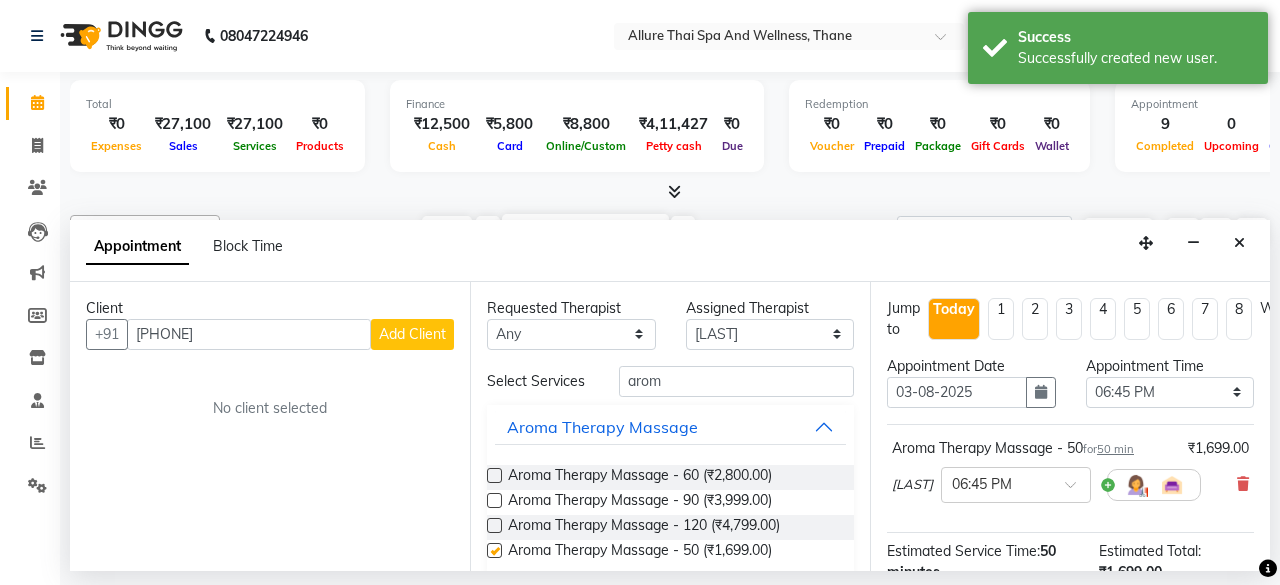 checkbox on "false" 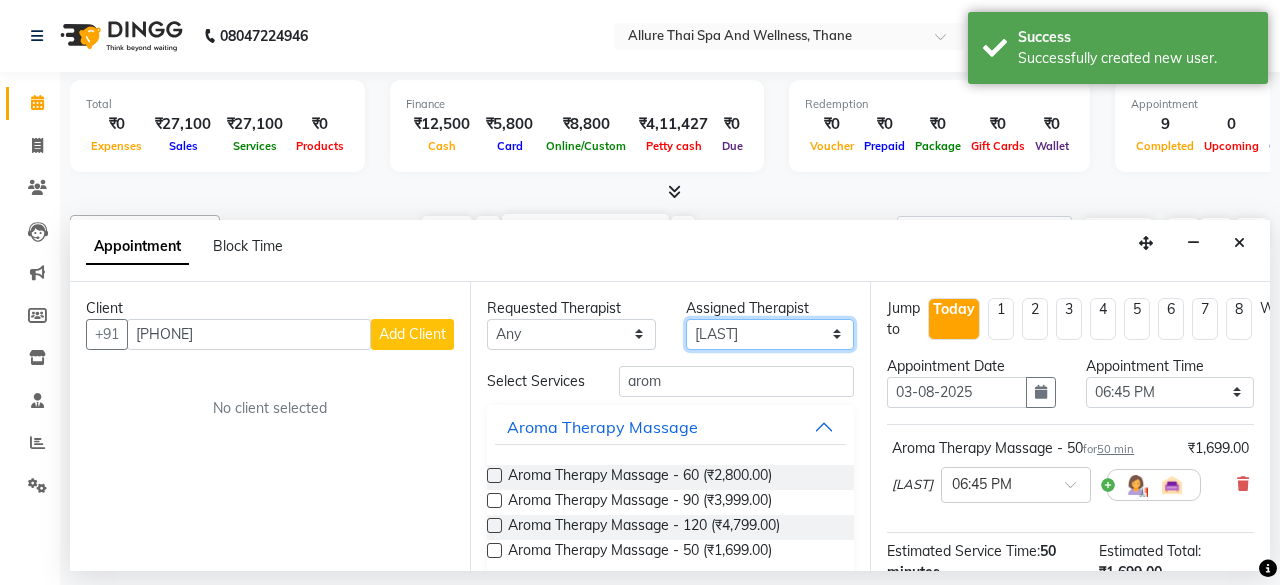 click on "Select Ako Omomi Puii Ressi Seim" at bounding box center (770, 334) 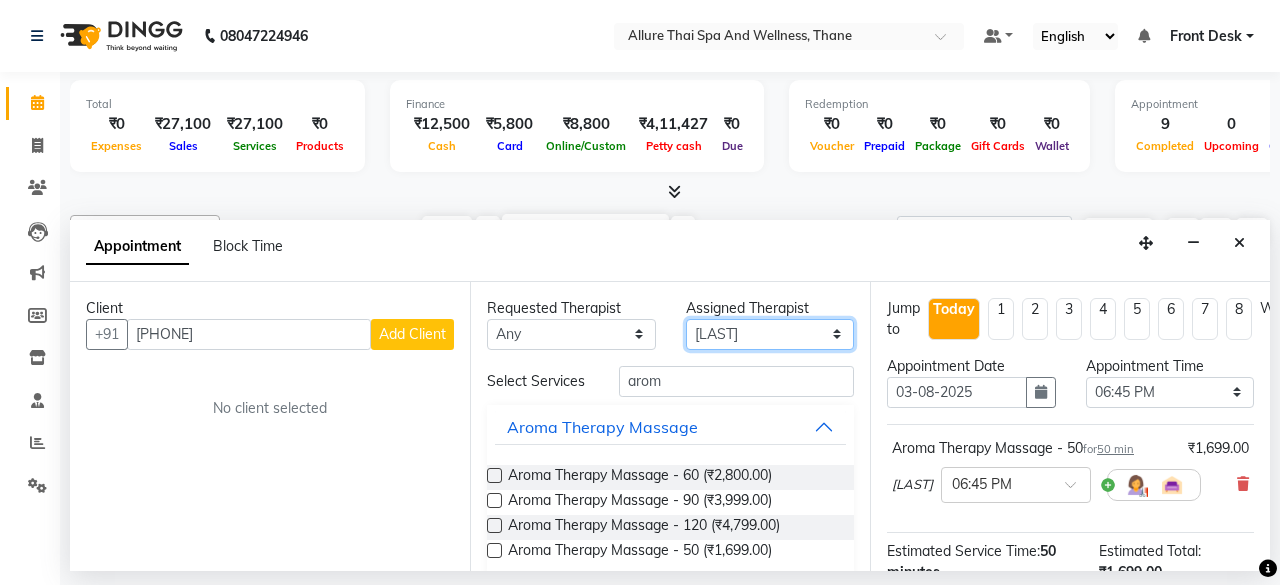 select on "85559" 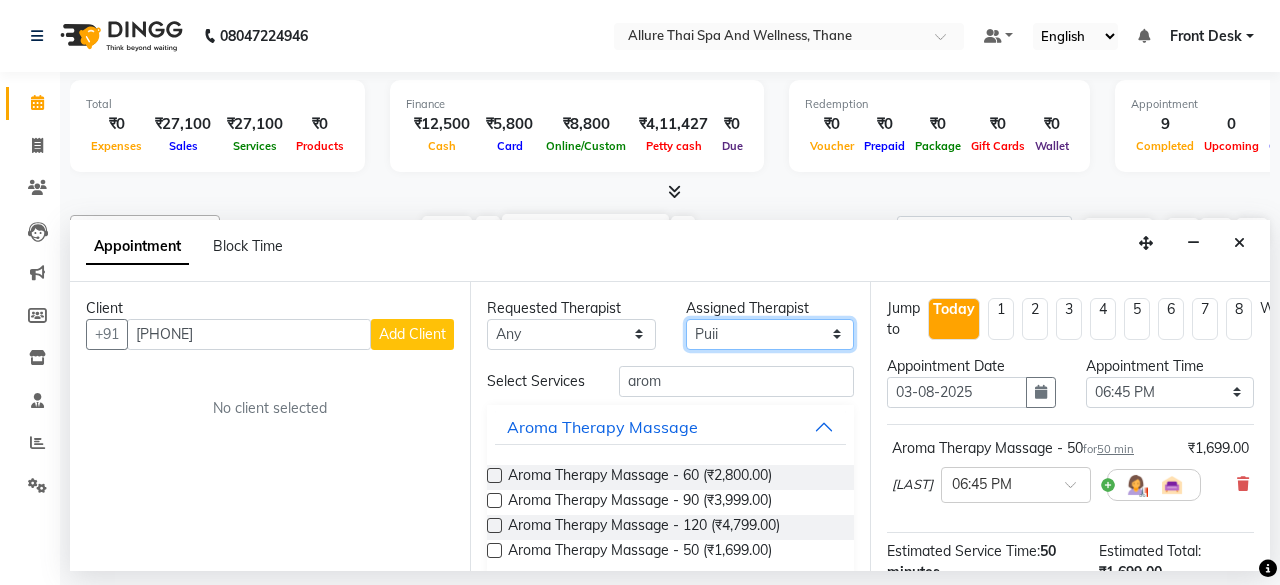 click on "Select Ako Omomi Puii Ressi Seim" at bounding box center [770, 334] 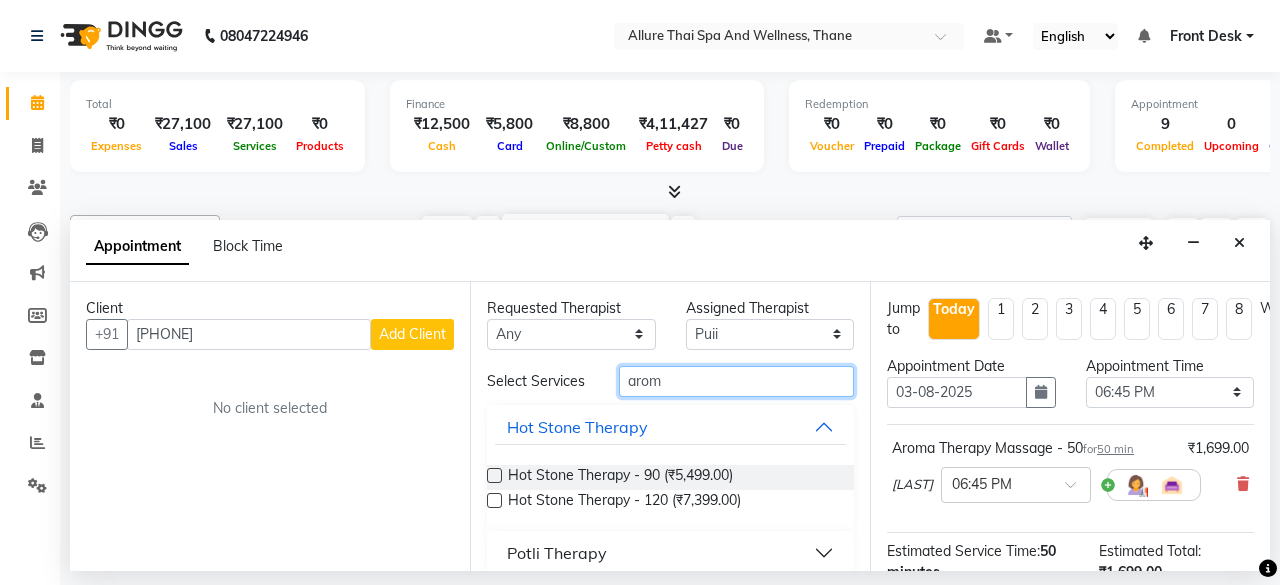 click on "arom" at bounding box center [736, 381] 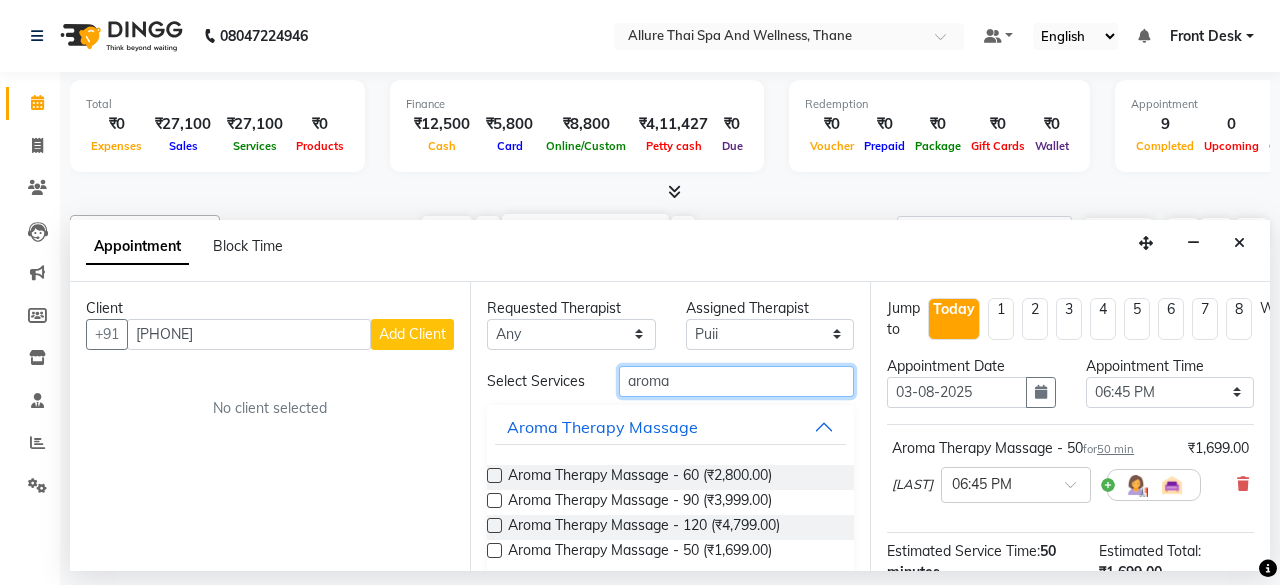 type on "aroma" 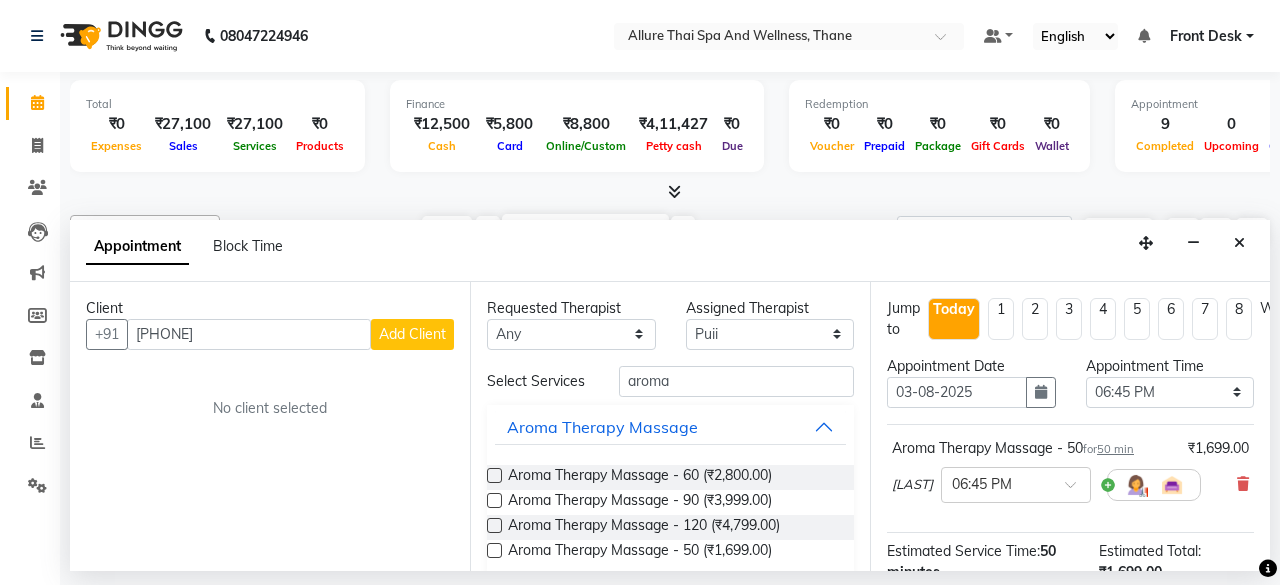 click at bounding box center [494, 550] 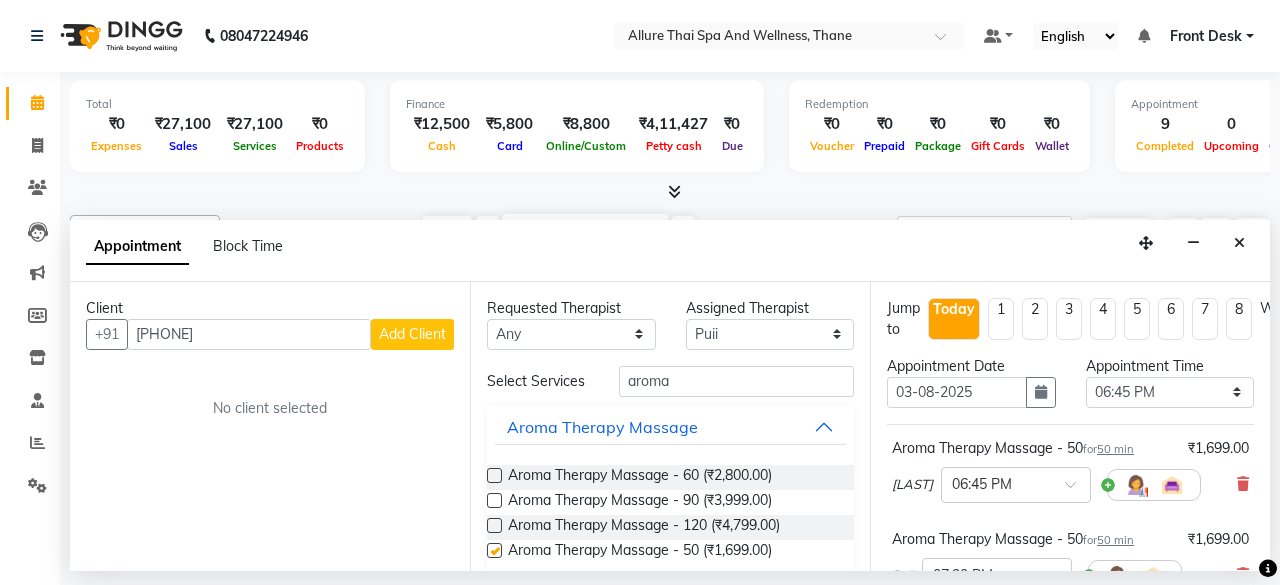 checkbox on "false" 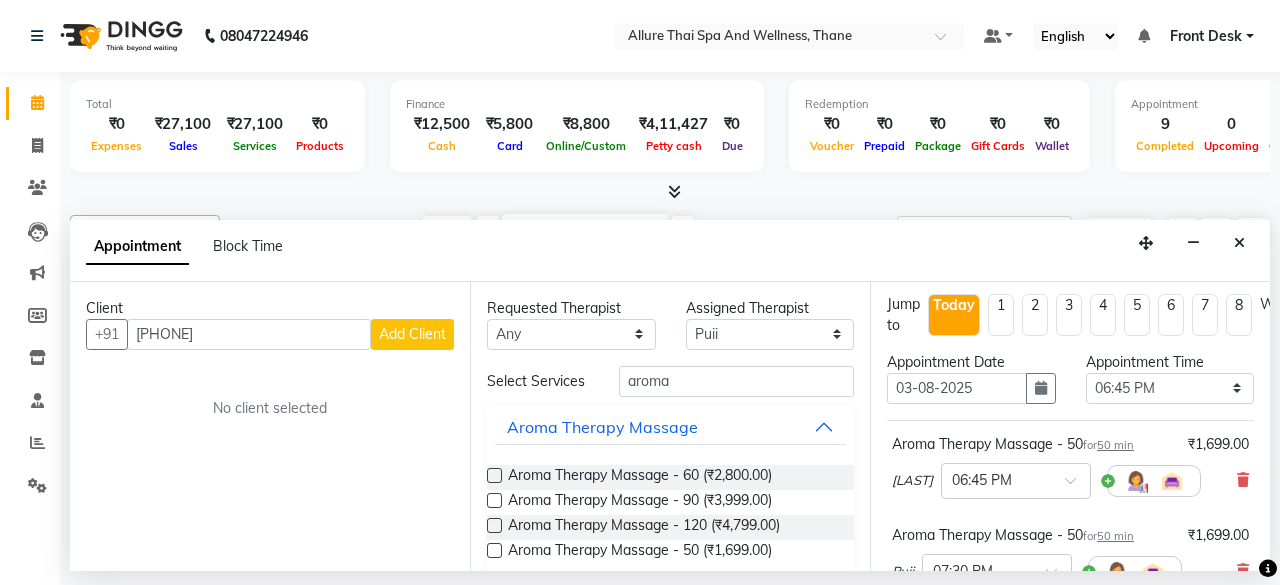 scroll, scrollTop: 2, scrollLeft: 0, axis: vertical 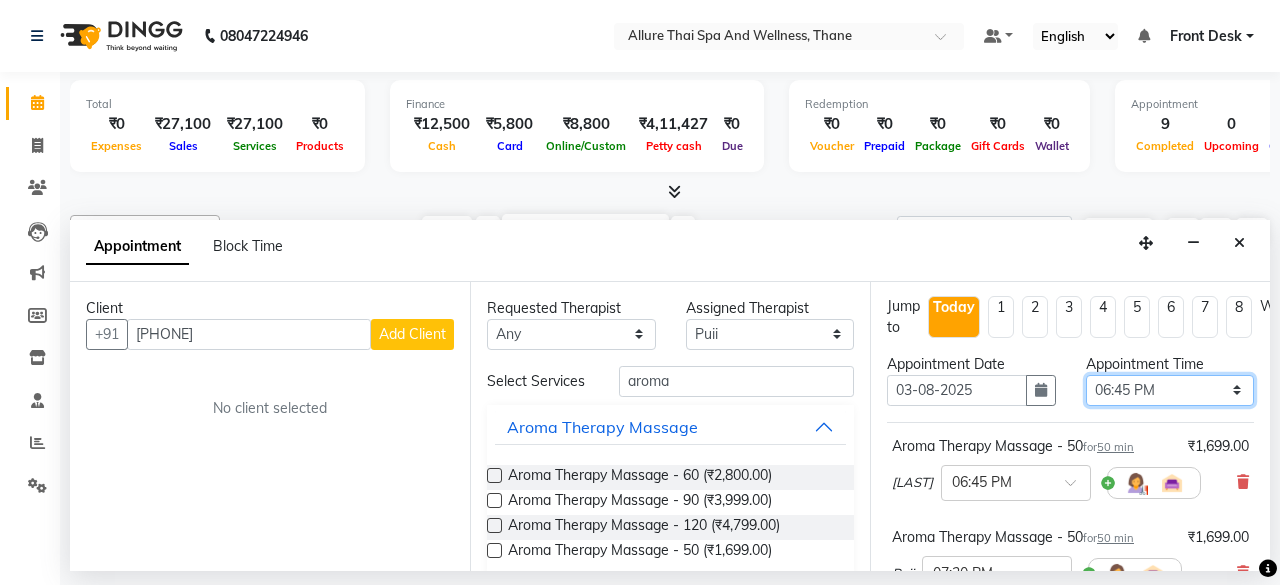 click on "Select 10:00 AM 10:15 AM 10:30 AM 10:45 AM 11:00 AM 11:15 AM 11:30 AM 11:45 AM 12:00 PM 12:15 PM 12:30 PM 12:45 PM 01:00 PM 01:15 PM 01:30 PM 01:45 PM 02:00 PM 02:15 PM 02:30 PM 02:45 PM 03:00 PM 03:15 PM 03:30 PM 03:45 PM 04:00 PM 04:15 PM 04:30 PM 04:45 PM 05:00 PM 05:15 PM 05:30 PM 05:45 PM 06:00 PM 06:15 PM 06:30 PM 06:45 PM 07:00 PM 07:15 PM 07:30 PM 07:45 PM 08:00 PM 08:15 PM 08:30 PM 08:45 PM 09:00 PM 09:15 PM 09:30 PM 09:45 PM 10:00 PM 10:15 PM 10:30 PM 10:45 PM 11:00 PM" at bounding box center [1170, 390] 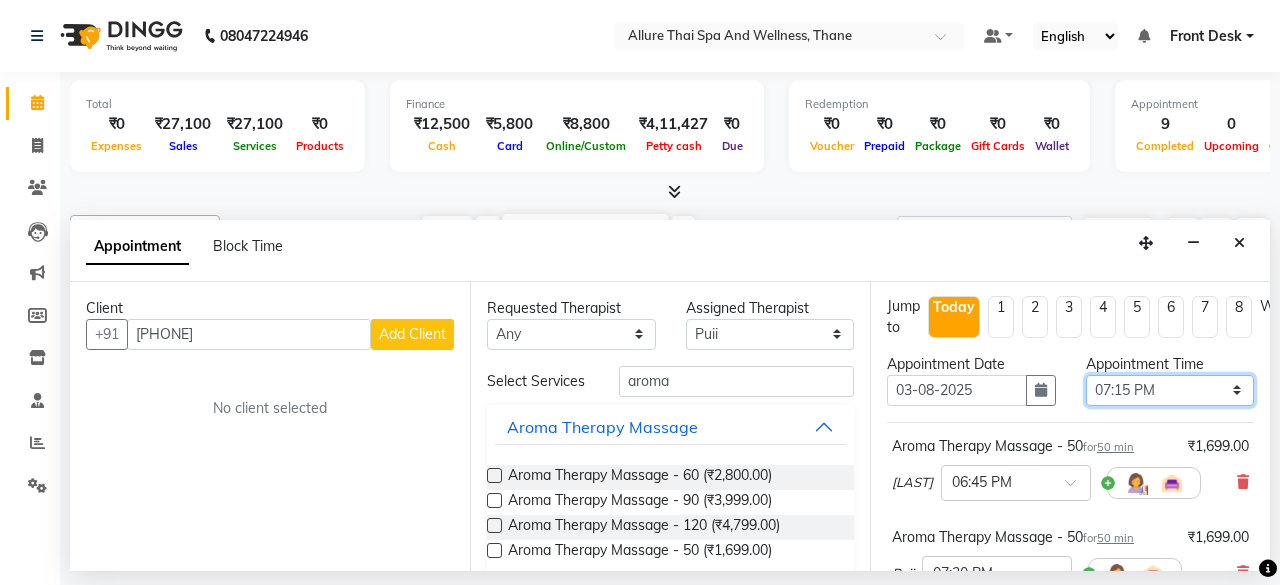 click on "Select 10:00 AM 10:15 AM 10:30 AM 10:45 AM 11:00 AM 11:15 AM 11:30 AM 11:45 AM 12:00 PM 12:15 PM 12:30 PM 12:45 PM 01:00 PM 01:15 PM 01:30 PM 01:45 PM 02:00 PM 02:15 PM 02:30 PM 02:45 PM 03:00 PM 03:15 PM 03:30 PM 03:45 PM 04:00 PM 04:15 PM 04:30 PM 04:45 PM 05:00 PM 05:15 PM 05:30 PM 05:45 PM 06:00 PM 06:15 PM 06:30 PM 06:45 PM 07:00 PM 07:15 PM 07:30 PM 07:45 PM 08:00 PM 08:15 PM 08:30 PM 08:45 PM 09:00 PM 09:15 PM 09:30 PM 09:45 PM 10:00 PM 10:15 PM 10:30 PM 10:45 PM 11:00 PM" at bounding box center (1170, 390) 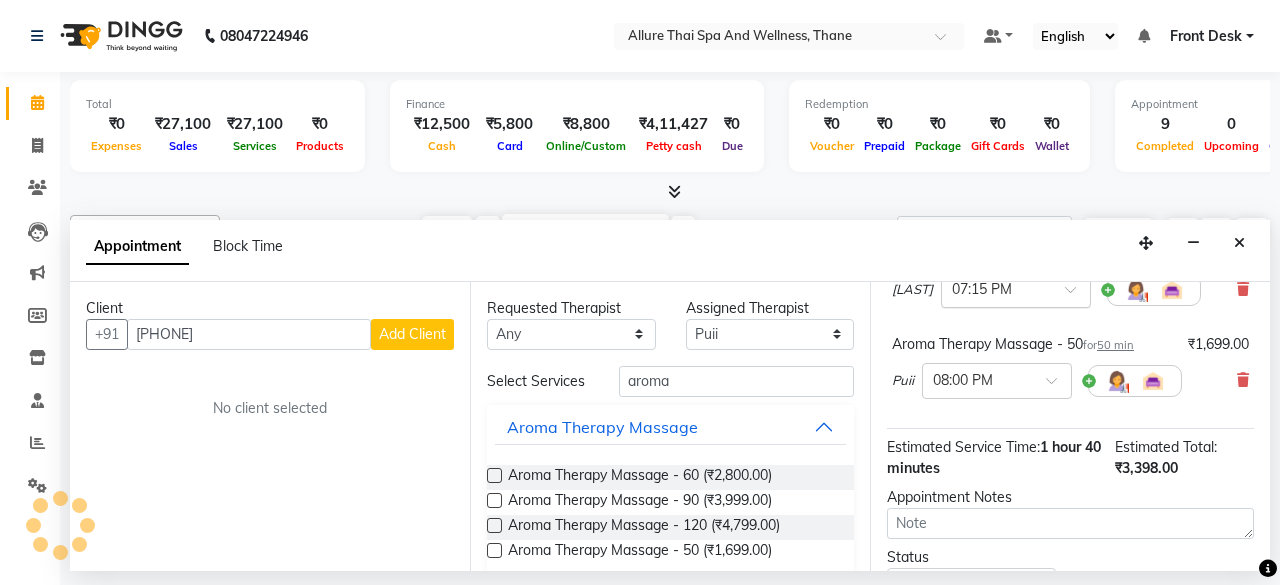 scroll, scrollTop: 197, scrollLeft: 0, axis: vertical 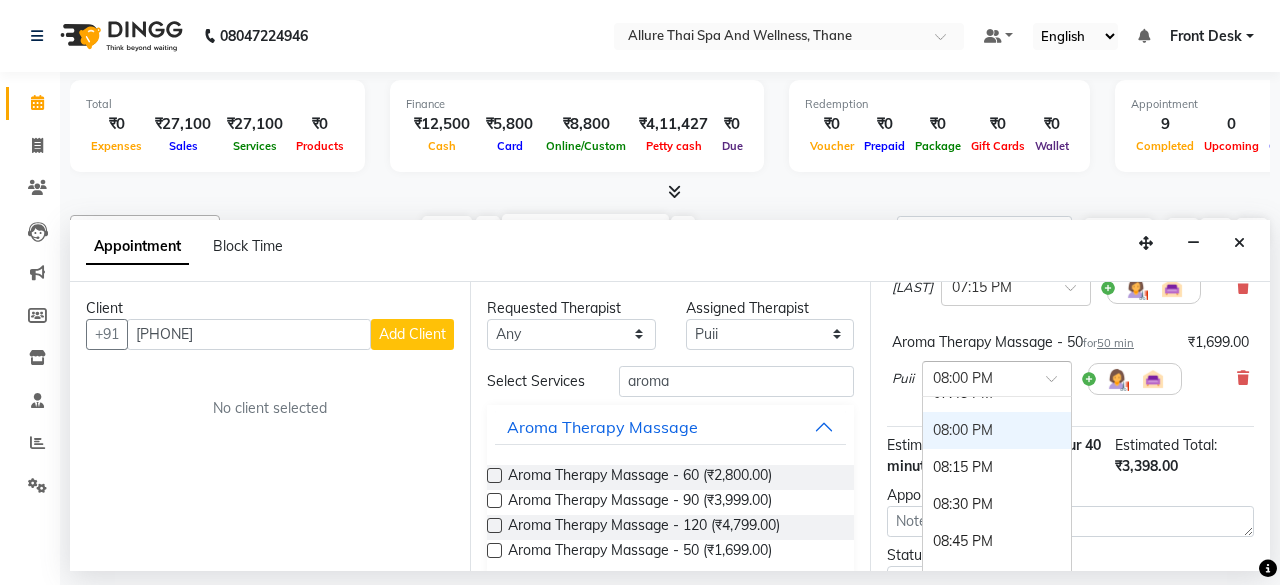 click at bounding box center [997, 377] 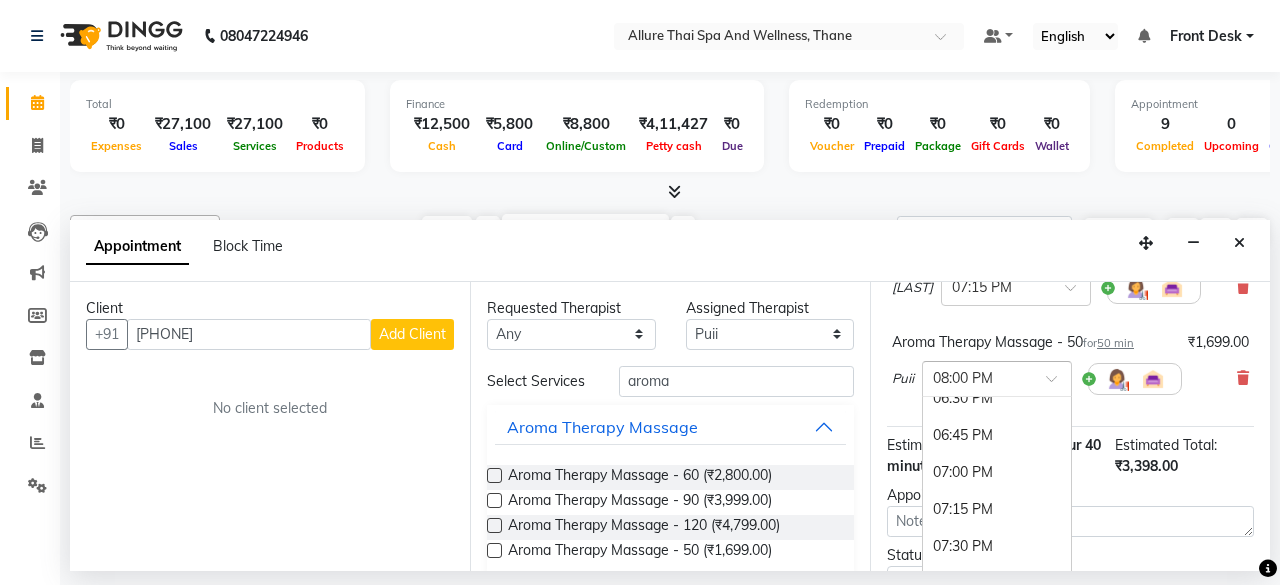 scroll, scrollTop: 1313, scrollLeft: 0, axis: vertical 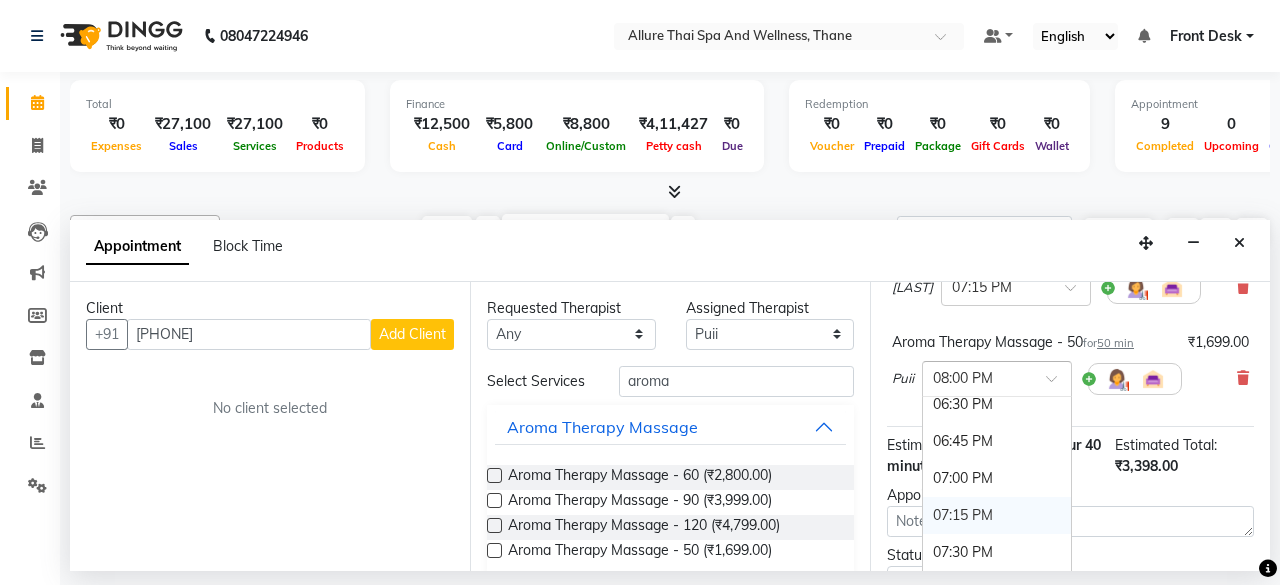 click on "07:15 PM" at bounding box center (997, 515) 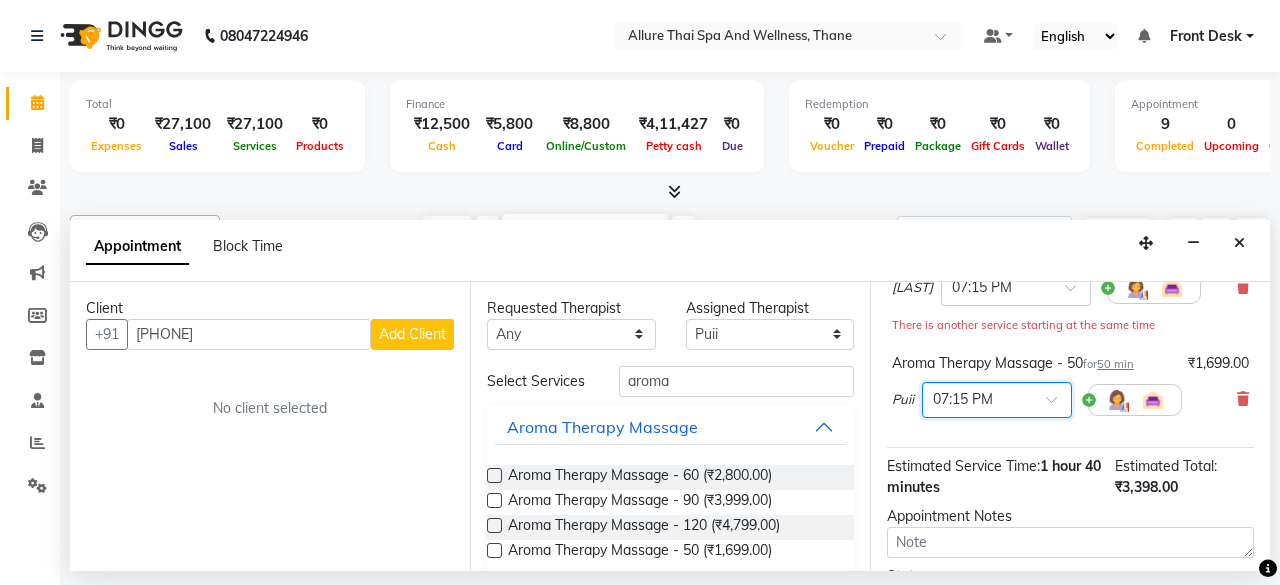 scroll, scrollTop: 385, scrollLeft: 0, axis: vertical 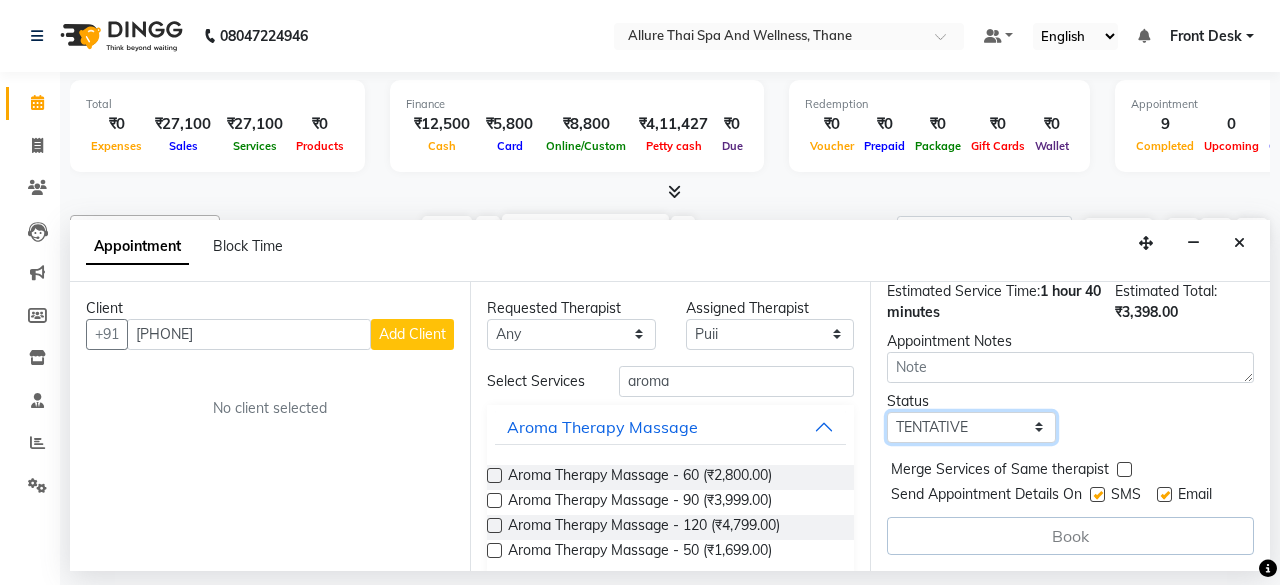 click on "Select TENTATIVE CONFIRM CHECK-IN UPCOMING" at bounding box center (971, 427) 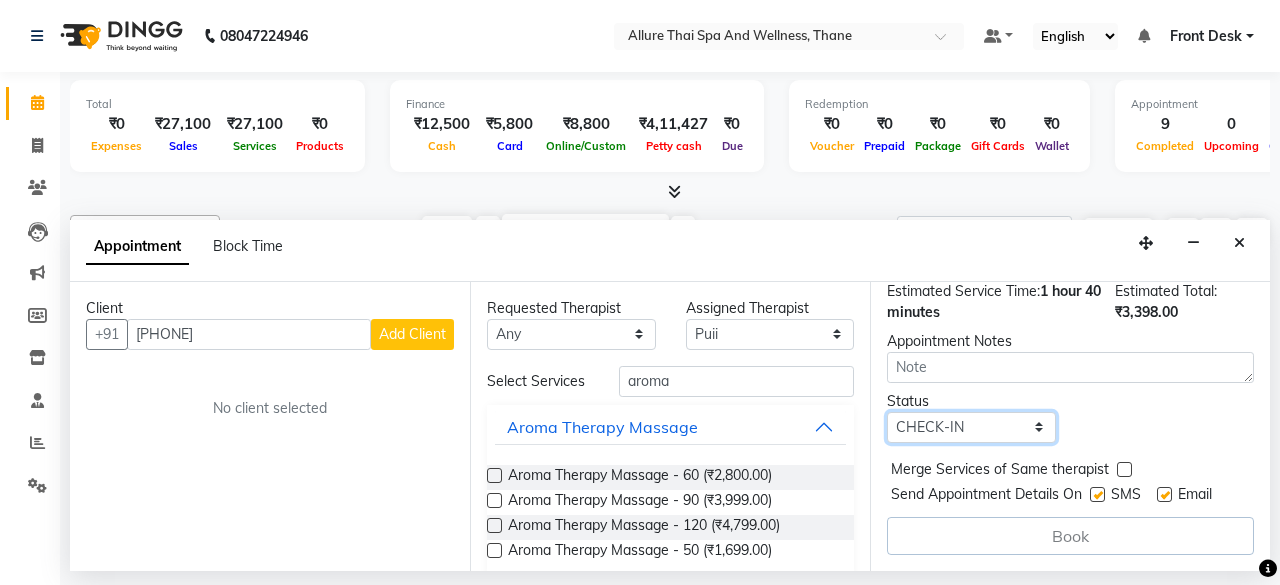 click on "Select TENTATIVE CONFIRM CHECK-IN UPCOMING" at bounding box center (971, 427) 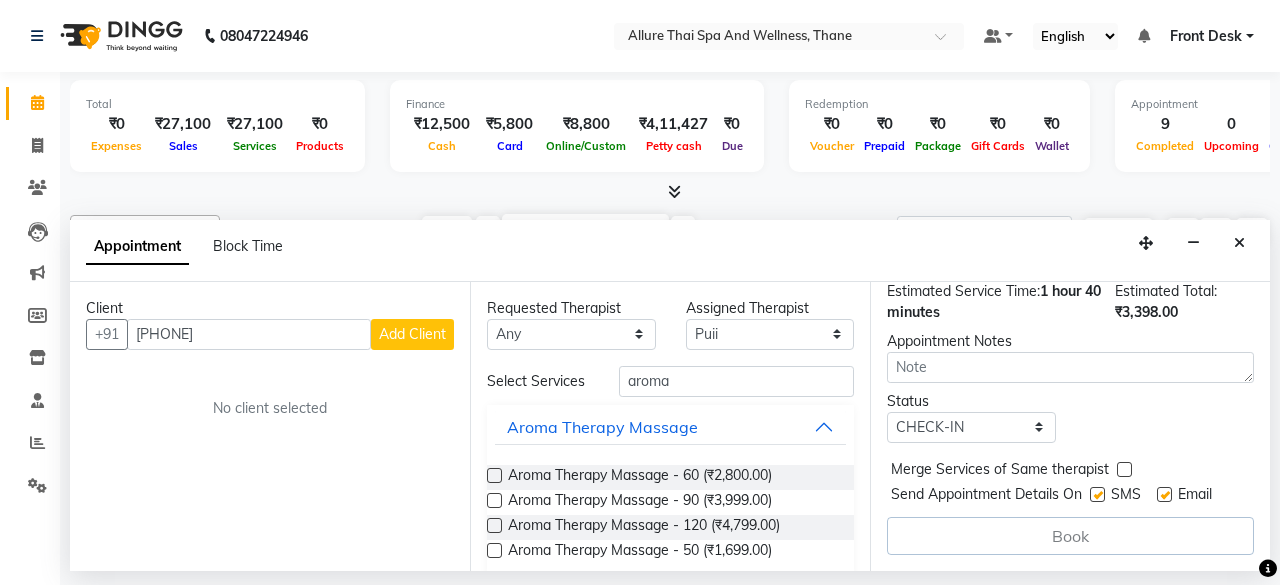 click at bounding box center [1097, 494] 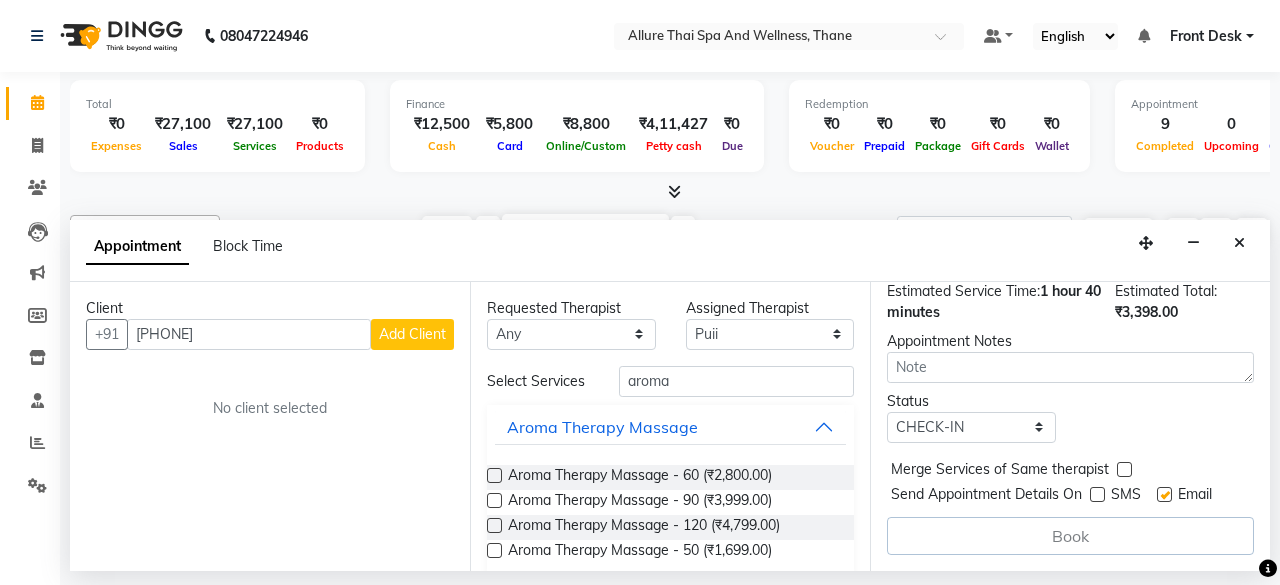 click at bounding box center [1164, 494] 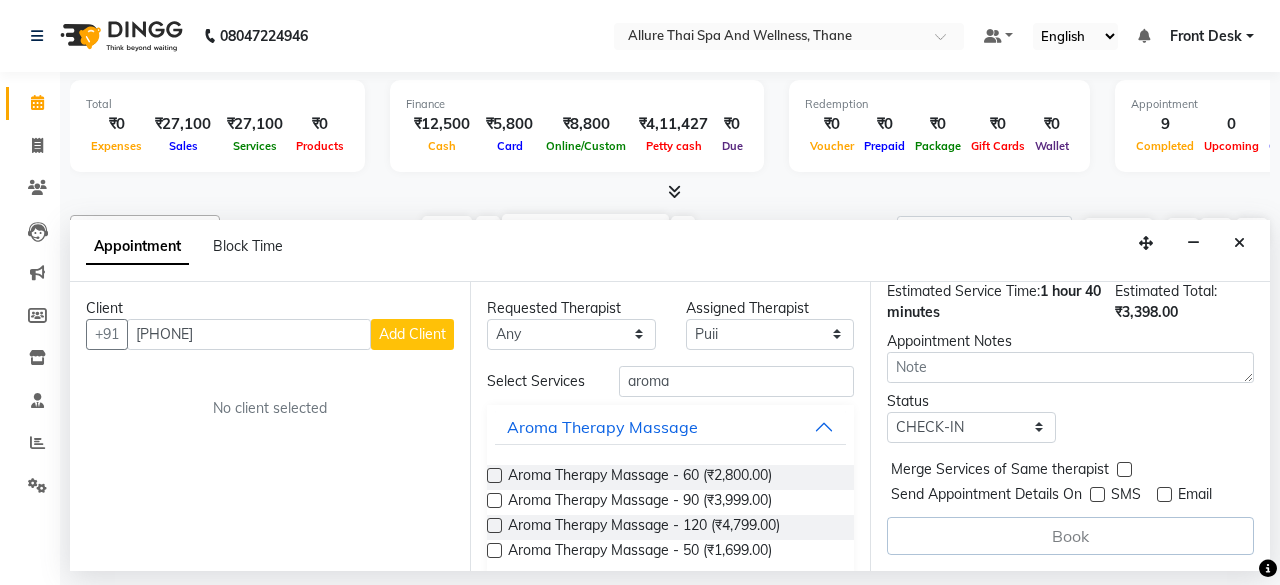 scroll, scrollTop: 385, scrollLeft: 45, axis: both 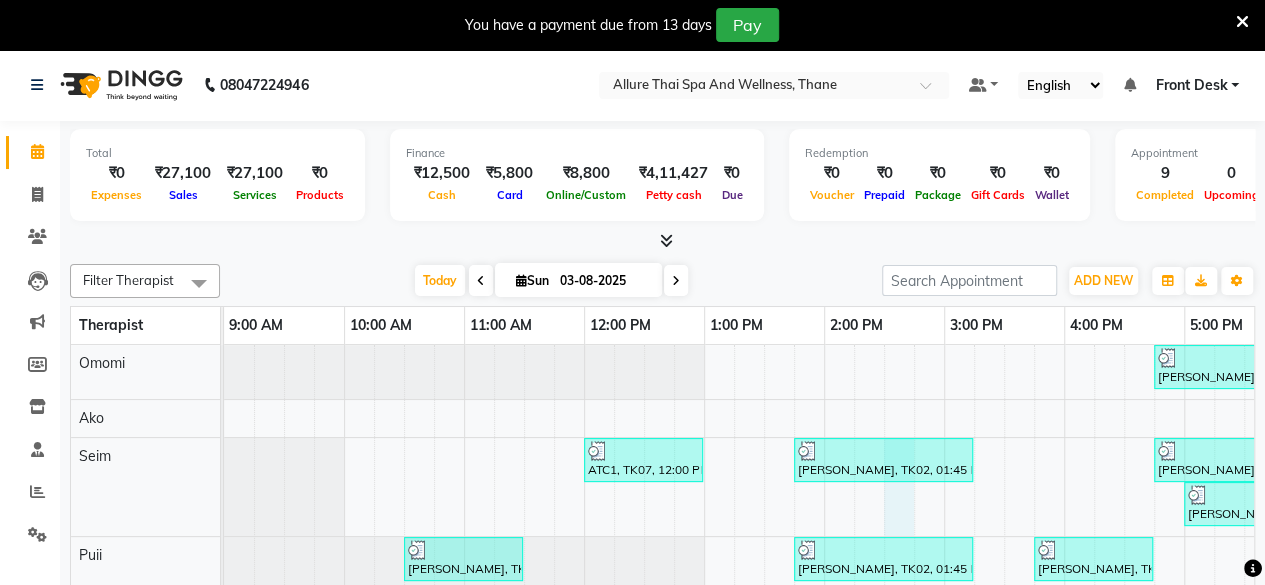 click on "[PERSON_NAME], TK03, 04:45 PM-05:45 PM, Deep Tissue Massage - 60     [PERSON_NAME], TK05, 05:45 PM-06:45 PM, Deep Tissue Massage - 60     ATC1, TK07, 12:00 PM-01:00 PM, Deep Tissue Massage - 60     [PERSON_NAME], TK02, 01:45 PM-03:15 PM, Deep Tissue Massage - 90     [PERSON_NAME], TK06, 04:45 PM-05:45 PM, Deep Tissue Massage - 60     [PERSON_NAME], TK04, 05:00 PM-06:30 PM, Swedish Massage - 90     [PERSON_NAME], TK01, 10:30 AM-11:30 AM, Swedish Massage - 60     [PERSON_NAME], TK02, 01:45 PM-03:15 PM, Balinese Massage - 90     [PERSON_NAME], TK03, 03:45 PM-04:45 PM, Deep Tissue Massage - 60" at bounding box center [1124, 487] 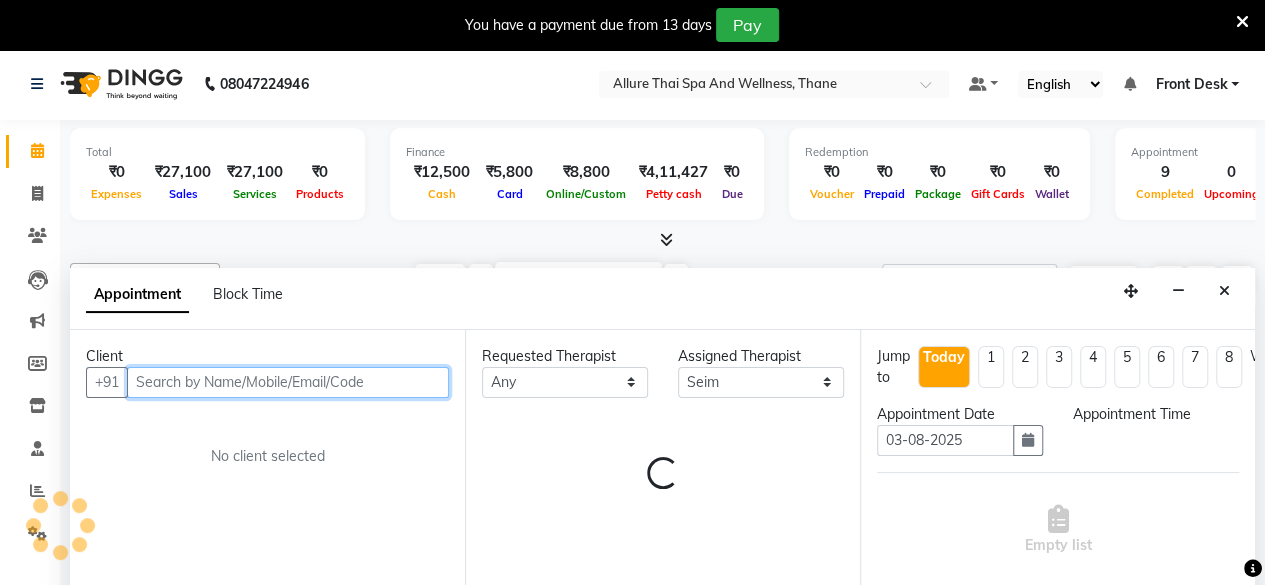 select on "870" 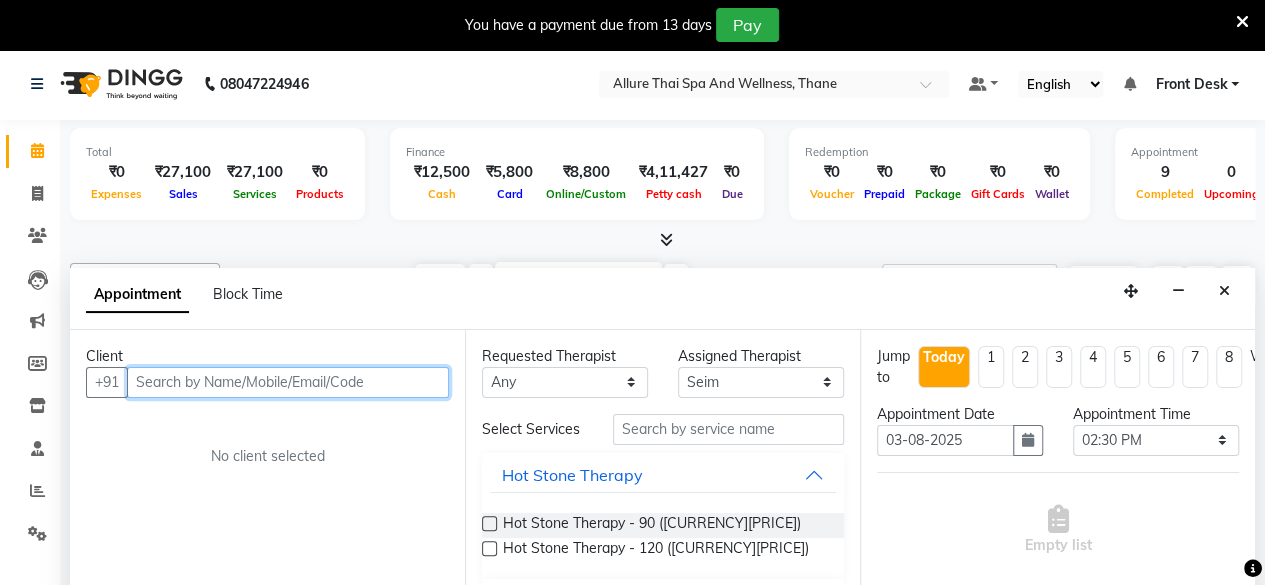scroll, scrollTop: 49, scrollLeft: 0, axis: vertical 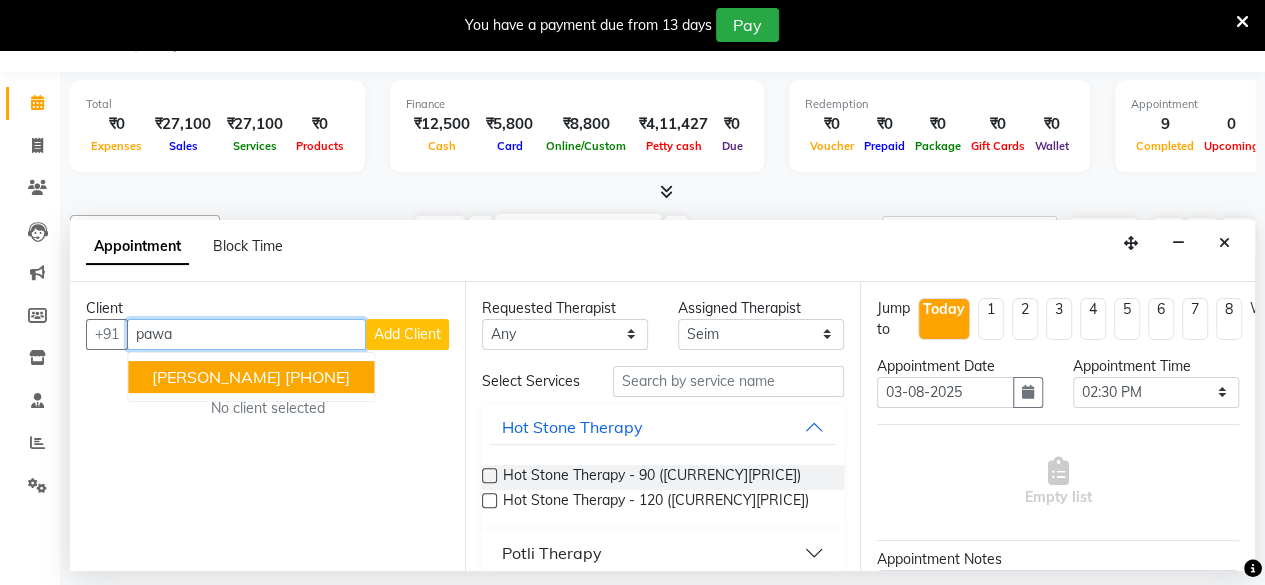 click on "[PERSON_NAME]  [PHONE]" at bounding box center (251, 377) 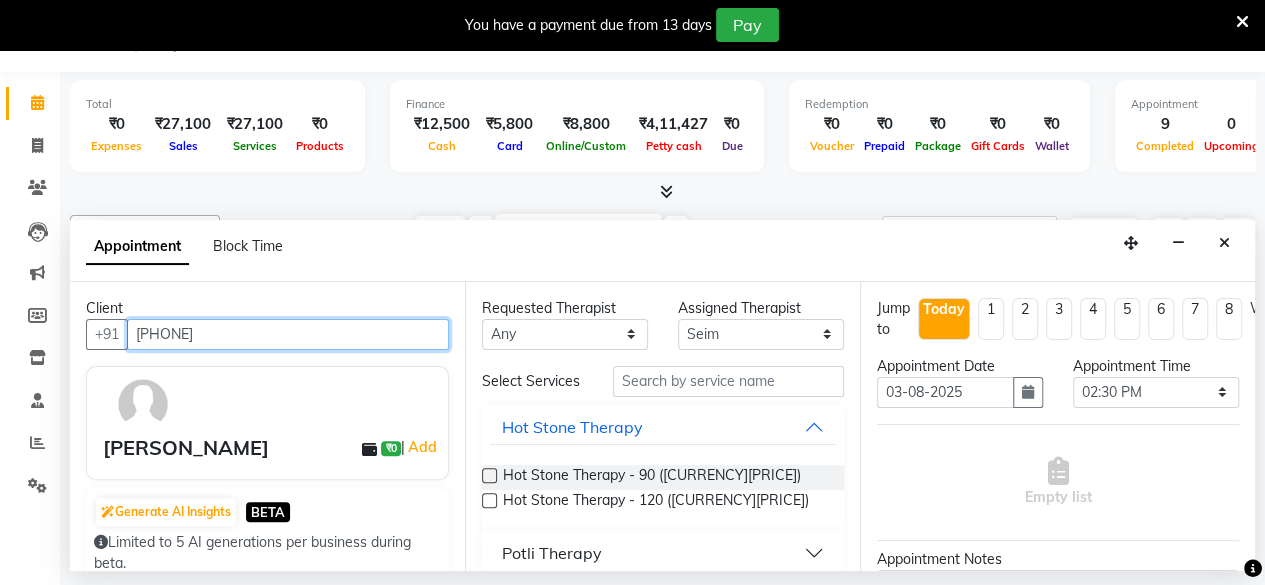 type on "[PHONE]" 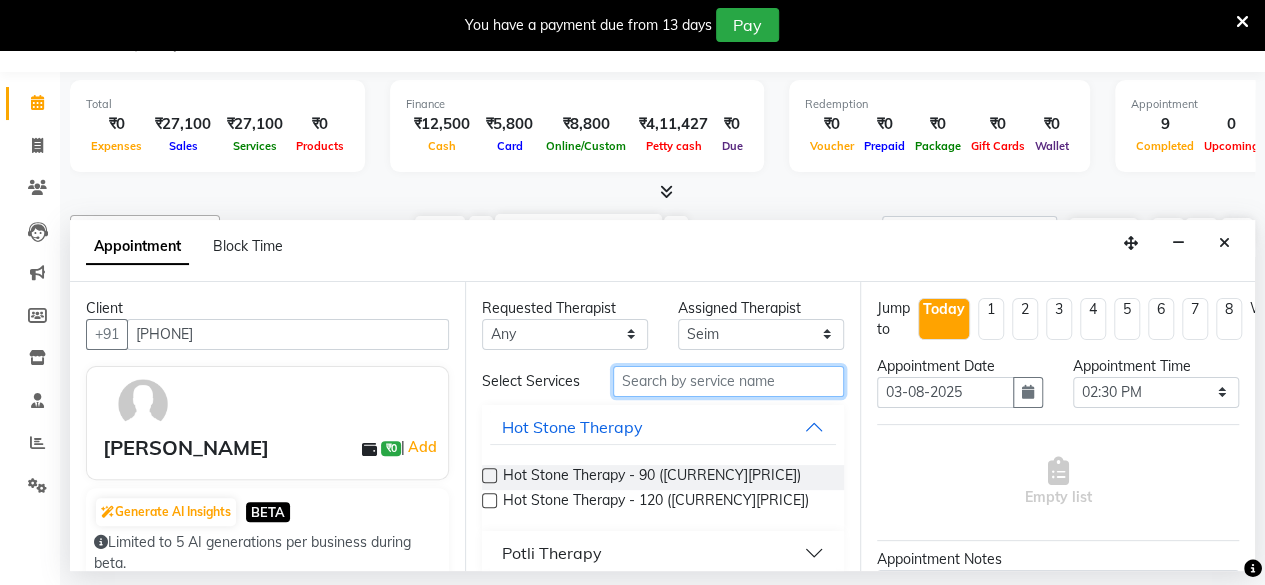 click at bounding box center [728, 381] 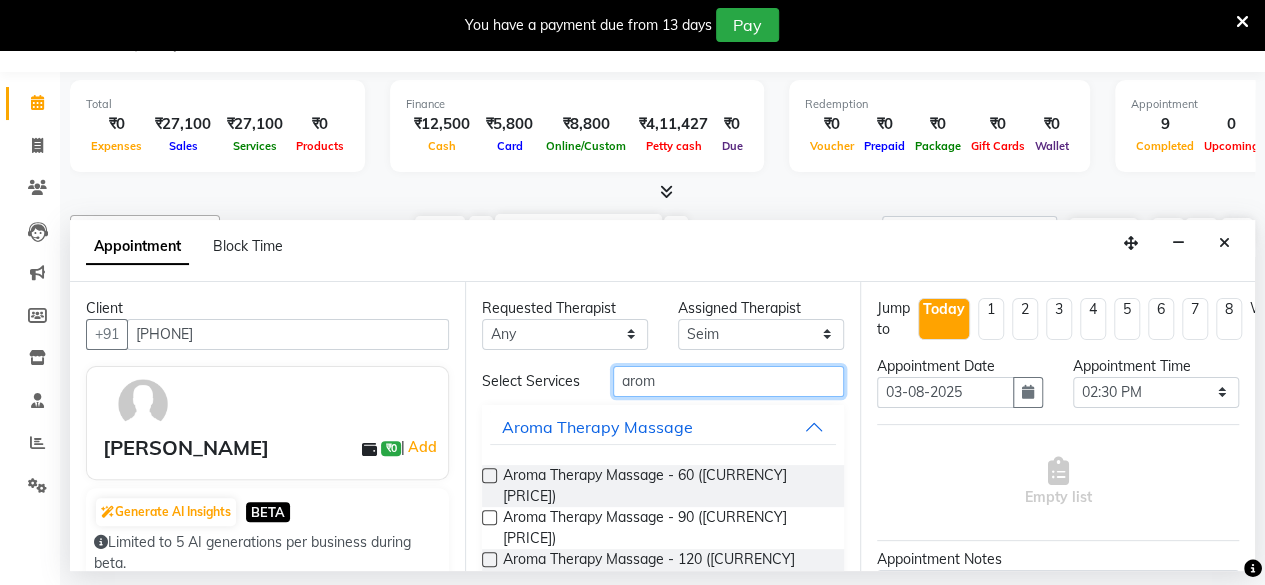 type on "arom" 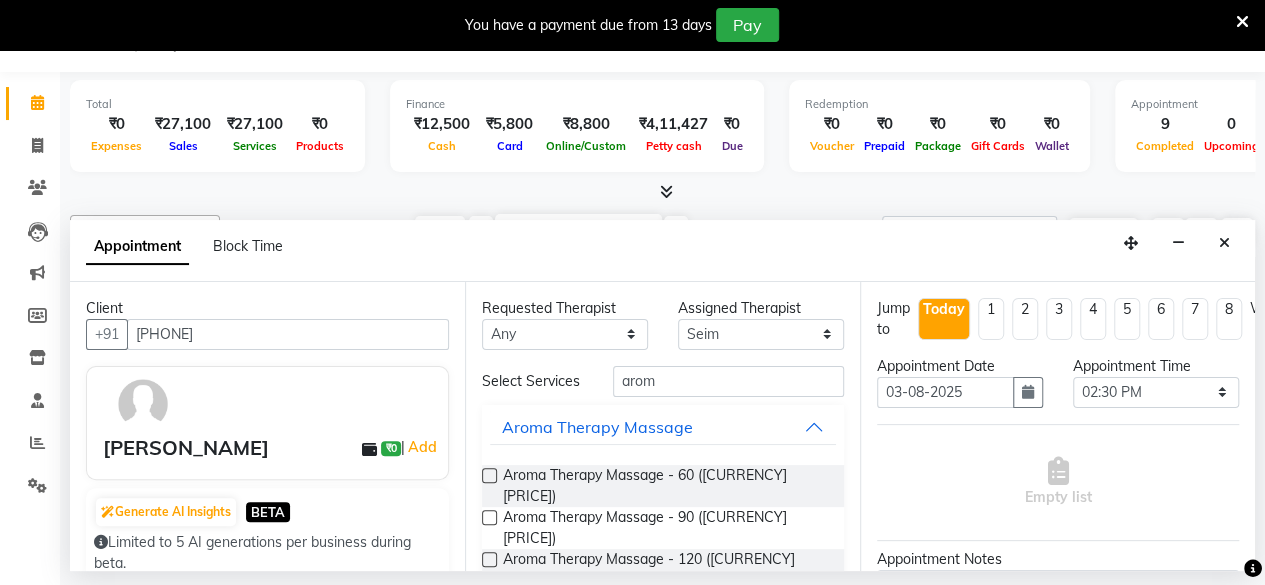 click at bounding box center (489, 601) 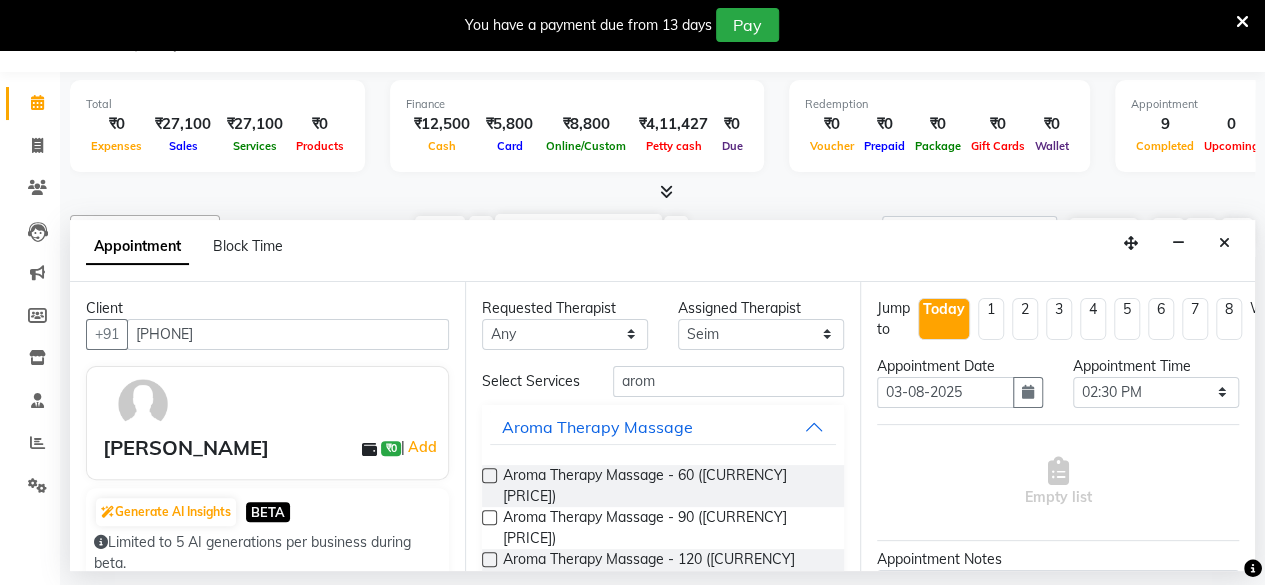 click at bounding box center (488, 603) 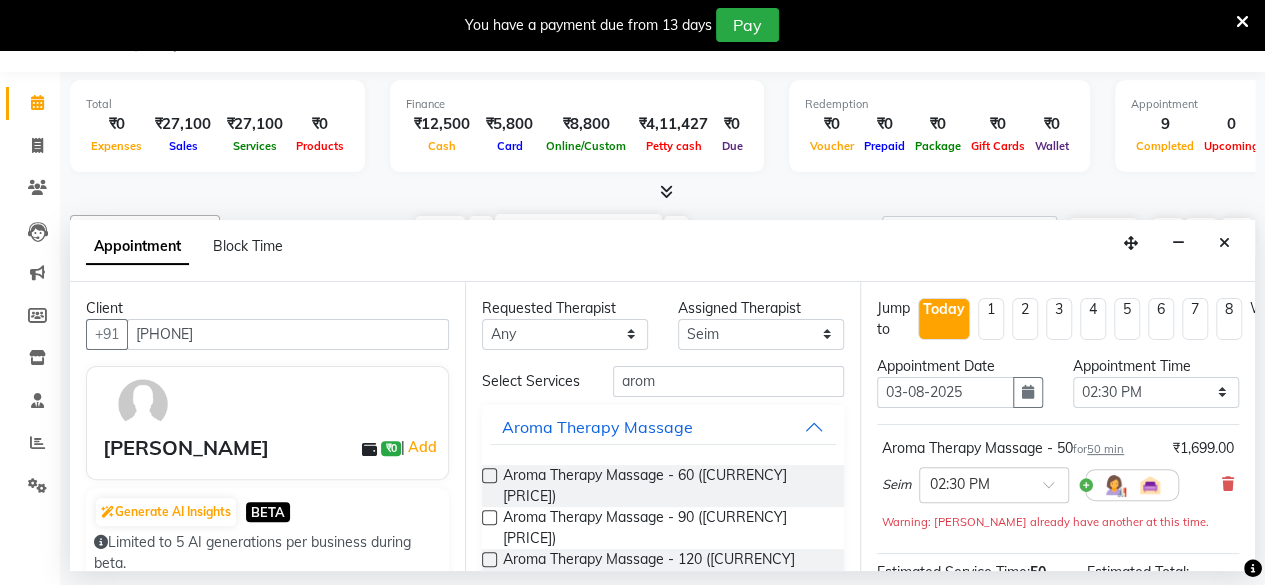 click at bounding box center [489, 601] 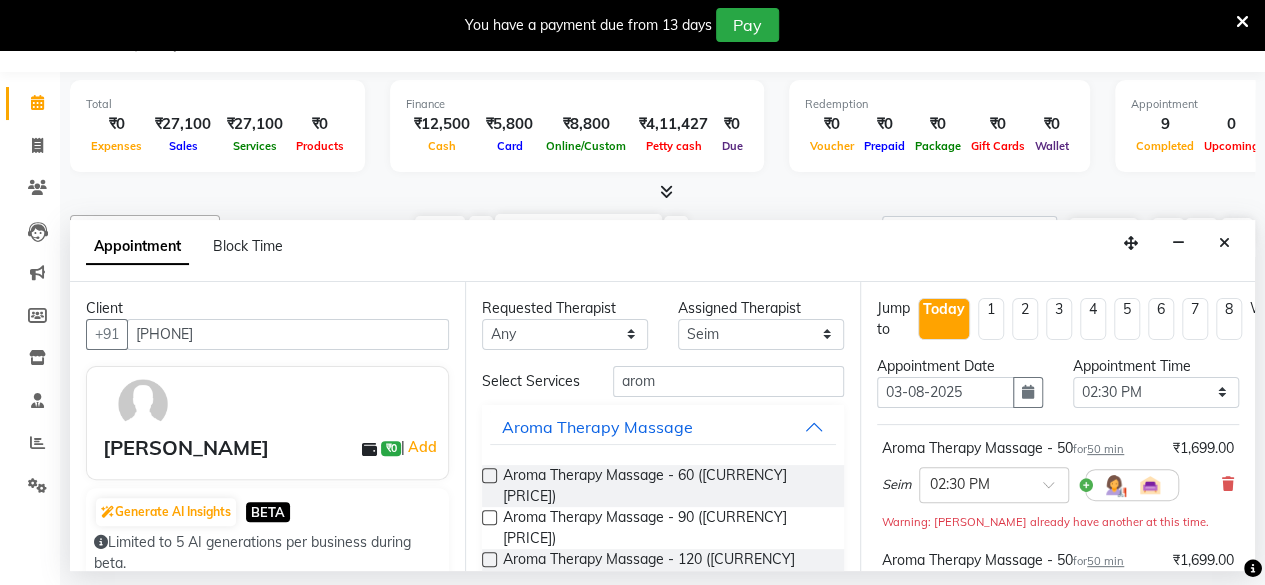 checkbox on "false" 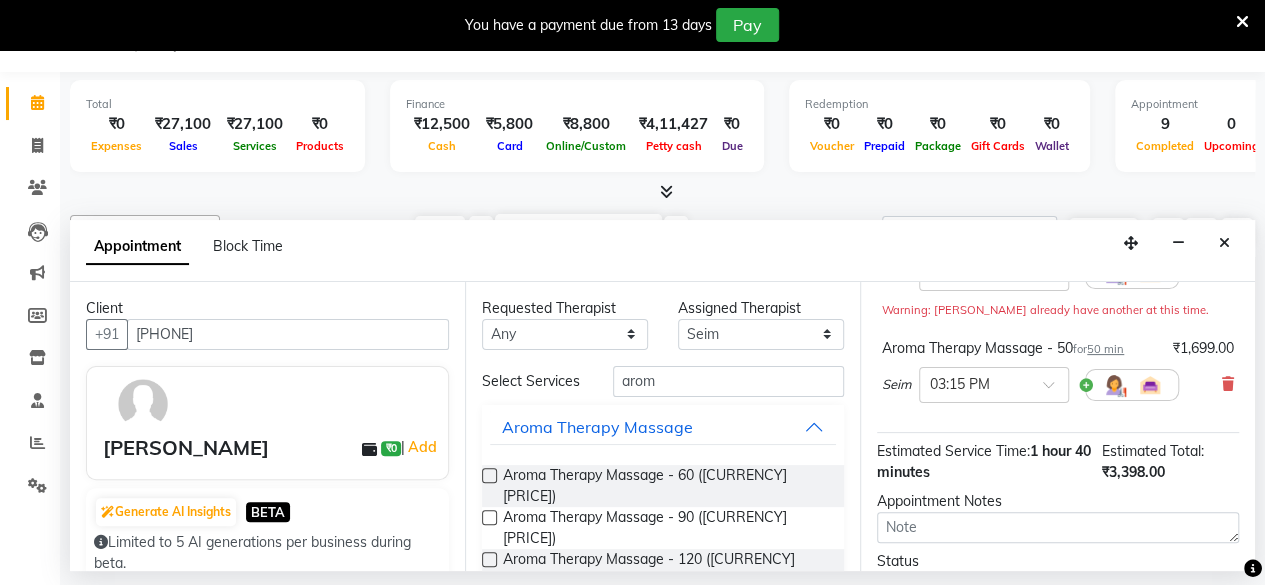 scroll, scrollTop: 150, scrollLeft: 0, axis: vertical 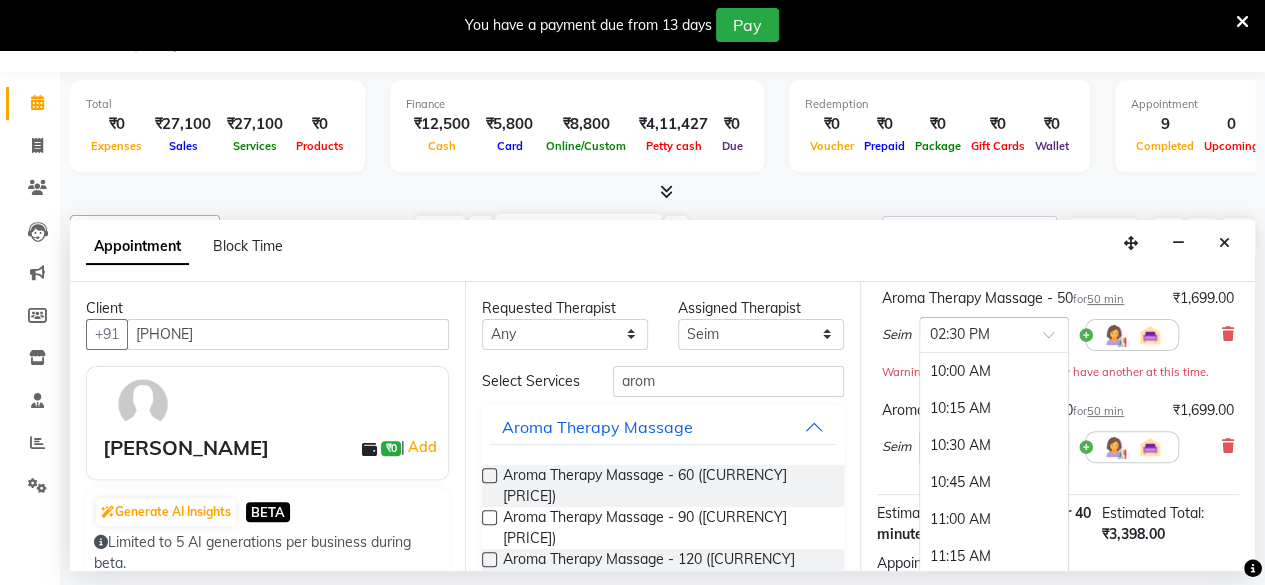 click at bounding box center (974, 333) 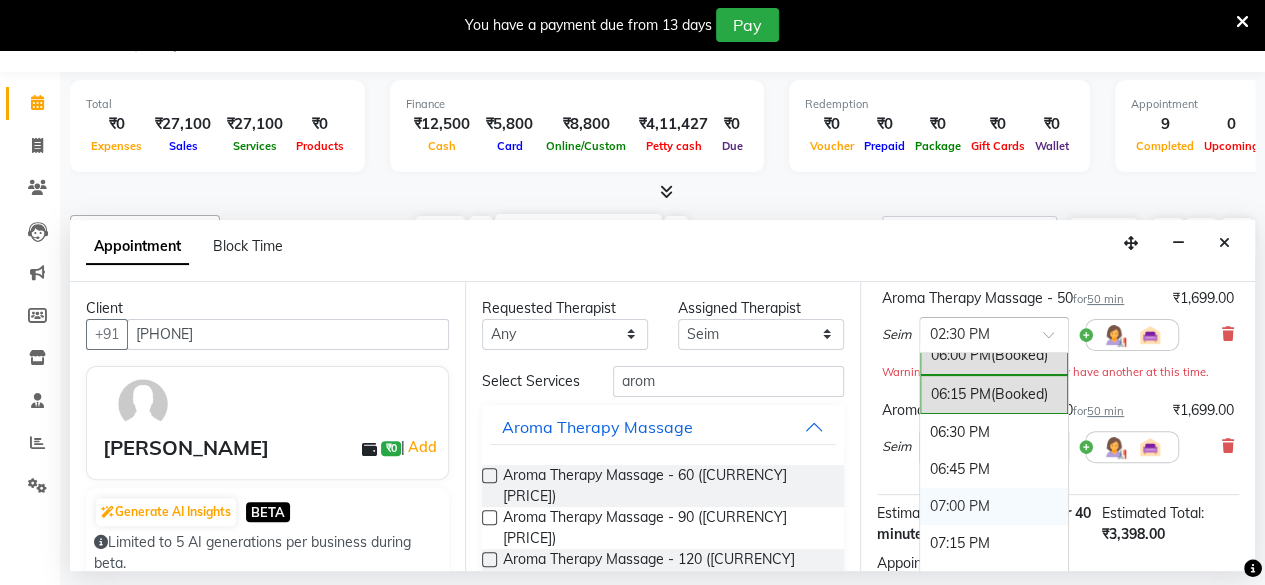 scroll, scrollTop: 1287, scrollLeft: 0, axis: vertical 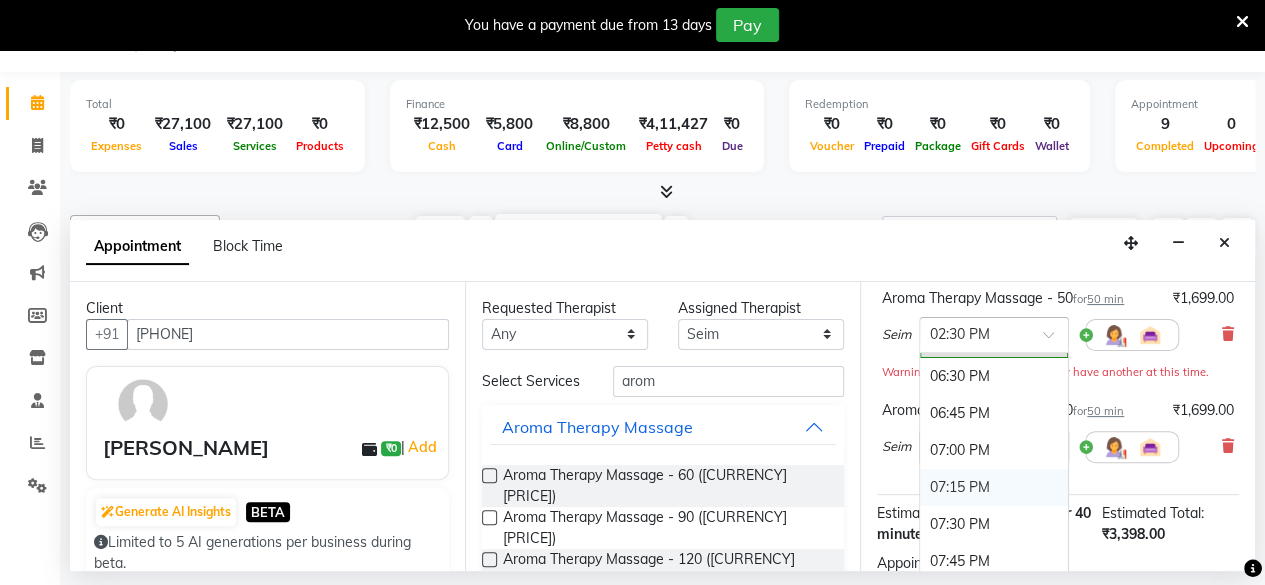 click on "07:15 PM" at bounding box center [994, 487] 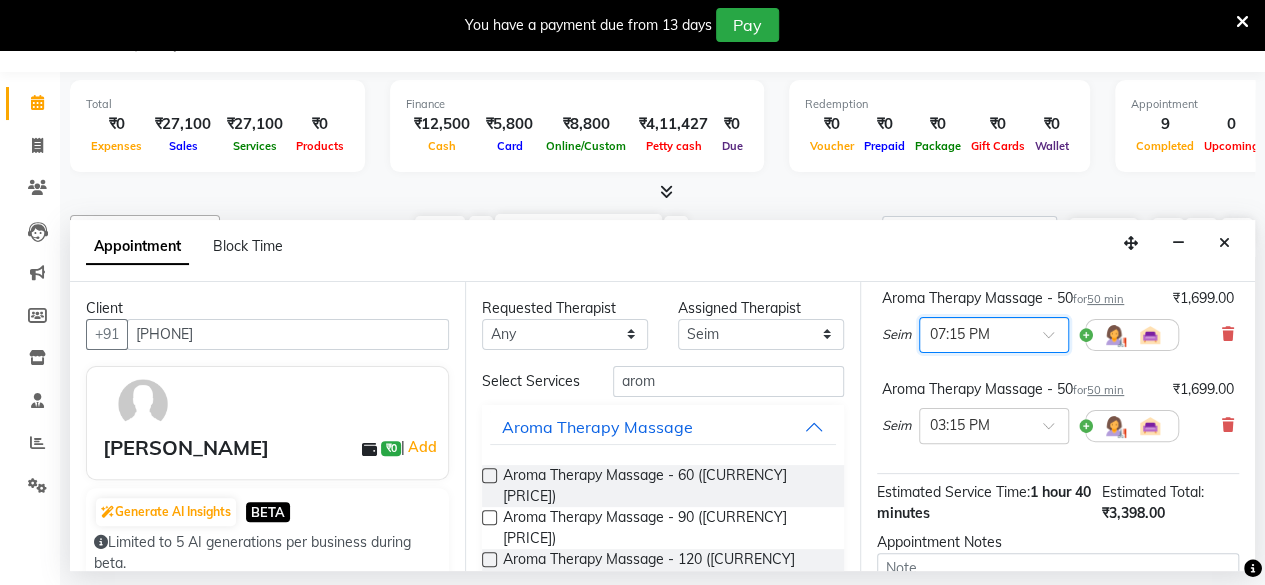 scroll, scrollTop: 269, scrollLeft: 0, axis: vertical 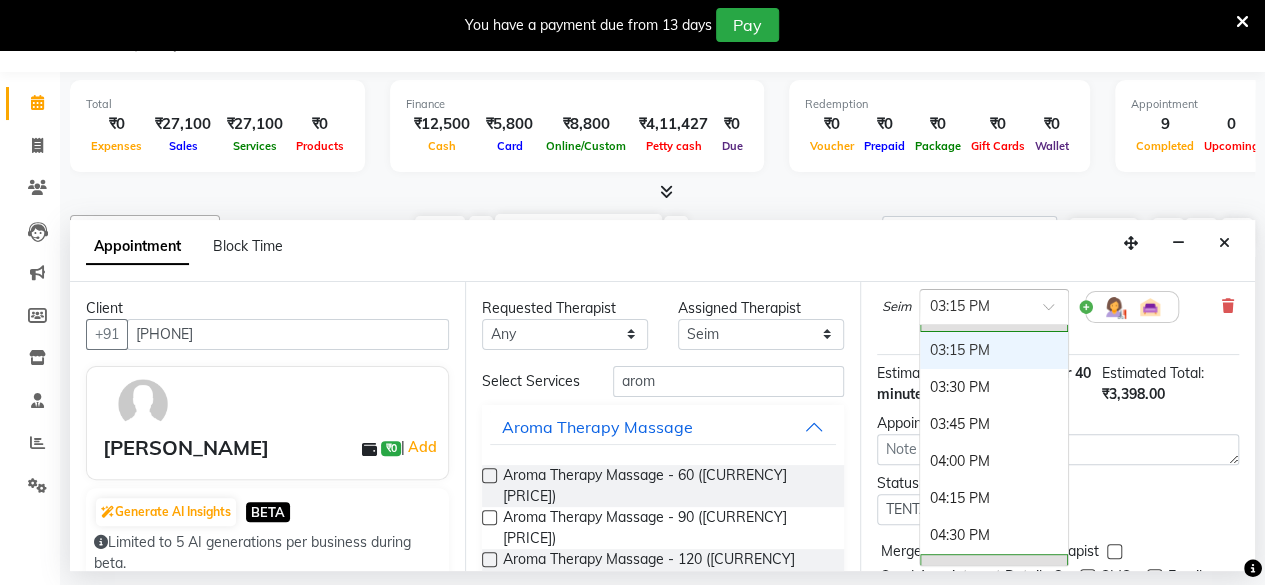 click at bounding box center (974, 305) 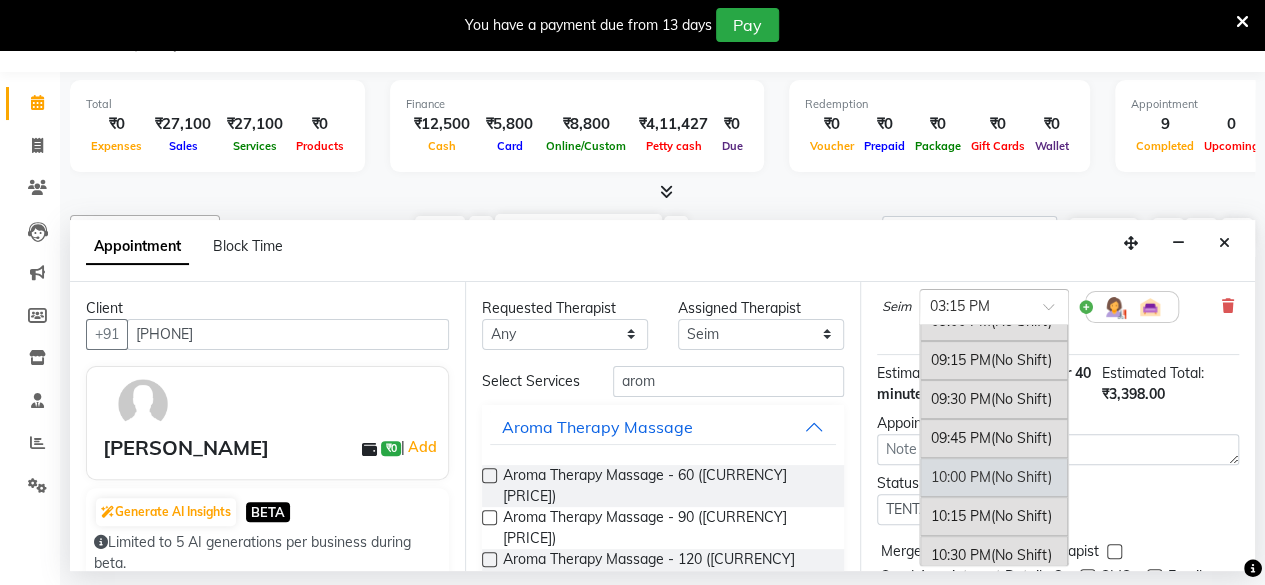 scroll, scrollTop: 1761, scrollLeft: 0, axis: vertical 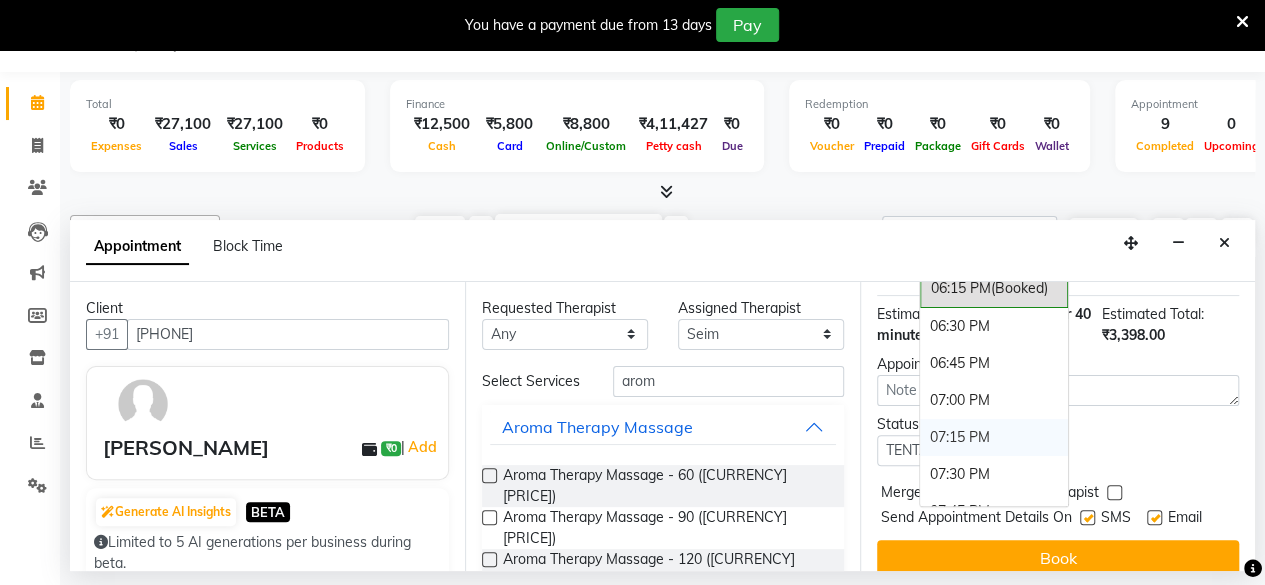 click on "07:15 PM" at bounding box center [994, 437] 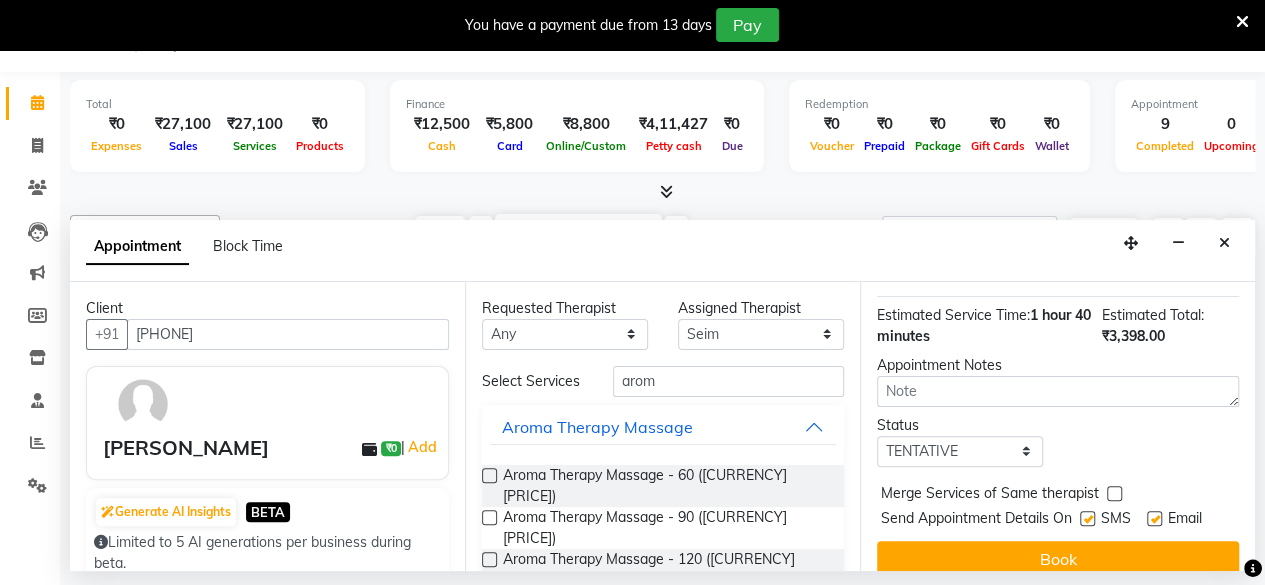 scroll, scrollTop: 384, scrollLeft: 0, axis: vertical 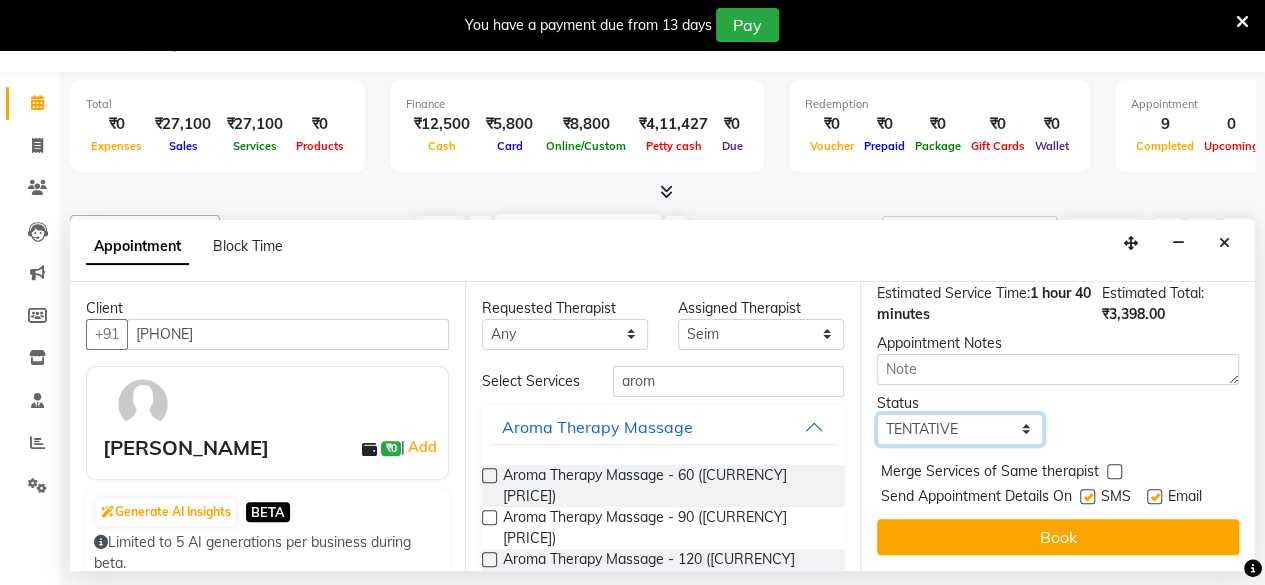 click on "Select TENTATIVE CONFIRM CHECK-IN UPCOMING" at bounding box center (960, 429) 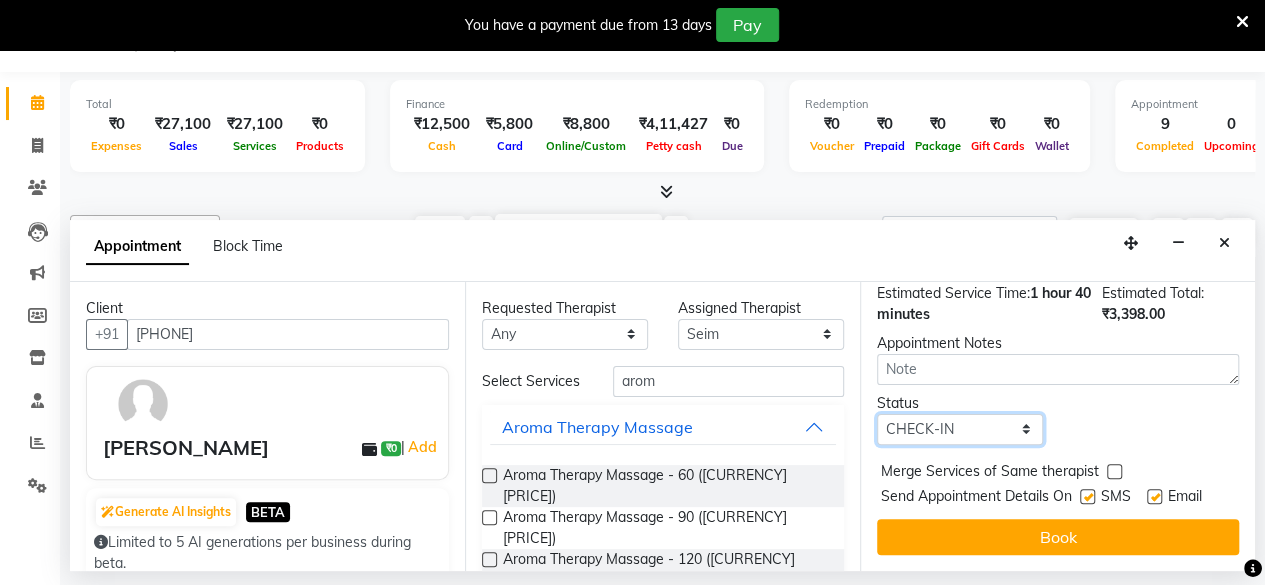 click on "Select TENTATIVE CONFIRM CHECK-IN UPCOMING" at bounding box center (960, 429) 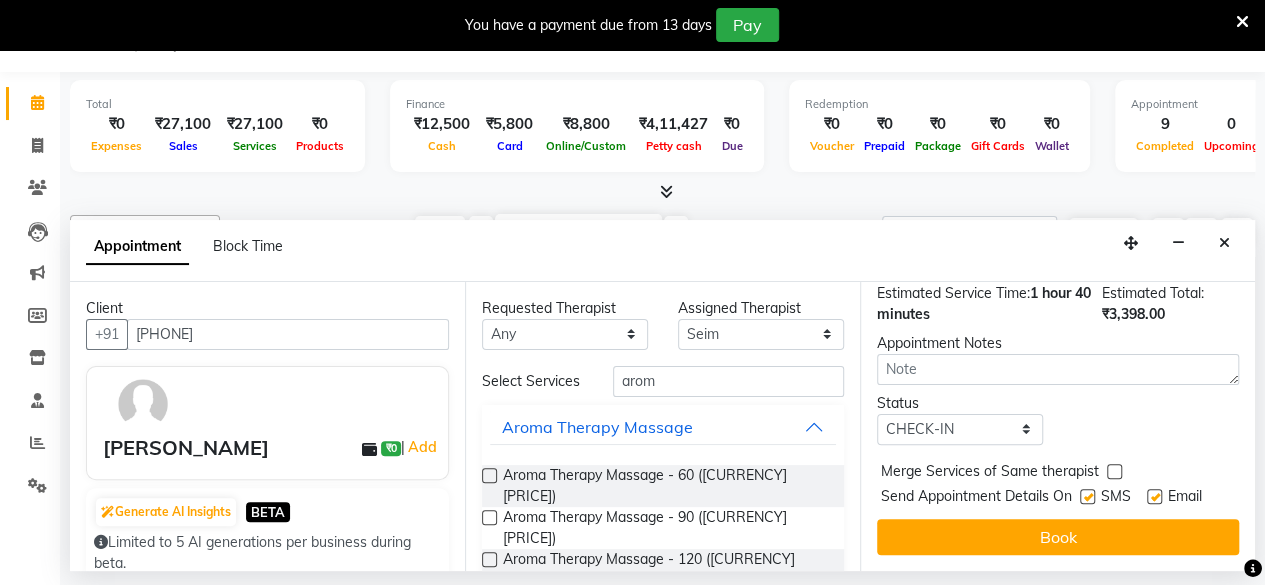 click at bounding box center (1087, 496) 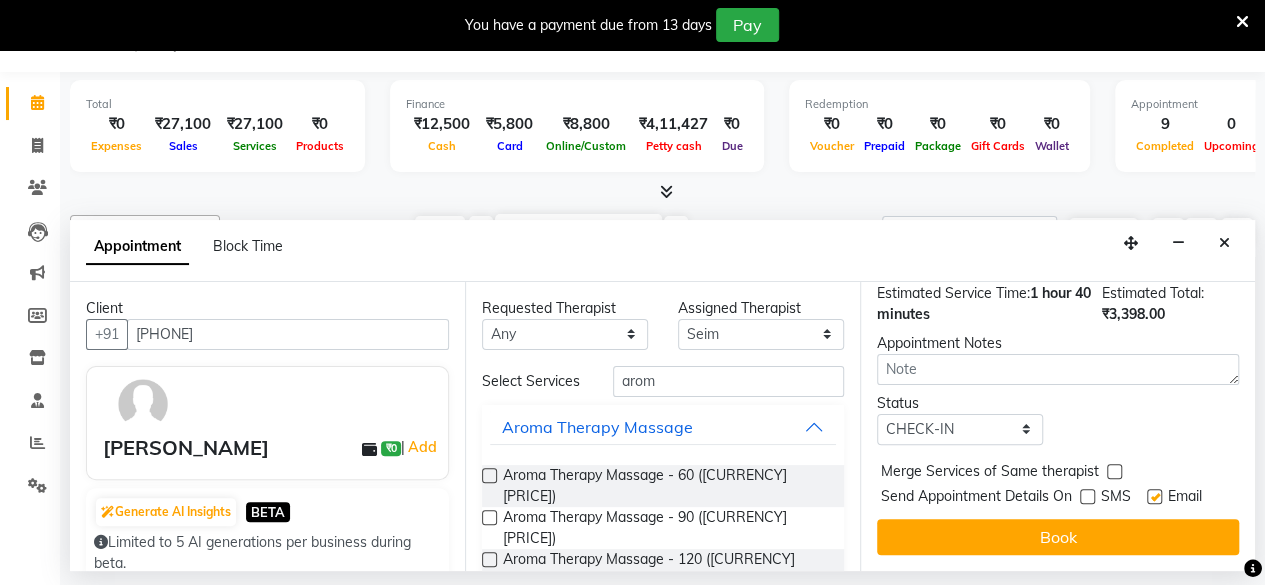 click at bounding box center [1154, 496] 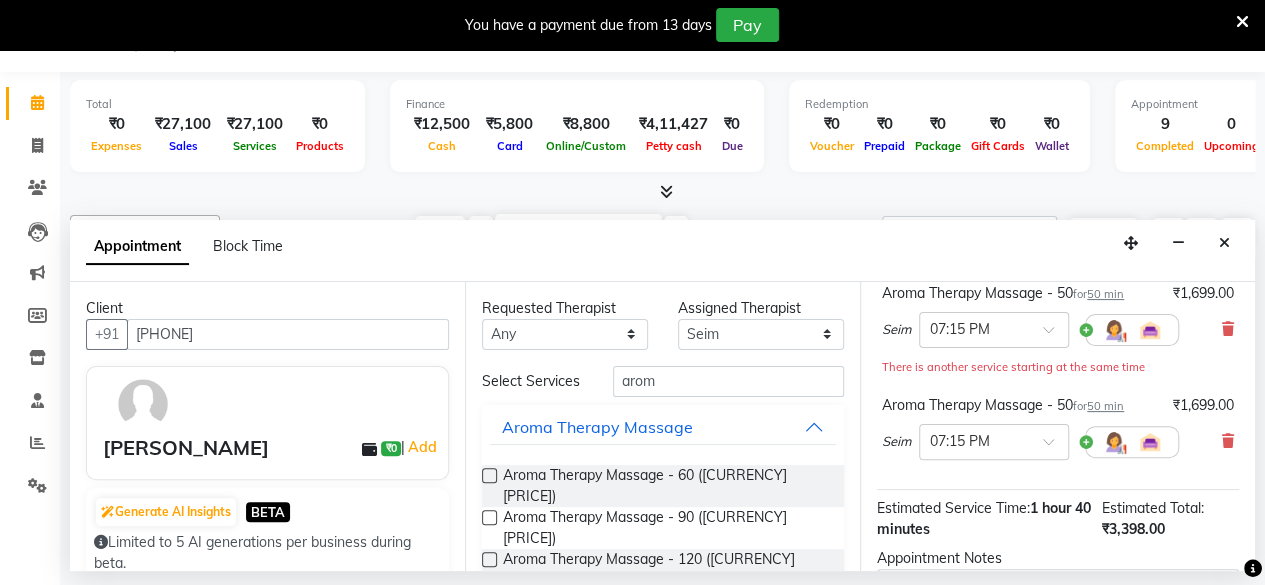 scroll, scrollTop: 147, scrollLeft: 0, axis: vertical 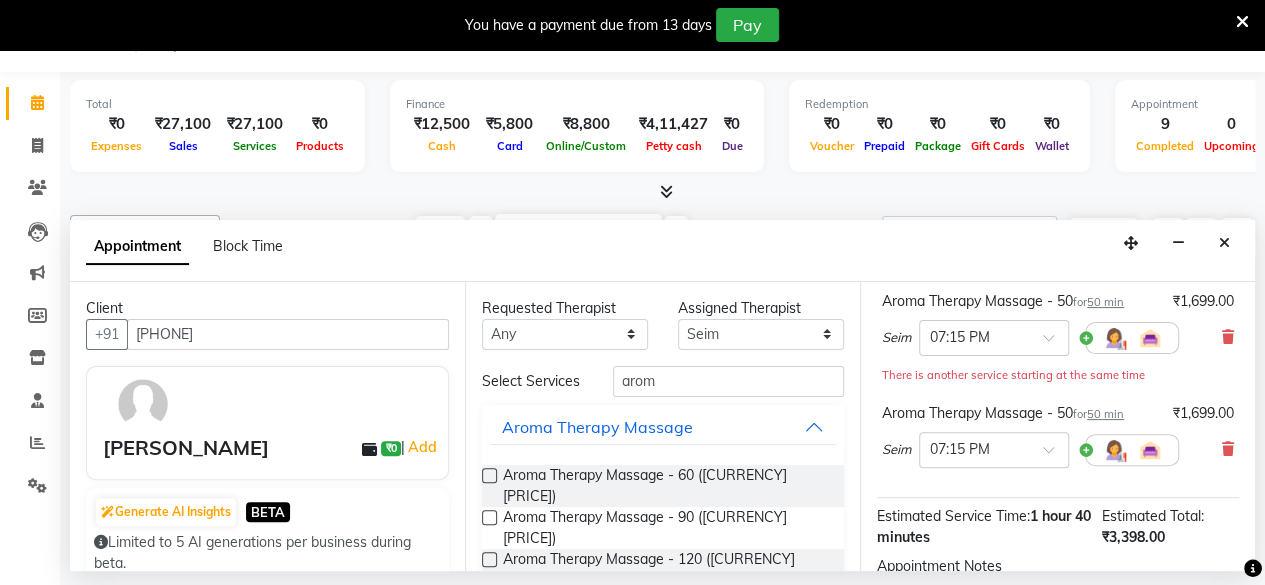 click on "Seim" at bounding box center (896, 450) 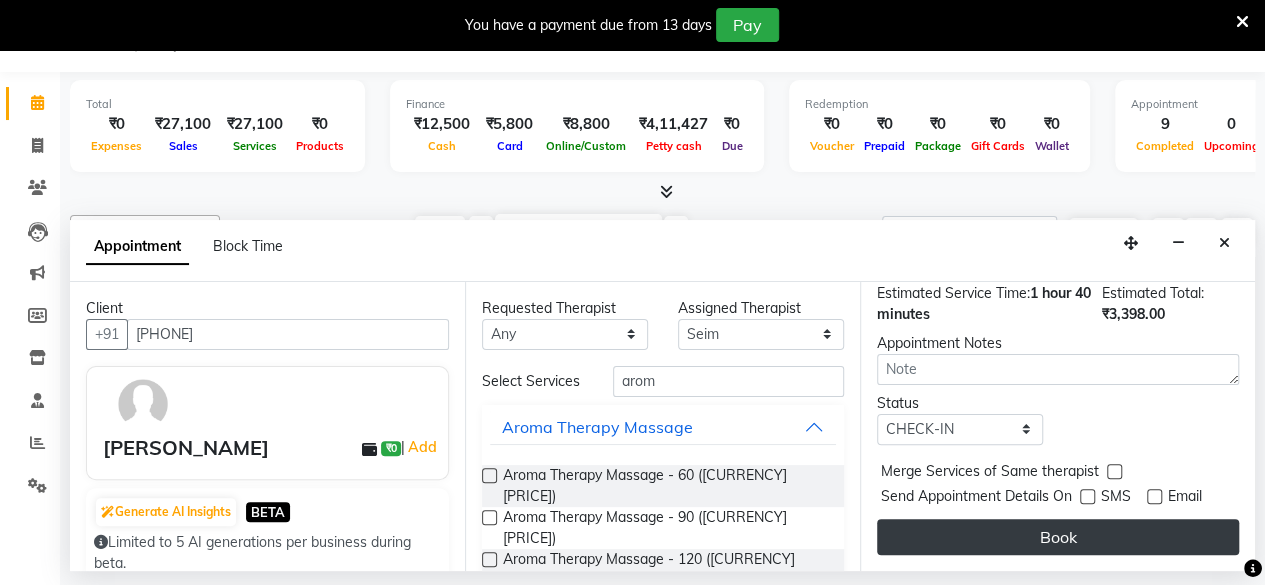 click on "Book" at bounding box center (1058, 537) 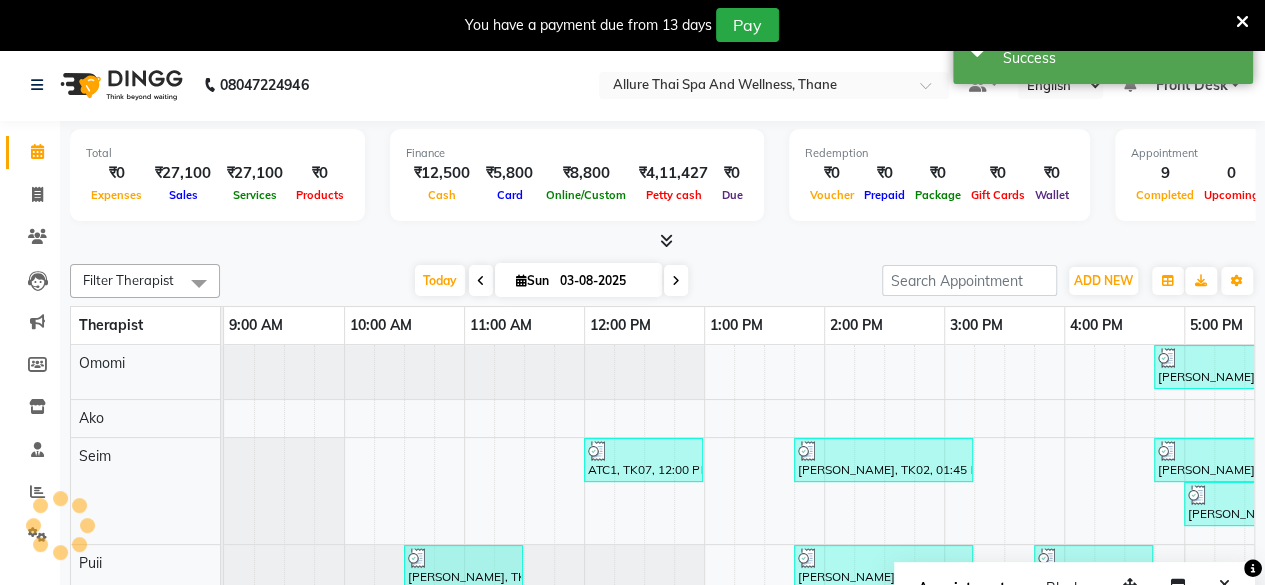 scroll, scrollTop: 0, scrollLeft: 0, axis: both 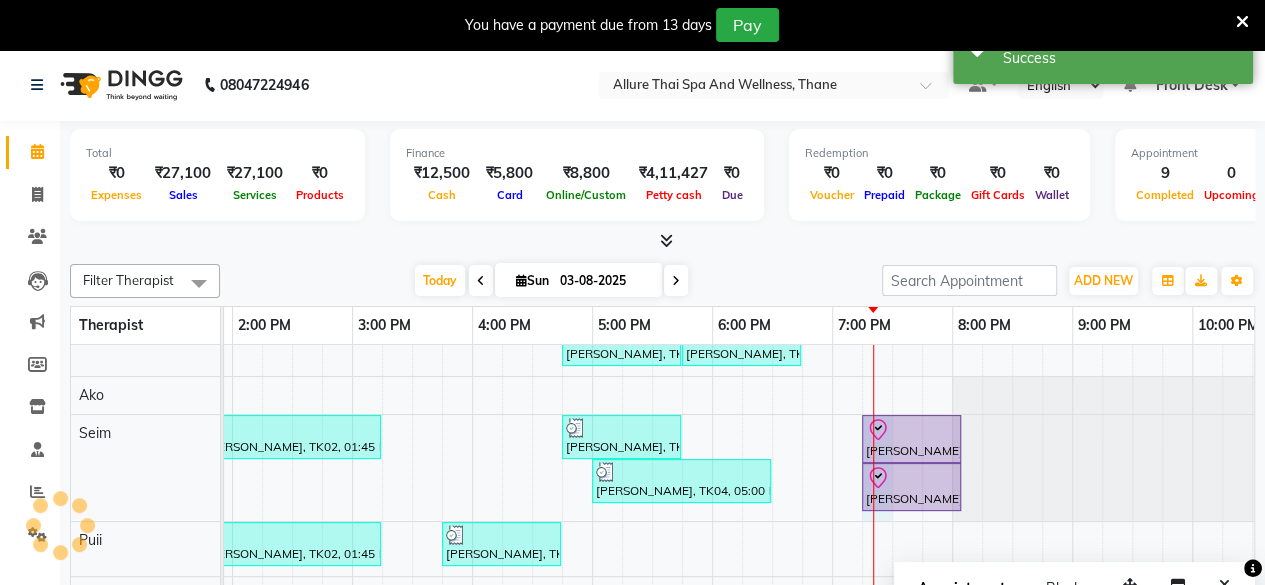 click at bounding box center [873, 468] 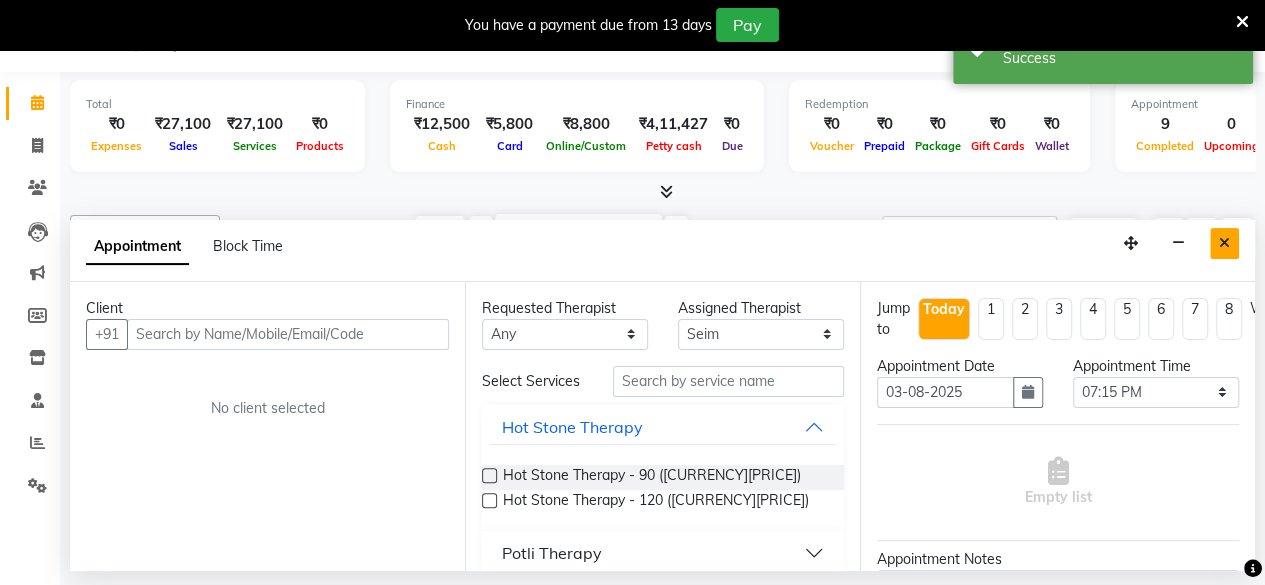 click at bounding box center [1224, 243] 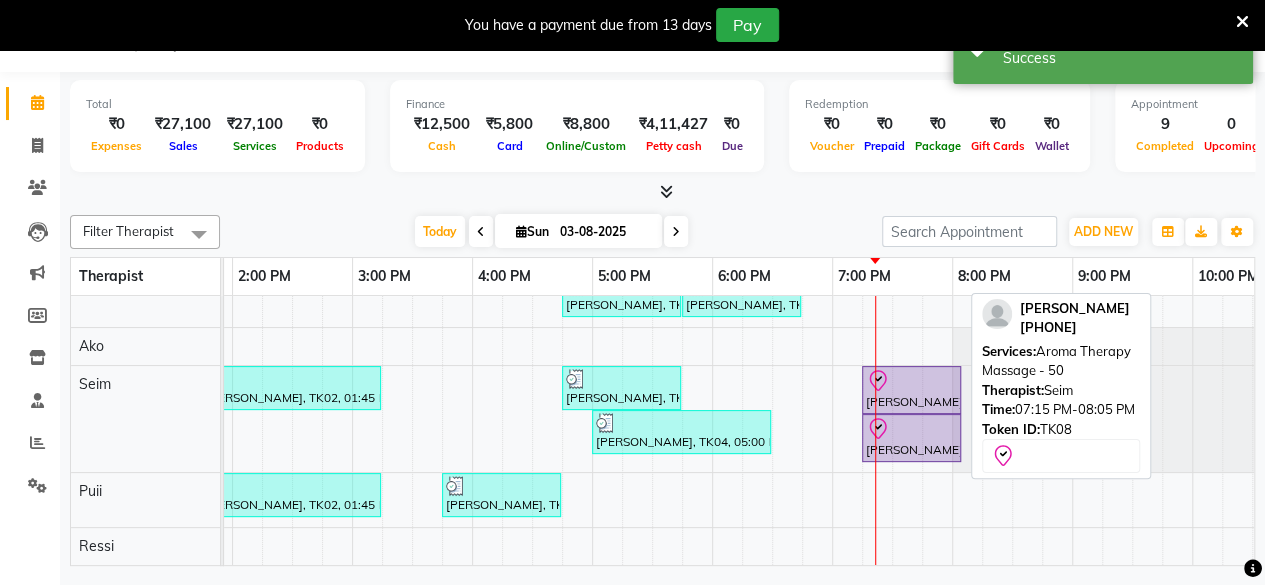 click at bounding box center (911, 381) 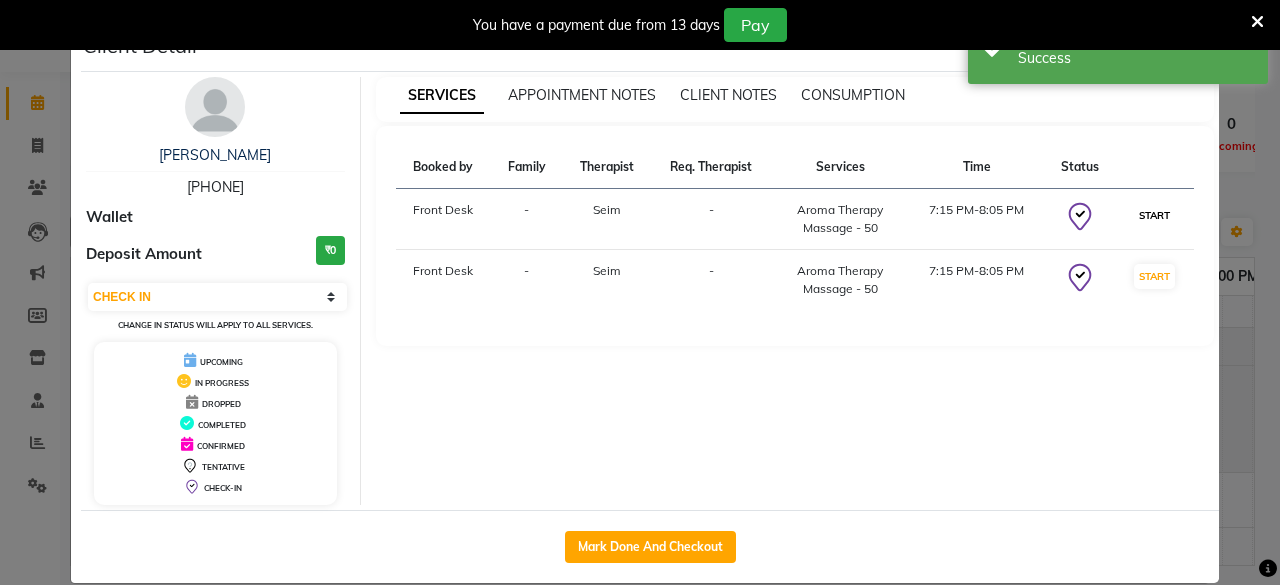 click on "START" at bounding box center (1154, 215) 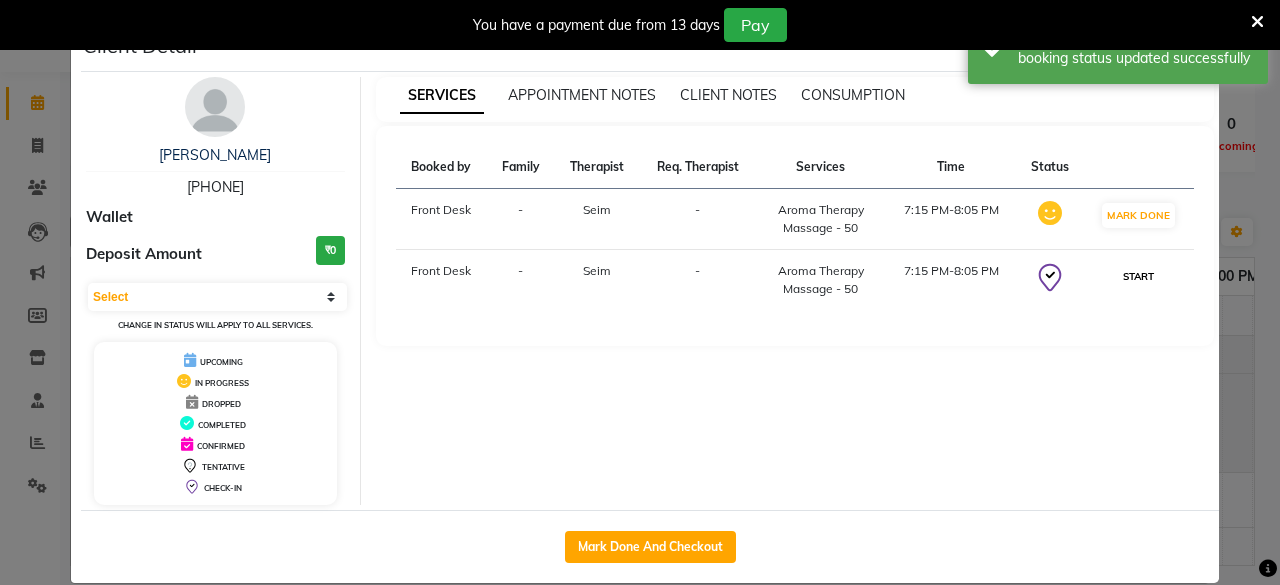 click on "START" at bounding box center [1138, 276] 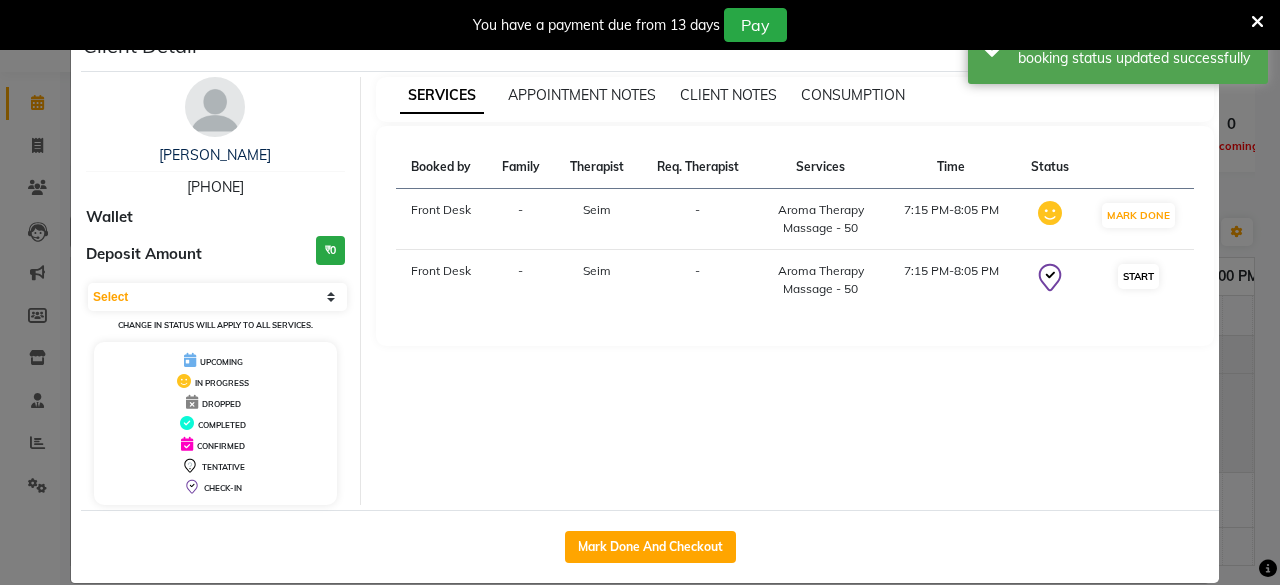 select on "1" 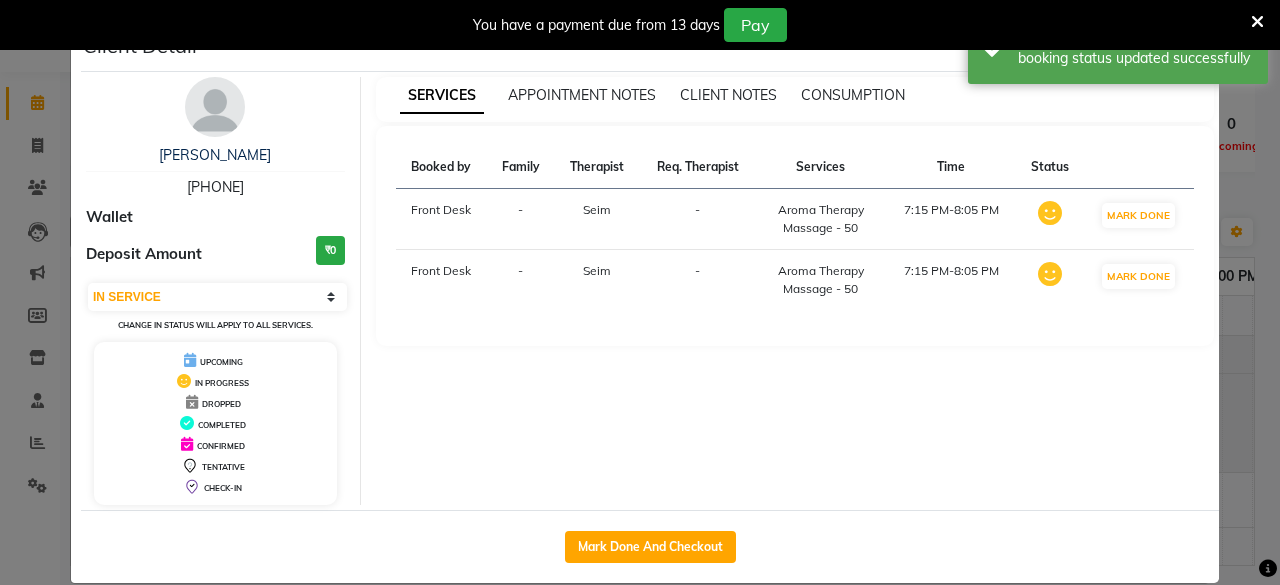 click on "Client Detail  [PERSON_NAME]   [PHONE] Wallet Deposit Amount  [CURRENCY][PRICE]  Select IN SERVICE CONFIRMED TENTATIVE CHECK IN MARK DONE DROPPED UPCOMING Change in status will apply to all services. UPCOMING IN PROGRESS DROPPED COMPLETED CONFIRMED TENTATIVE CHECK-IN SERVICES APPOINTMENT NOTES CLIENT NOTES CONSUMPTION Booked by Family Therapist Req. Therapist Services Time Status  Front Desk   - [PERSON_NAME] -  Aroma Therapy Massage - 50   7:15 PM-8:05 PM   MARK DONE   Front Desk   - [PERSON_NAME] -  Aroma Therapy Massage - 50   7:15 PM-8:05 PM   MARK DONE   Mark Done And Checkout" 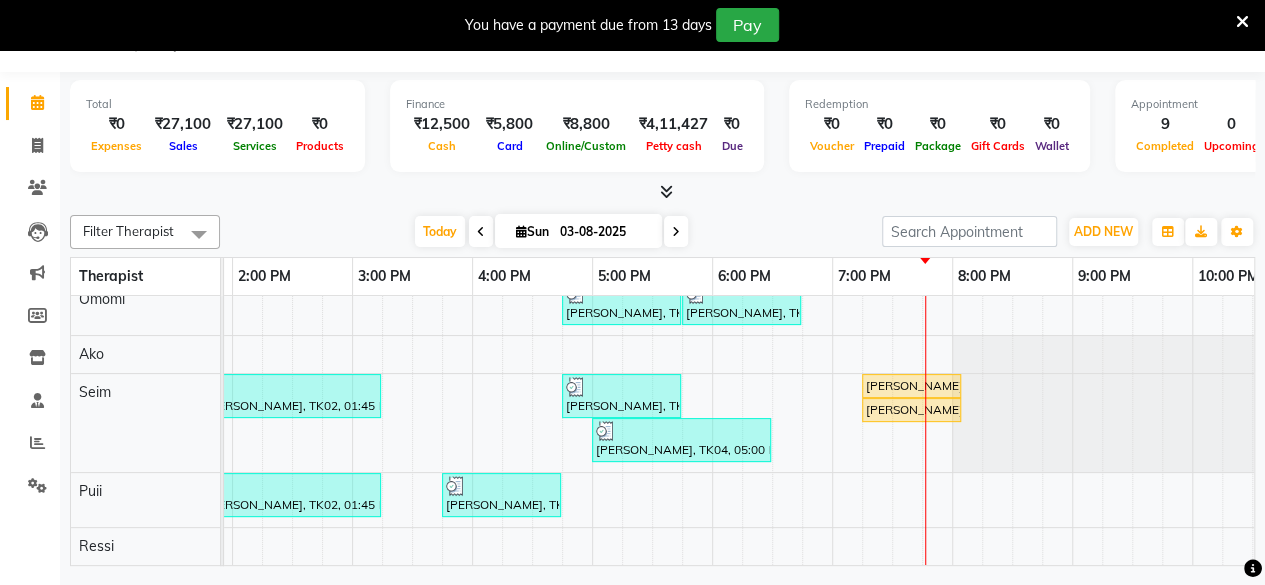scroll, scrollTop: 0, scrollLeft: 0, axis: both 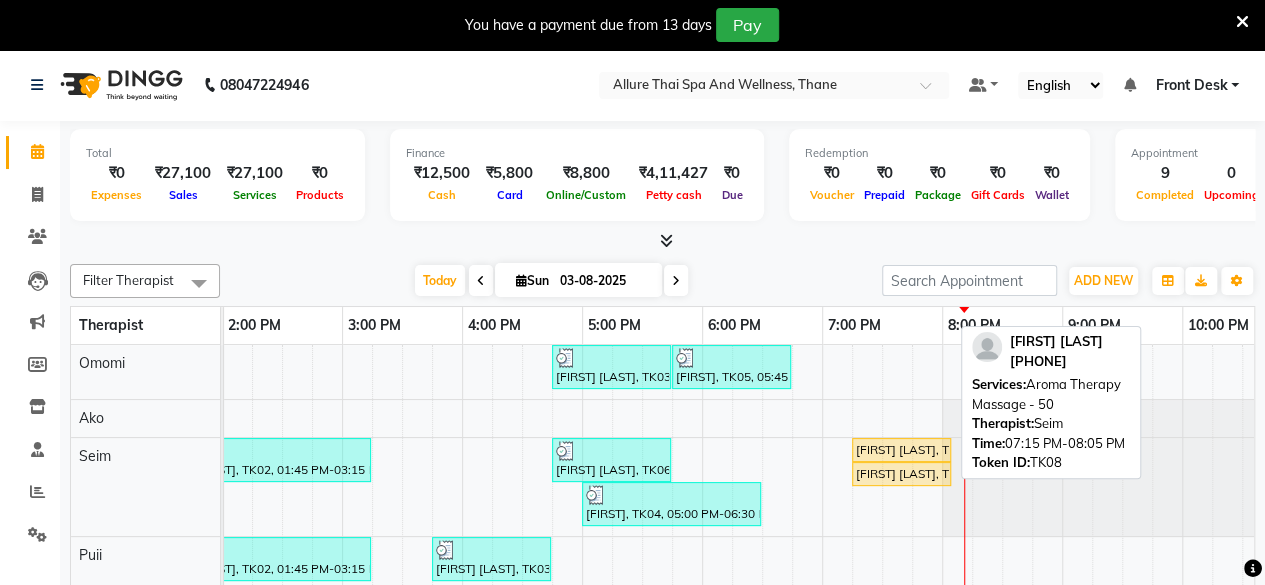 click on "[PERSON_NAME], TK08, 07:15 PM-08:05 PM, Aroma Therapy Massage - 50" at bounding box center (901, 474) 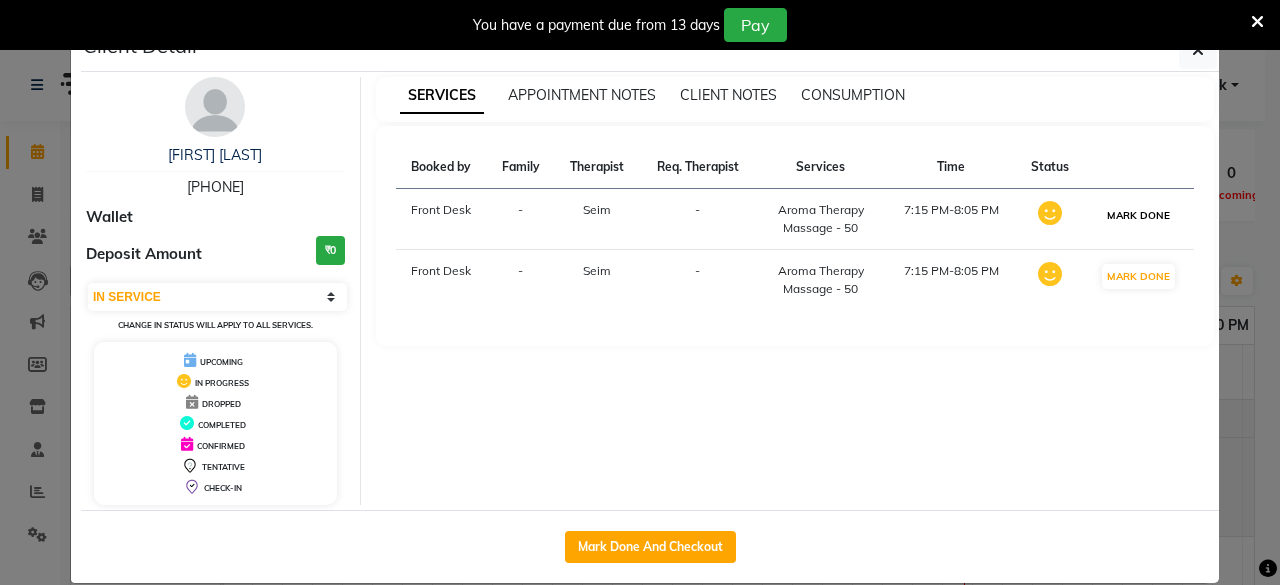 click on "MARK DONE" at bounding box center (1138, 215) 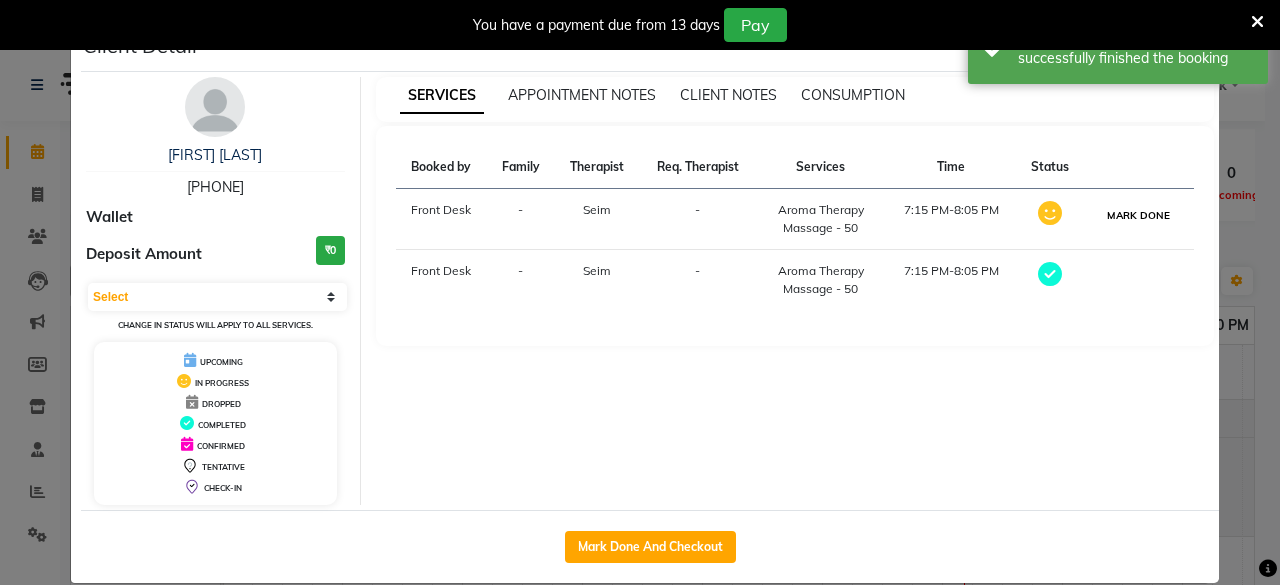 click on "MARK DONE" at bounding box center [1138, 215] 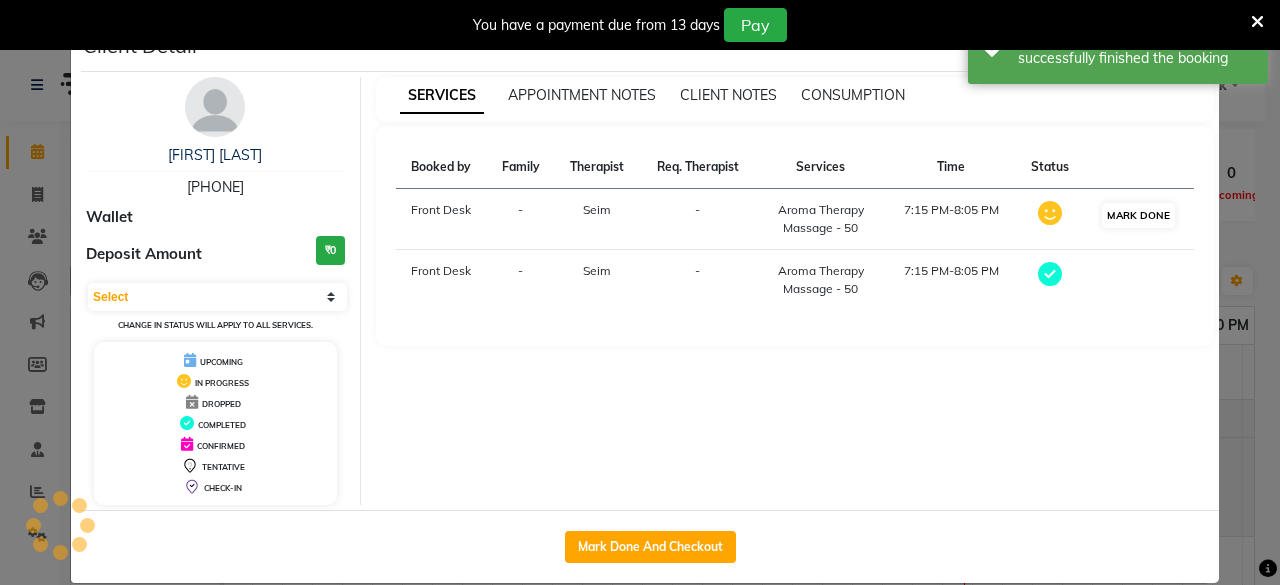 select on "3" 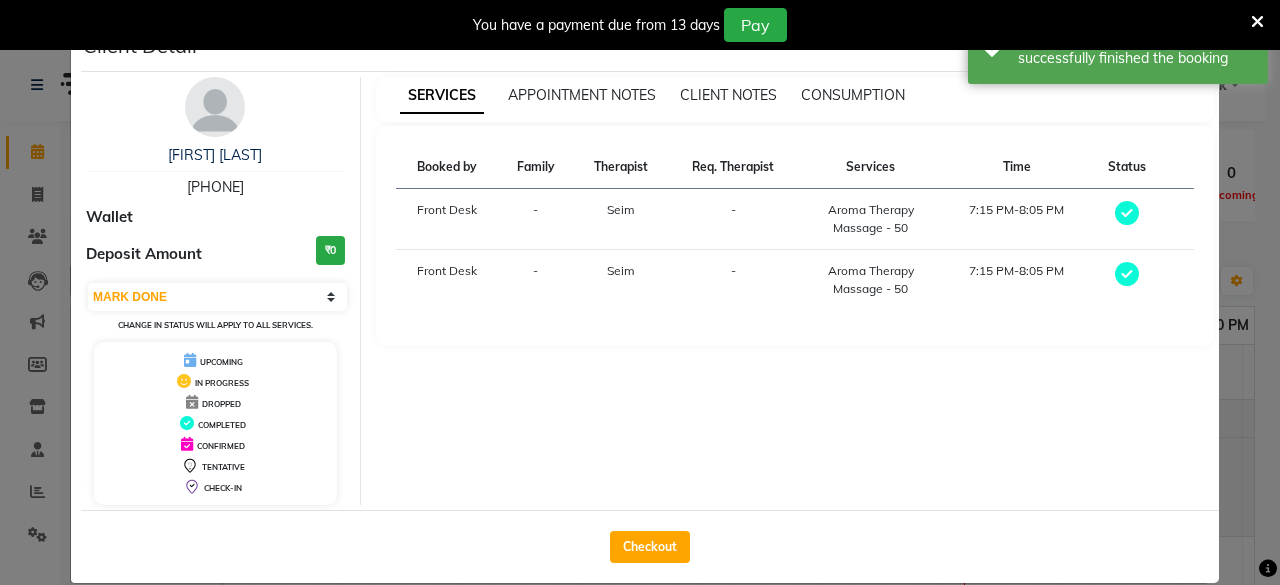 click on "Checkout" 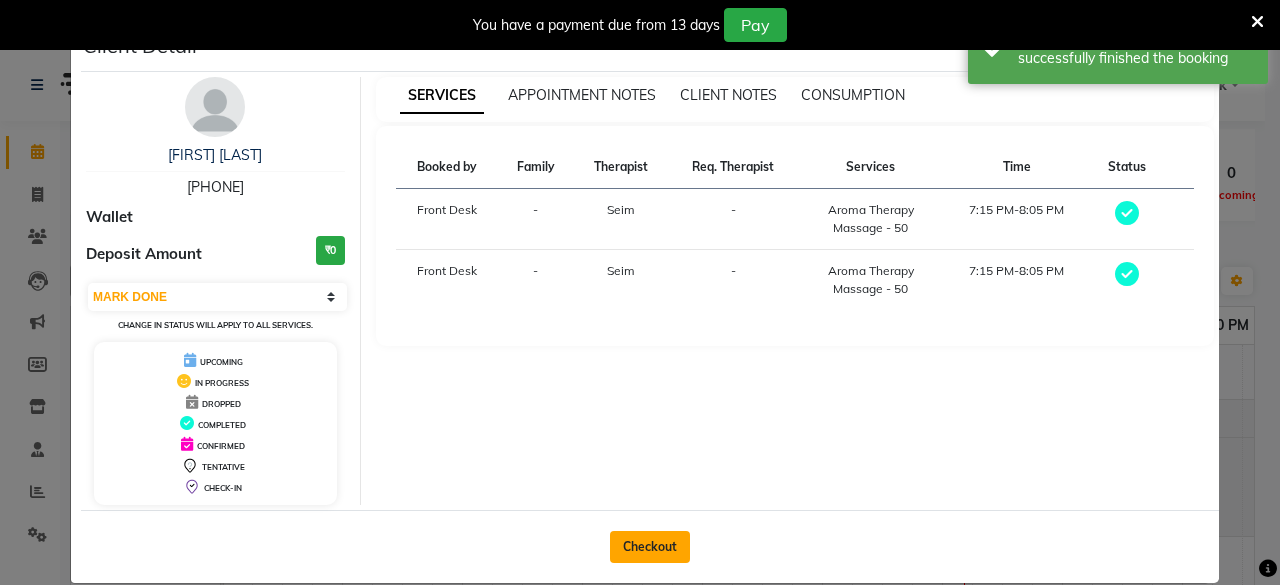click on "Checkout" 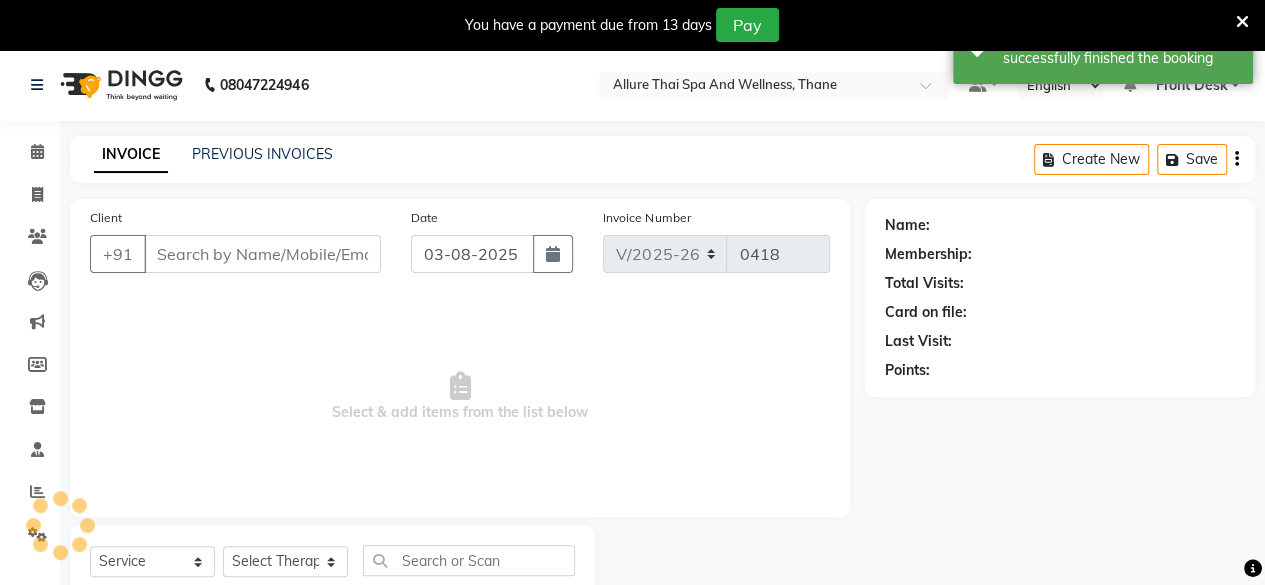 type on "[PHONE]" 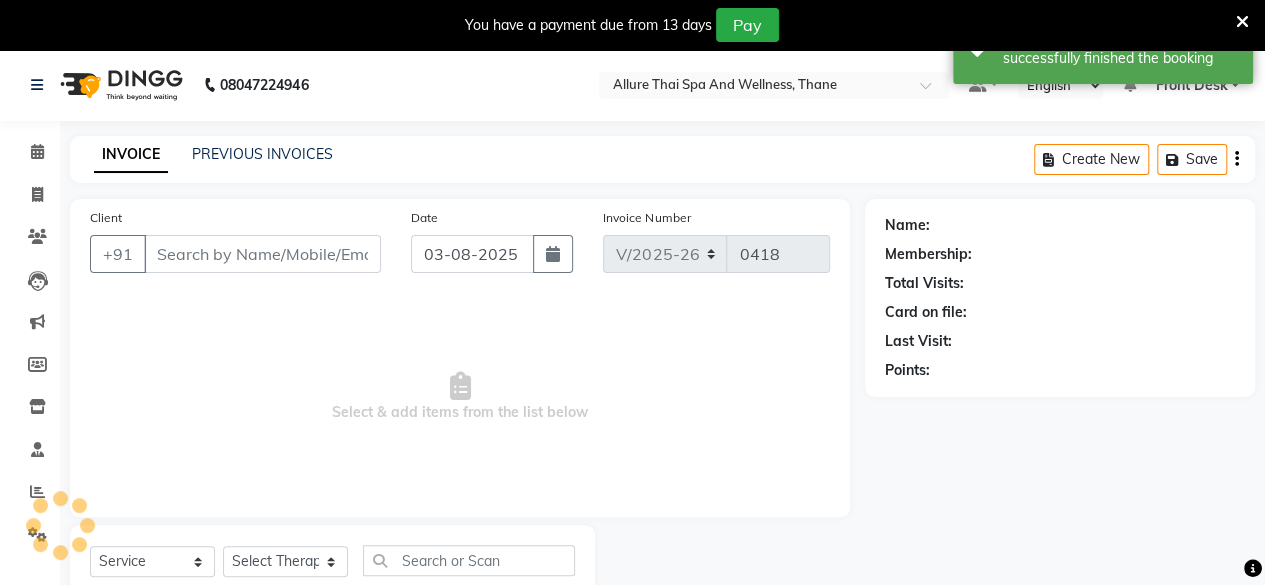 select on "84282" 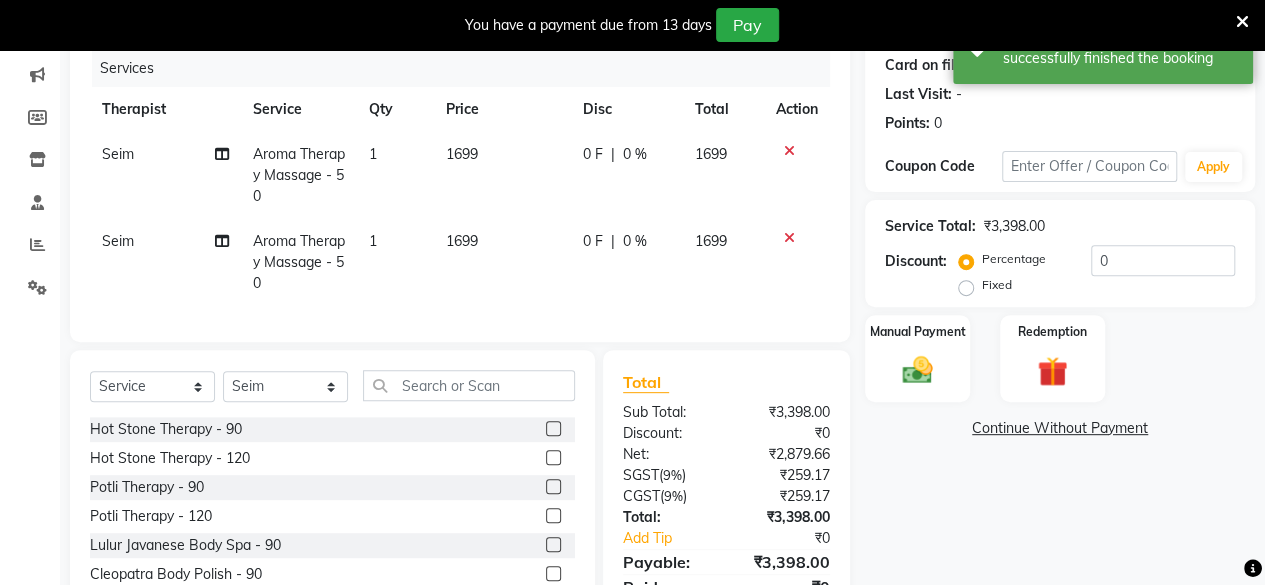 scroll, scrollTop: 246, scrollLeft: 0, axis: vertical 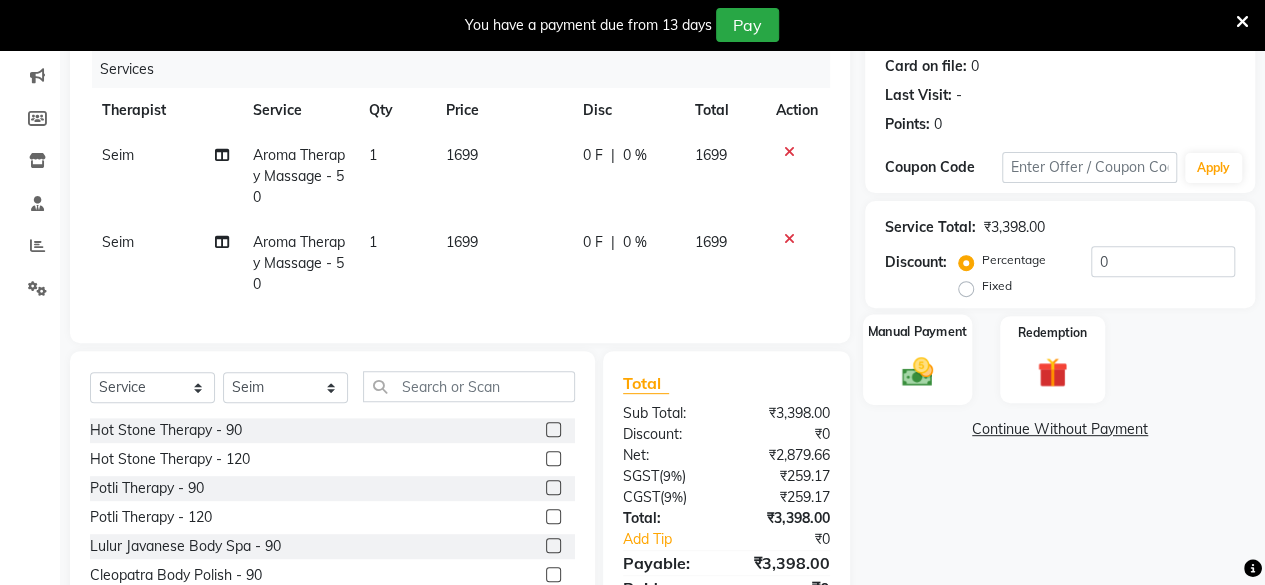 click 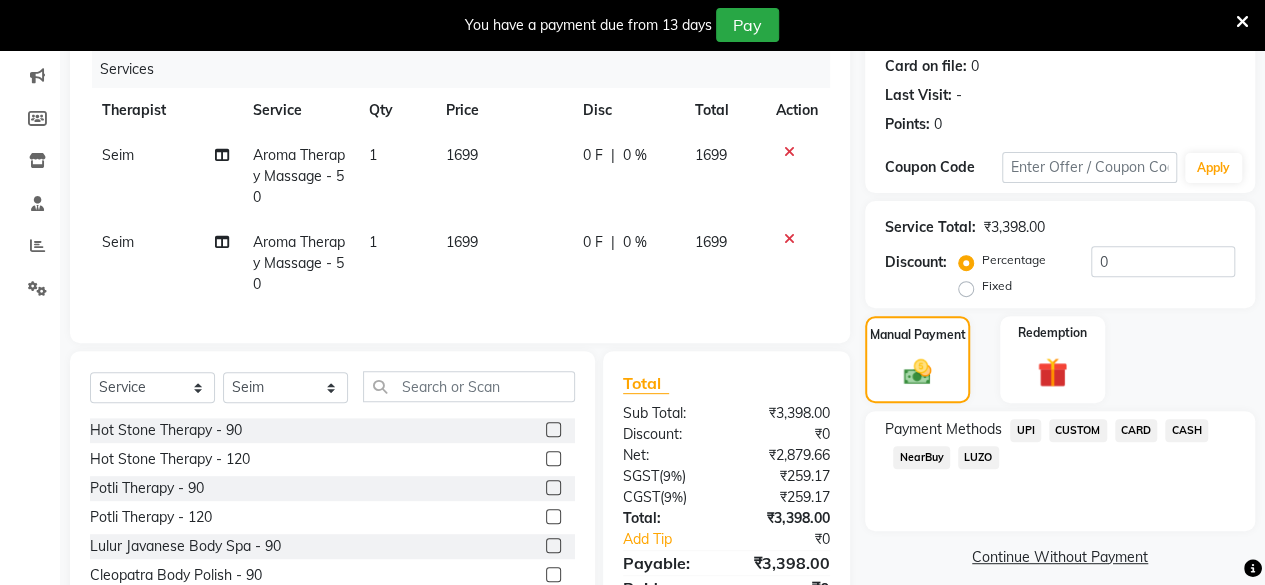 click on "CARD" 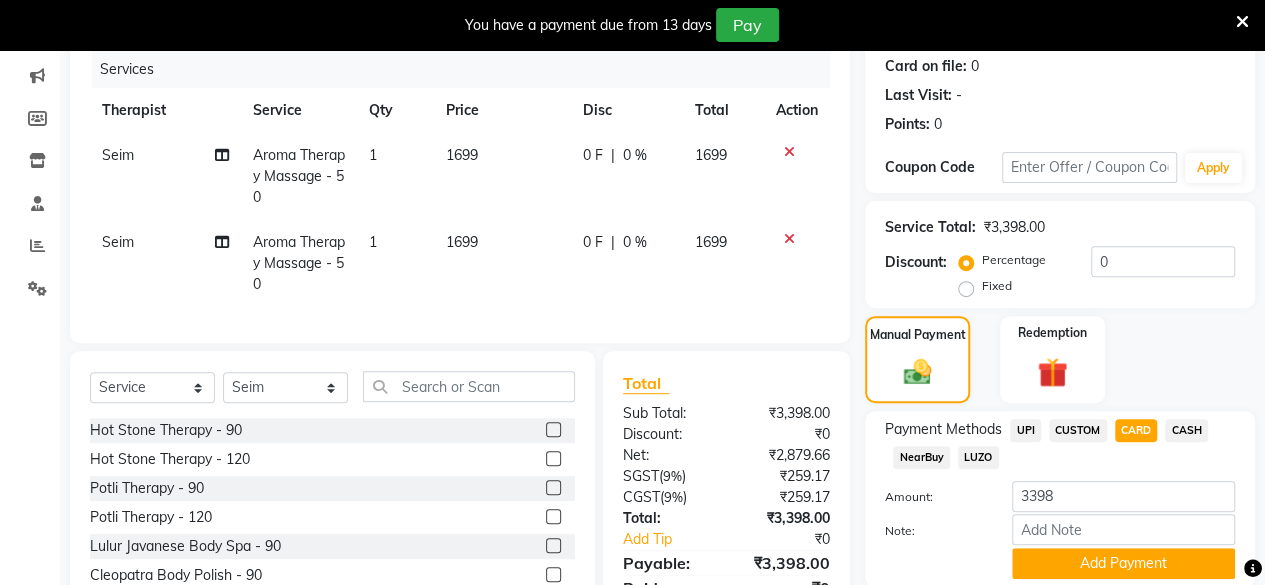 scroll, scrollTop: 351, scrollLeft: 0, axis: vertical 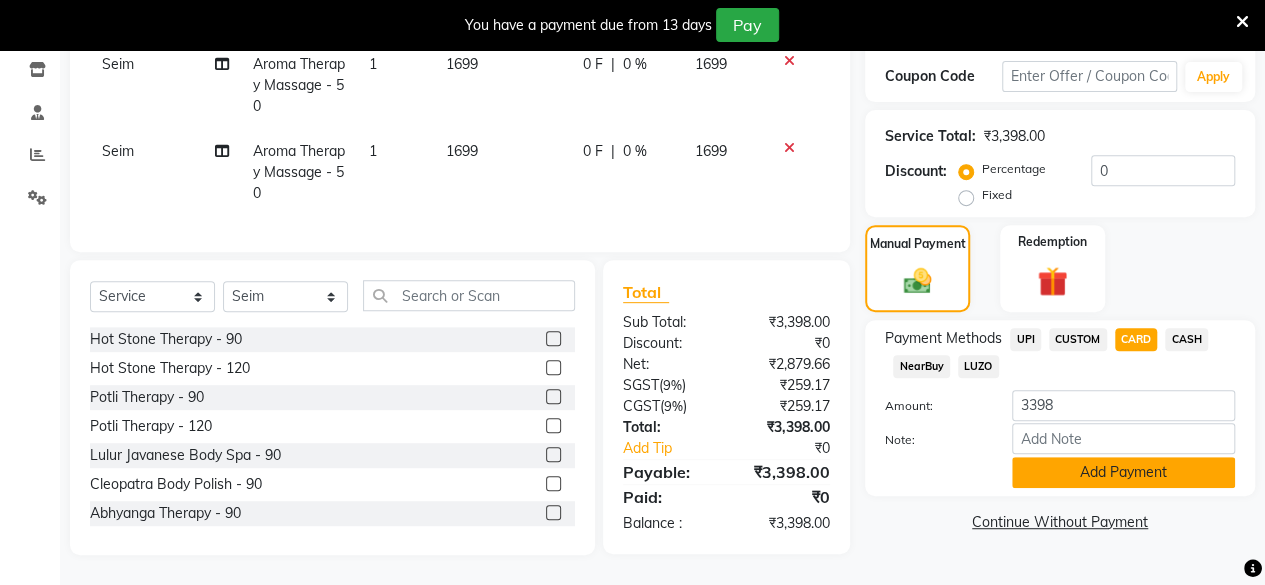 click on "Add Payment" 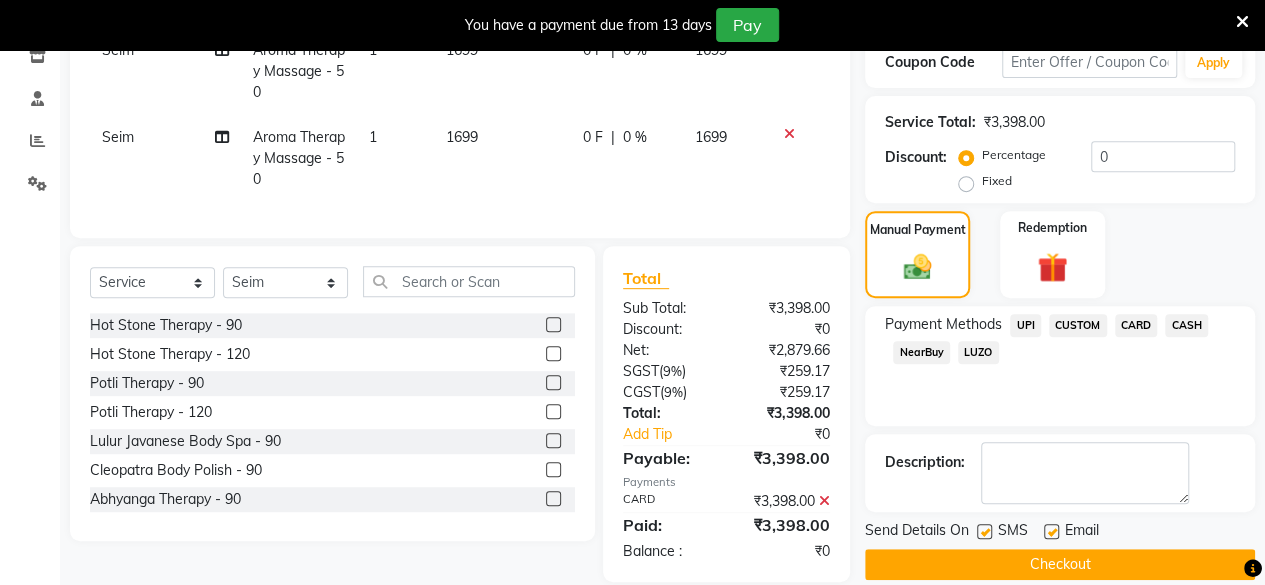 scroll, scrollTop: 391, scrollLeft: 0, axis: vertical 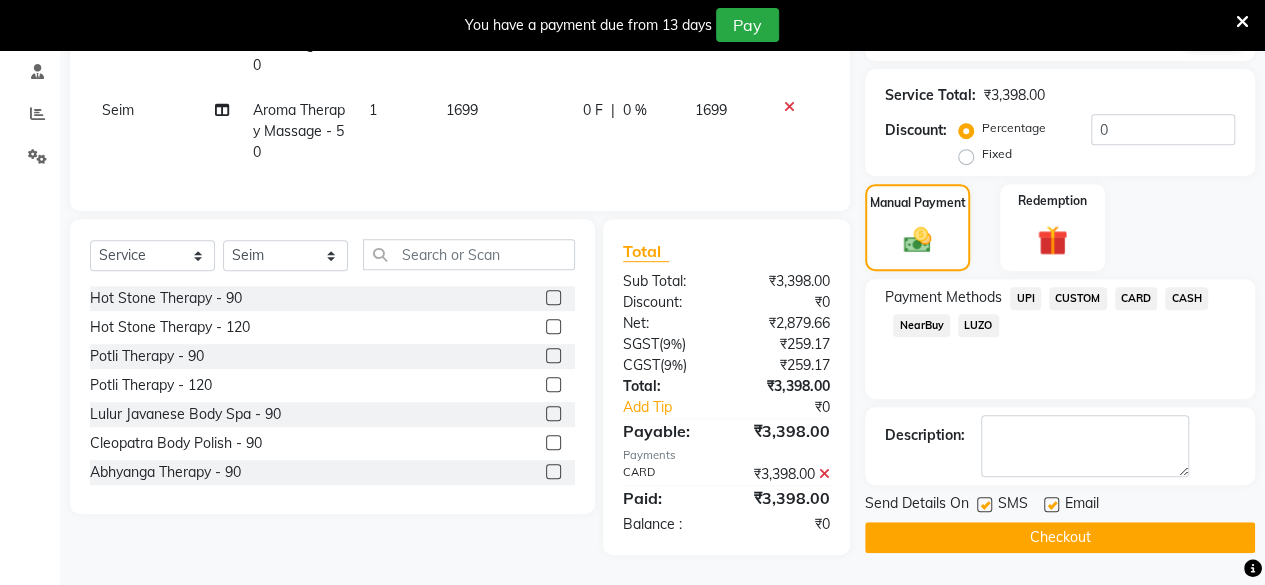 click 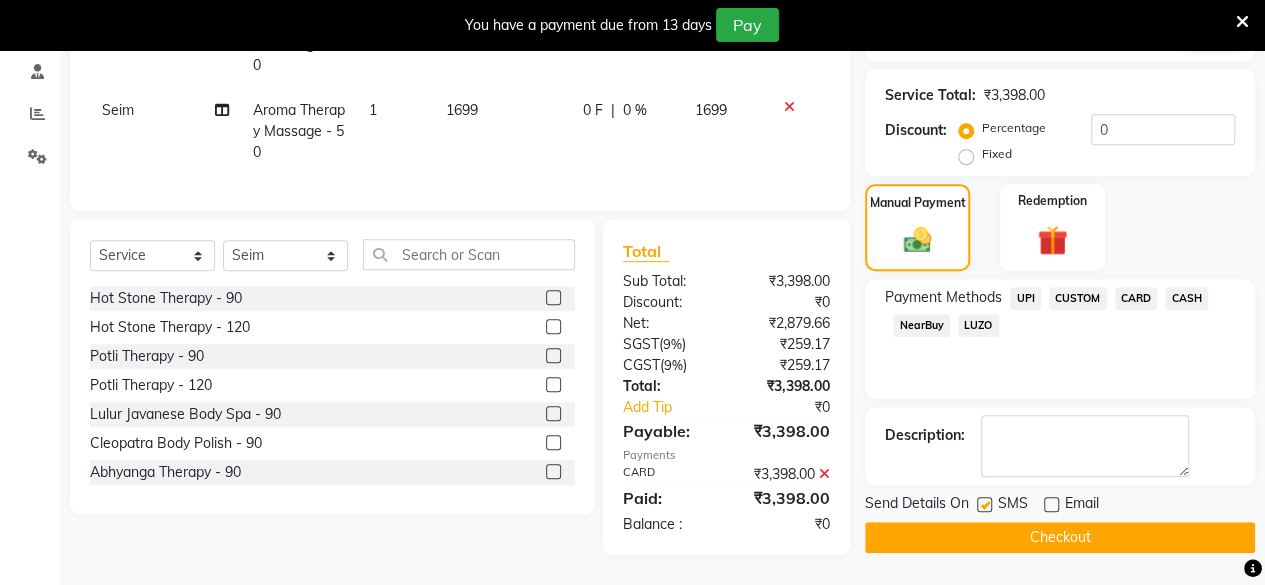 click 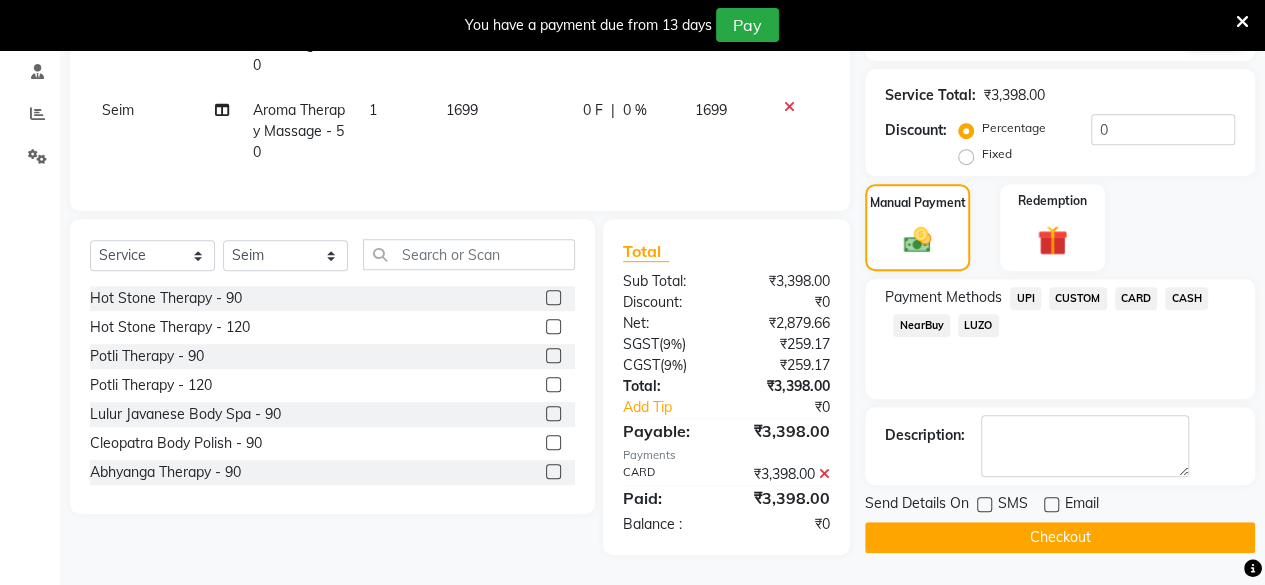 click on "Checkout" 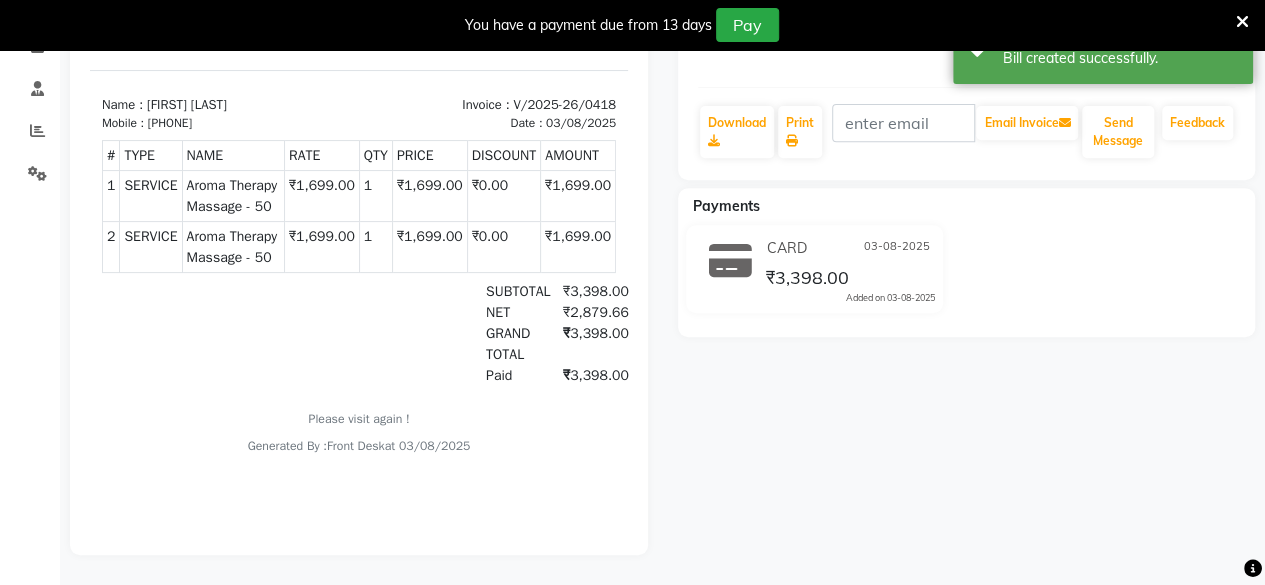 scroll, scrollTop: 0, scrollLeft: 0, axis: both 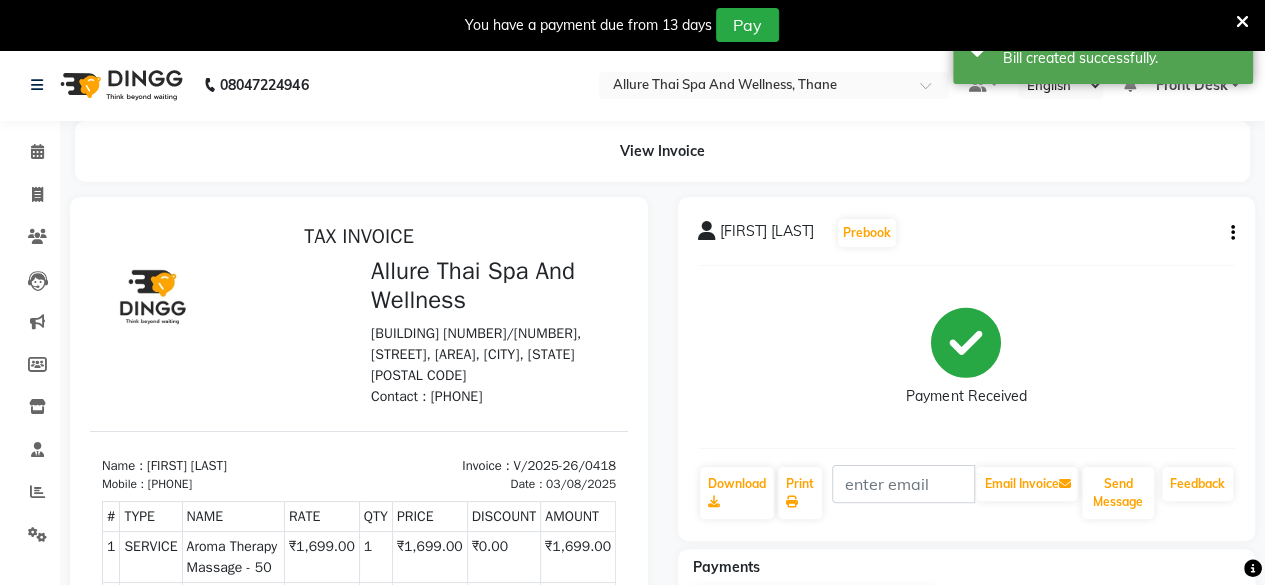 click on "Calendar" 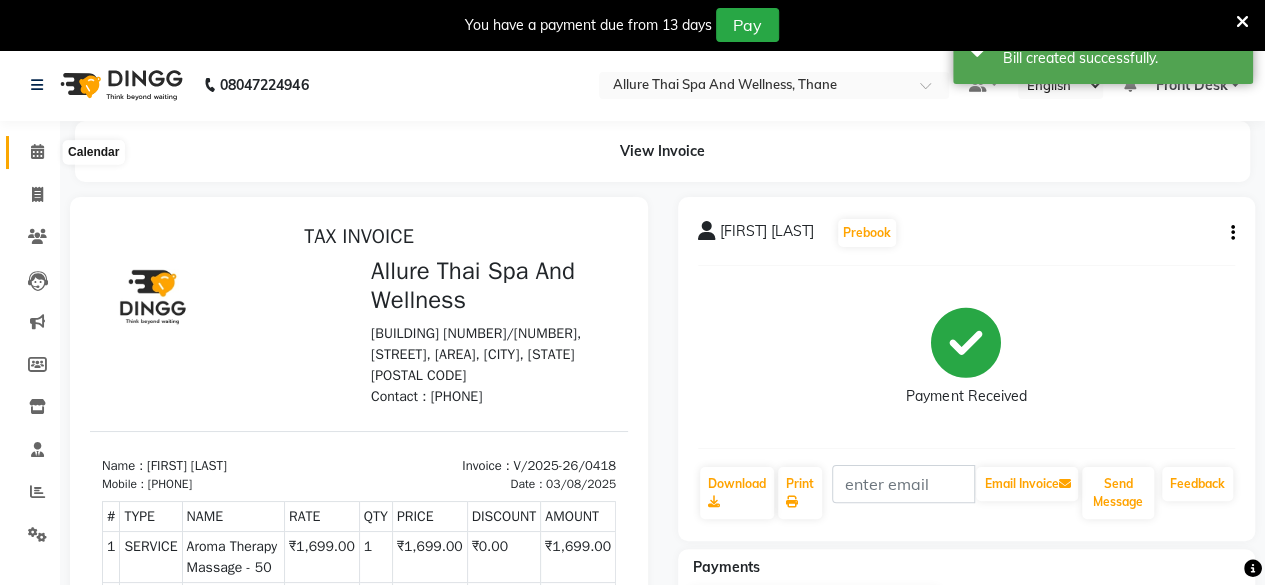 click 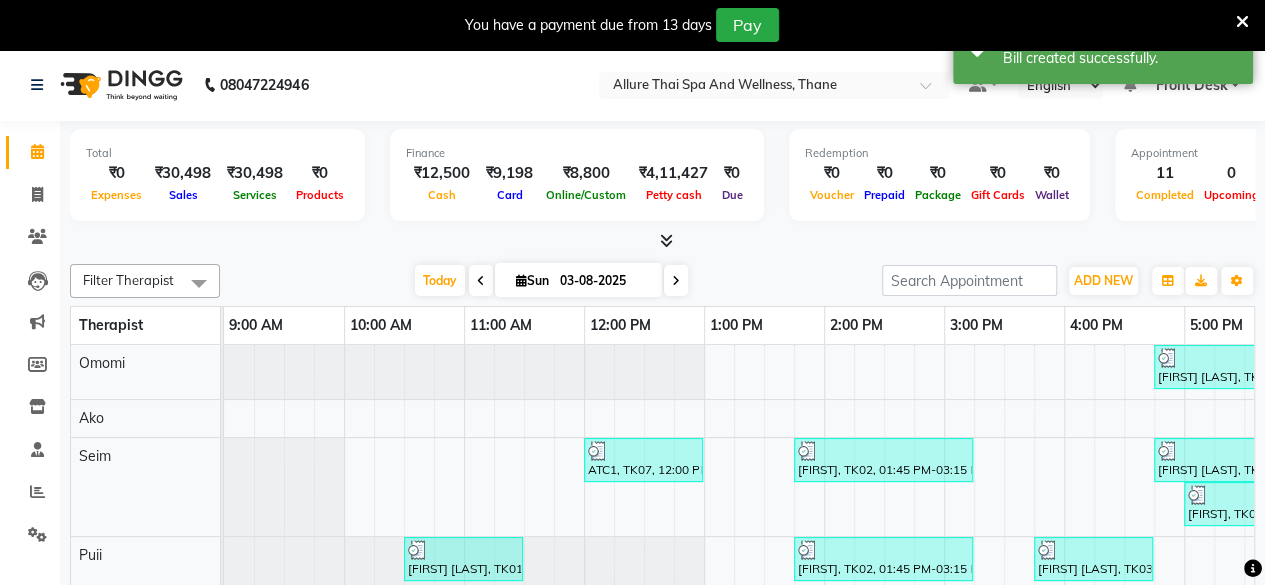scroll, scrollTop: 28, scrollLeft: 0, axis: vertical 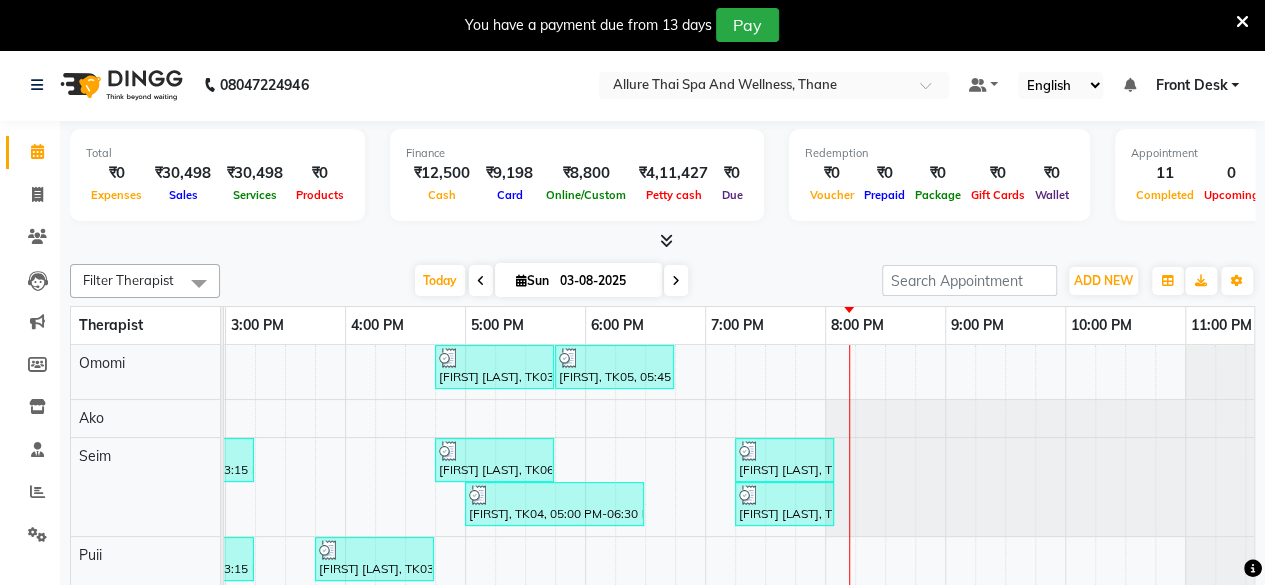 click on "Total  ₹0  Expenses ₹30,498  Sales ₹30,498  Services ₹0  Products Finance  ₹12,500  Cash ₹9,198  Card ₹8,800  Online/Custom ₹4,11,427 Petty cash ₹0 Due  Redemption  ₹0 Voucher ₹0 Prepaid ₹0 Package ₹0  Gift Cards ₹0  Wallet  Appointment  11 Completed 0 Upcoming 0 Ongoing 0 No show  Other sales  ₹0  Packages ₹0  Memberships ₹0  Vouchers ₹0  Prepaids ₹0  Gift Cards Filter Therapist Select All Ako Omomi Puii Ressi Seim Today  Sun 03-08-2025 Toggle Dropdown Add Appointment Add Invoice Add Expense Add Attendance Add Client Toggle Dropdown Add Appointment Add Invoice Add Expense Add Attendance Add Client ADD NEW Toggle Dropdown Add Appointment Add Invoice Add Expense Add Attendance Add Client Filter Therapist Select All Ako Omomi Puii Ressi Seim Group By  Staff View   Room View  View as Vertical  Vertical - Week View  Horizontal  Horizontal - Week View  List  Toggle Dropdown Calendar Settings Manage Tags   Arrange Therapists   Reset Therapists  Full Screen Appointment Form Zoom" 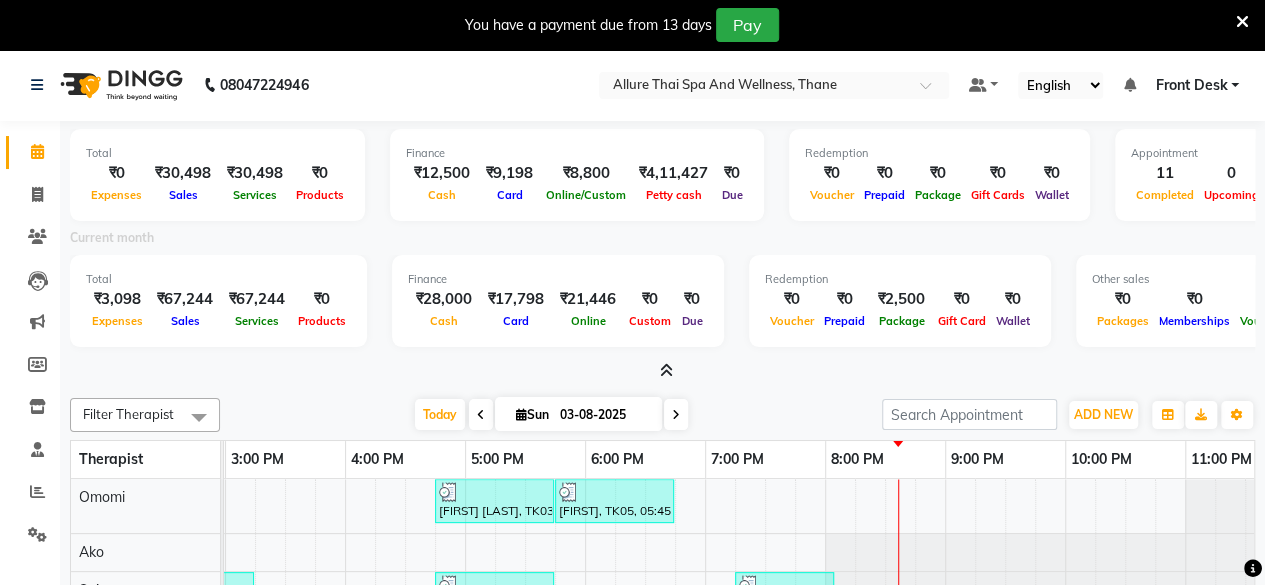 click at bounding box center (666, 370) 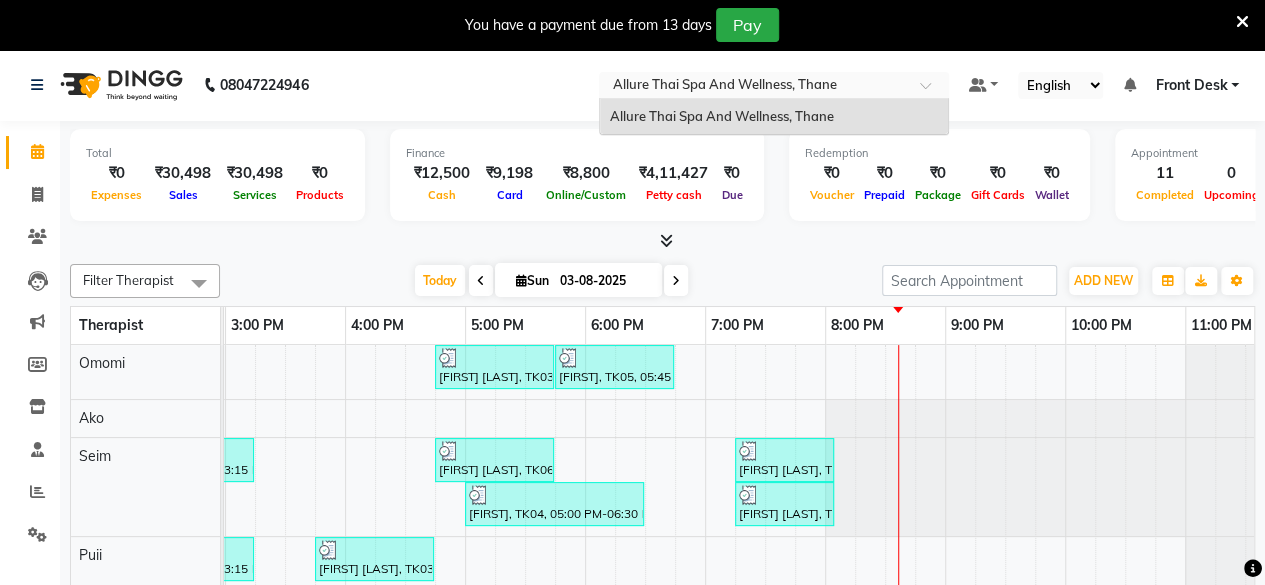 click at bounding box center [754, 87] 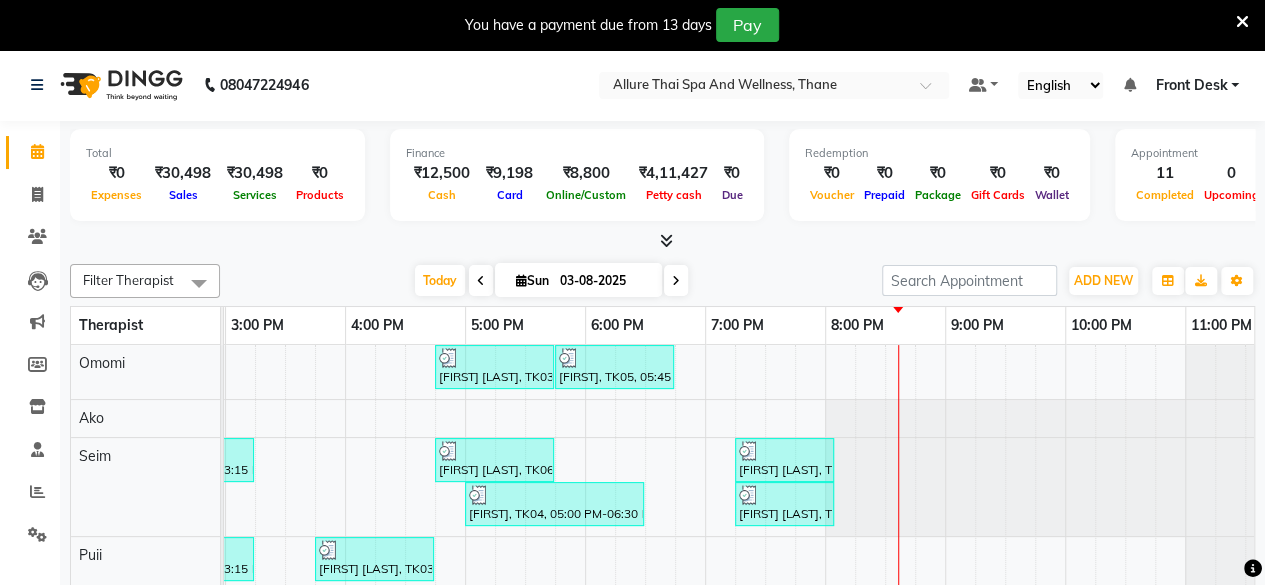 click at bounding box center [666, 240] 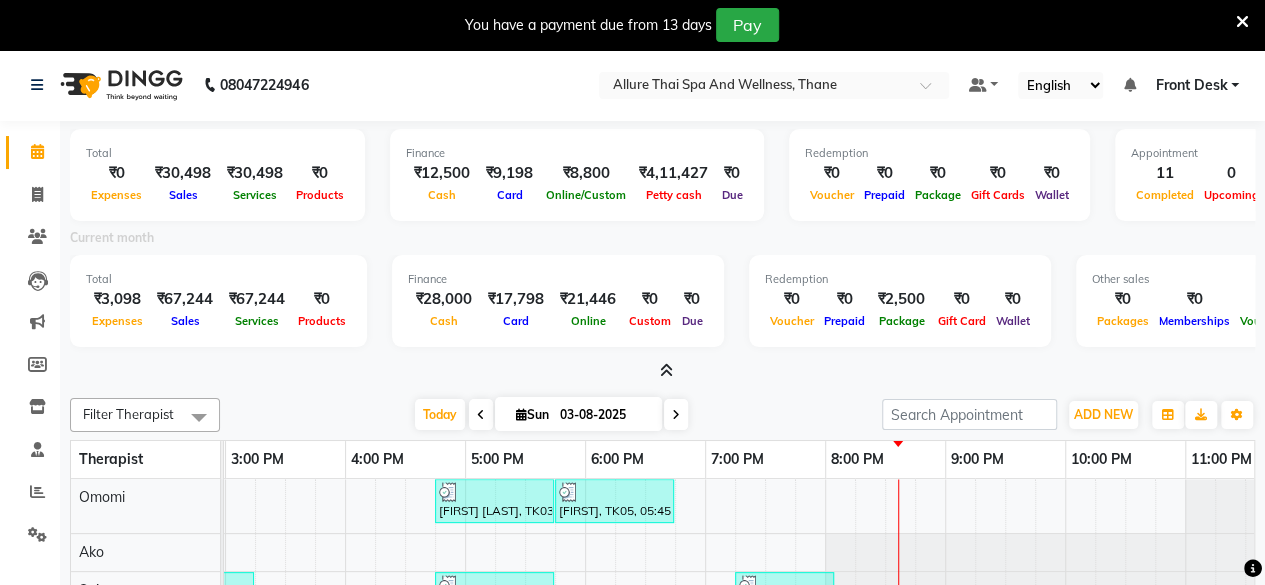 click at bounding box center (666, 370) 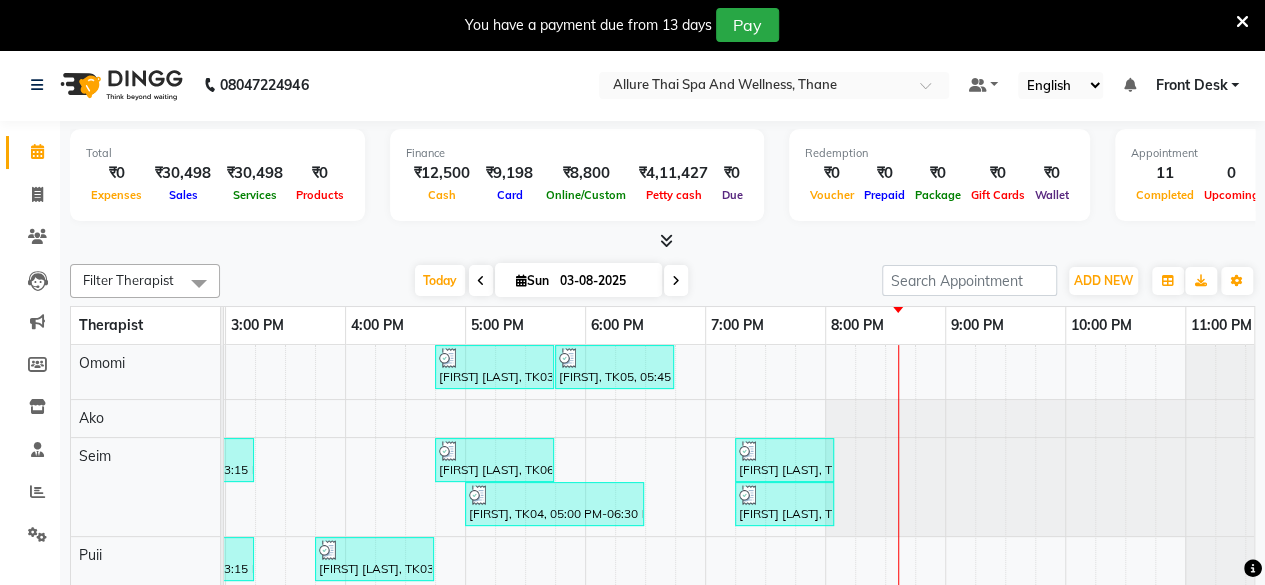 click on "Filter Therapist Select All Ako Omomi Puii Ressi Seim Today  Sun 03-08-2025 Toggle Dropdown Add Appointment Add Invoice Add Expense Add Attendance Add Client Toggle Dropdown Add Appointment Add Invoice Add Expense Add Attendance Add Client ADD NEW Toggle Dropdown Add Appointment Add Invoice Add Expense Add Attendance Add Client Filter Therapist Select All Ako Omomi Puii Ressi Seim Group By  Staff View   Room View  View as Vertical  Vertical - Week View  Horizontal  Horizontal - Week View  List  Toggle Dropdown Calendar Settings Manage Tags   Arrange Therapists   Reset Therapists  Full Screen  Show Available Stylist  Appointment Form Zoom 100% Therapist 9:00 AM 10:00 AM 11:00 AM 12:00 PM 1:00 PM 2:00 PM 3:00 PM 4:00 PM 5:00 PM 6:00 PM 7:00 PM 8:00 PM 9:00 PM 10:00 PM 11:00 PM Omomi Ako Seim Puii Ressi     Mamtha Reddy, TK03, 04:45 PM-05:45 PM, Deep Tissue Massage - 60     Ramesh, TK05, 05:45 PM-06:45 PM, Deep Tissue Massage - 60     ATC1, TK07, 12:00 PM-01:00 PM, Deep Tissue Massage - 60" 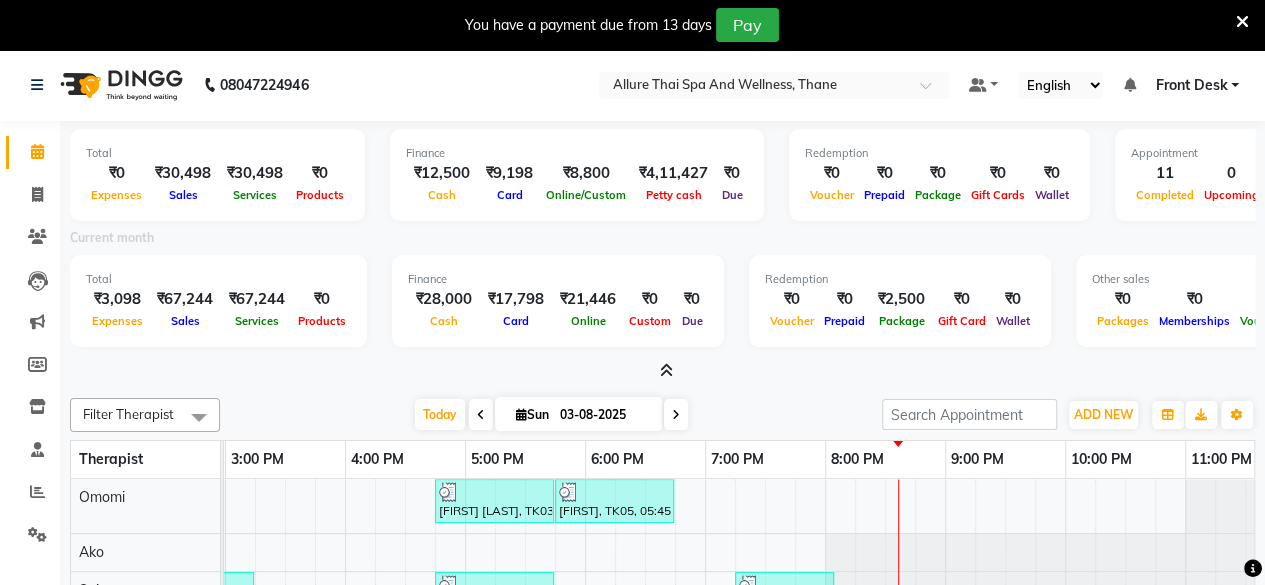 click at bounding box center (666, 370) 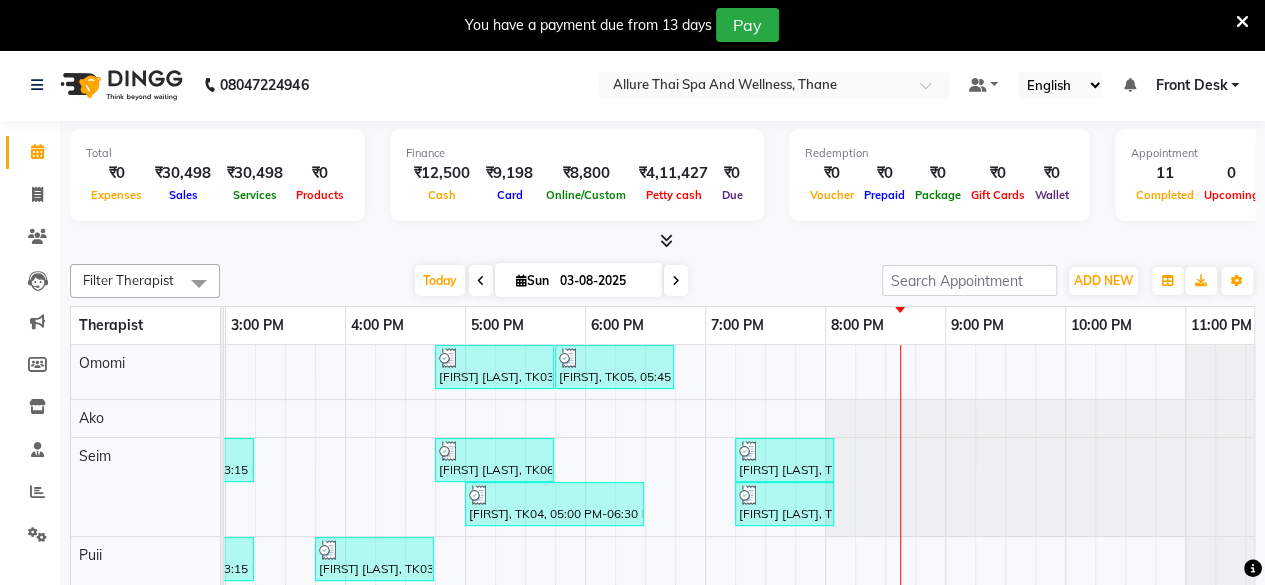 click at bounding box center [666, 240] 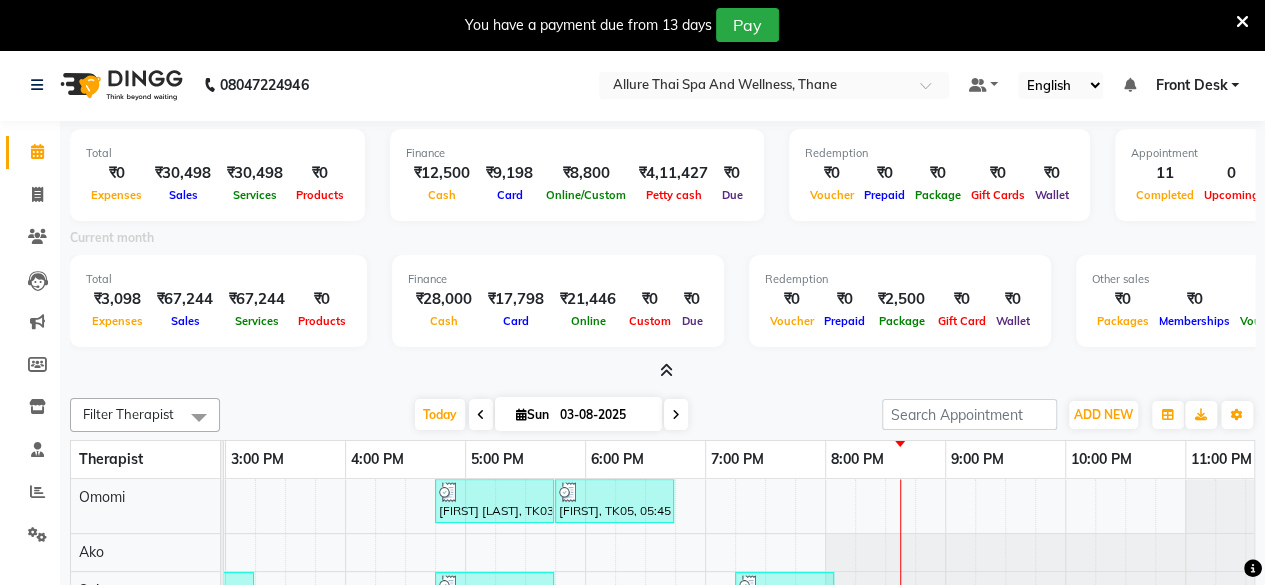 click at bounding box center (666, 370) 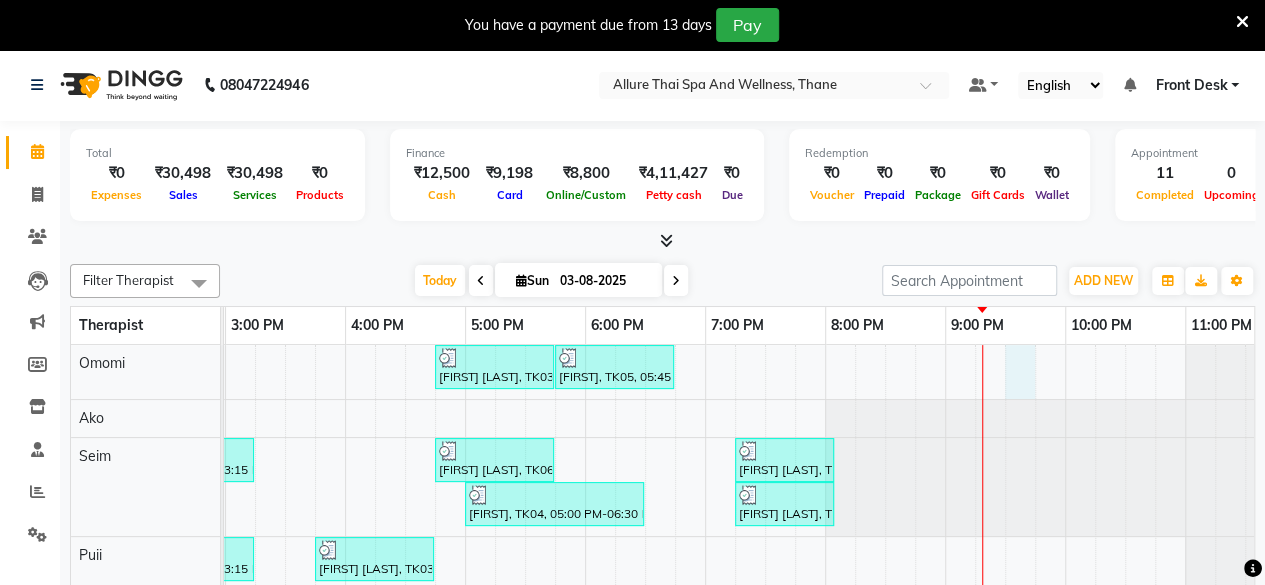 click on "Mamtha Reddy, TK03, 04:45 PM-05:45 PM, Deep Tissue Massage - 60     Ramesh, TK05, 05:45 PM-06:45 PM, Deep Tissue Massage - 60     ATC1, TK07, 12:00 PM-01:00 PM, Deep Tissue Massage - 60     Shraddha, TK02, 01:45 PM-03:15 PM, Deep Tissue Massage - 90     Anant Ghurye, TK06, 04:45 PM-05:45 PM, Deep Tissue Massage - 60     Pawan Mulani, TK08, 07:15 PM-08:05 PM, Aroma Therapy Massage - 50     Shubham, TK04, 05:00 PM-06:30 PM, Swedish Massage - 90     Pawan Mulani, TK08, 07:15 PM-08:05 PM, Aroma Therapy Massage - 50     Mahendra kulap, TK01, 10:30 AM-11:30 AM, Swedish Massage - 60     Shraddha, TK02, 01:45 PM-03:15 PM, Balinese Massage - 90     Mamtha Reddy, TK03, 03:45 PM-04:45 PM, Deep Tissue Massage - 60" at bounding box center (405, 487) 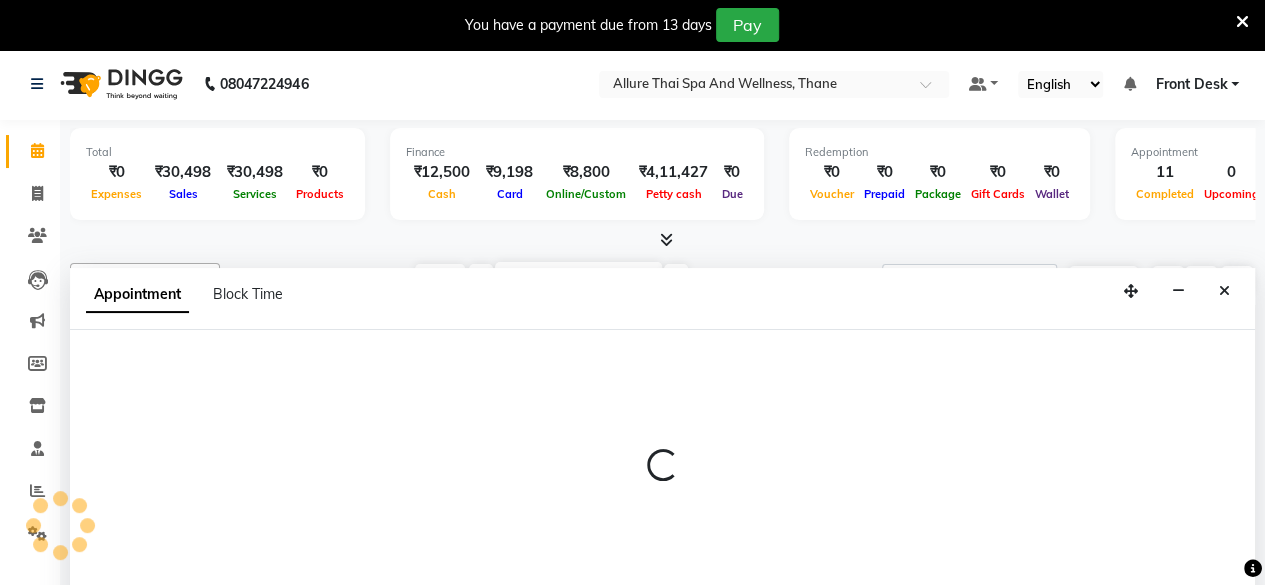 scroll, scrollTop: 49, scrollLeft: 0, axis: vertical 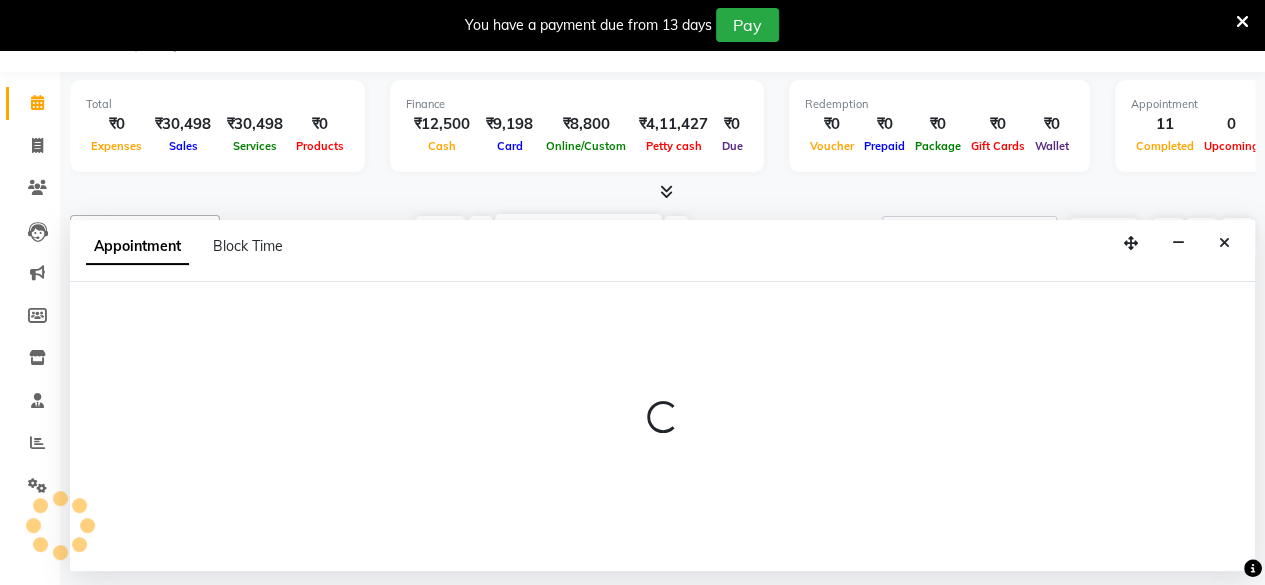 select on "84280" 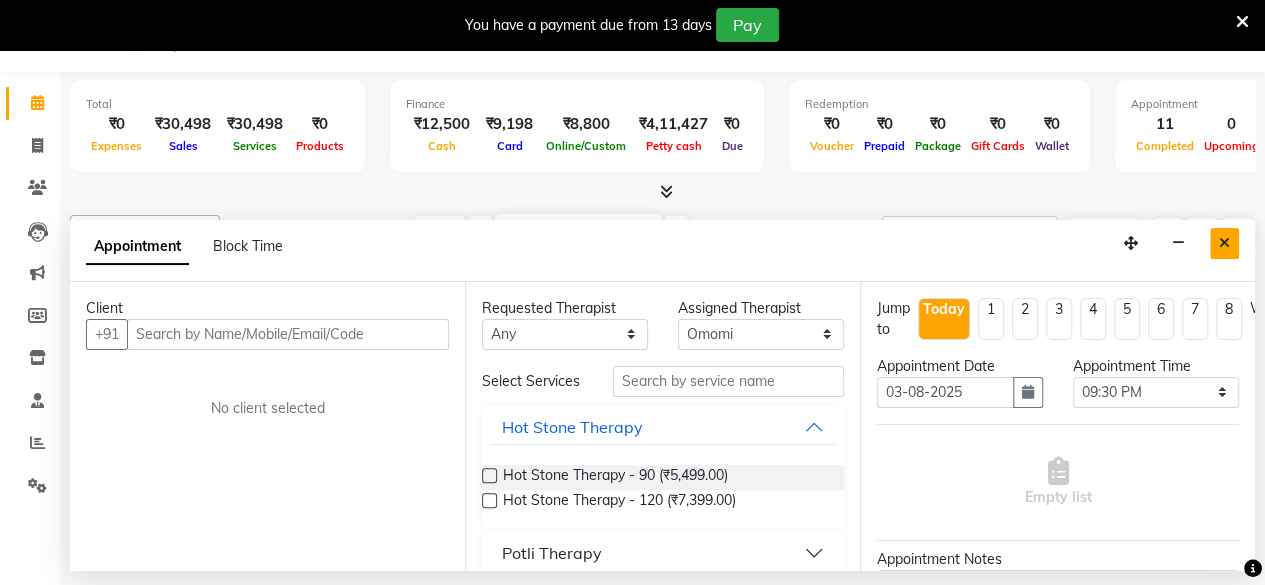 click at bounding box center [1224, 243] 